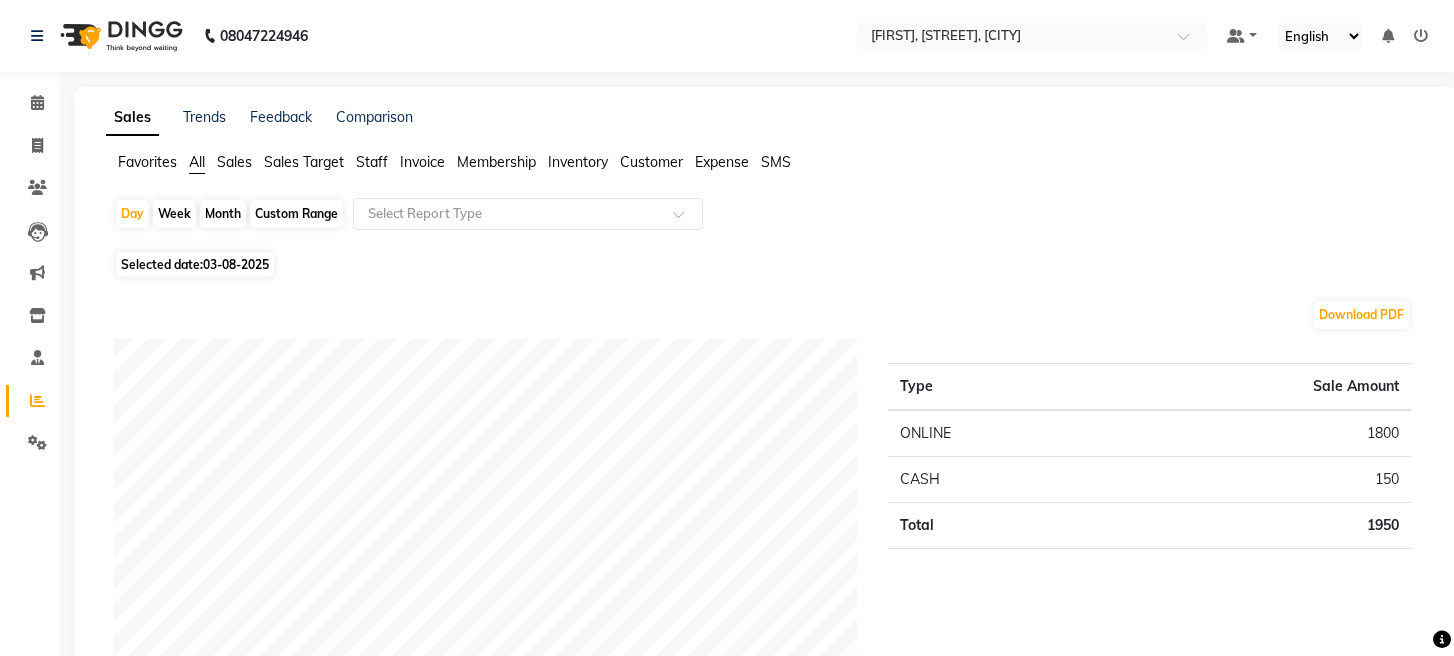 scroll, scrollTop: 0, scrollLeft: 0, axis: both 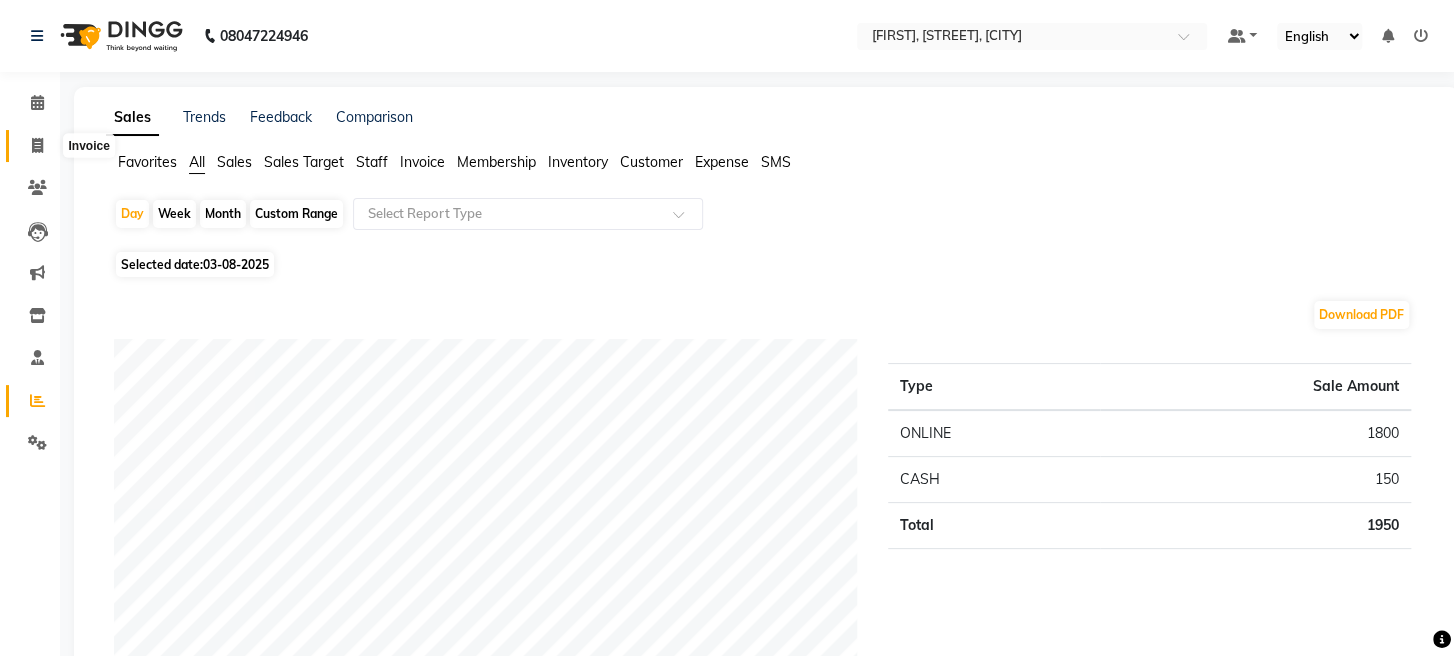 drag, startPoint x: 33, startPoint y: 144, endPoint x: 81, endPoint y: 153, distance: 48.83646 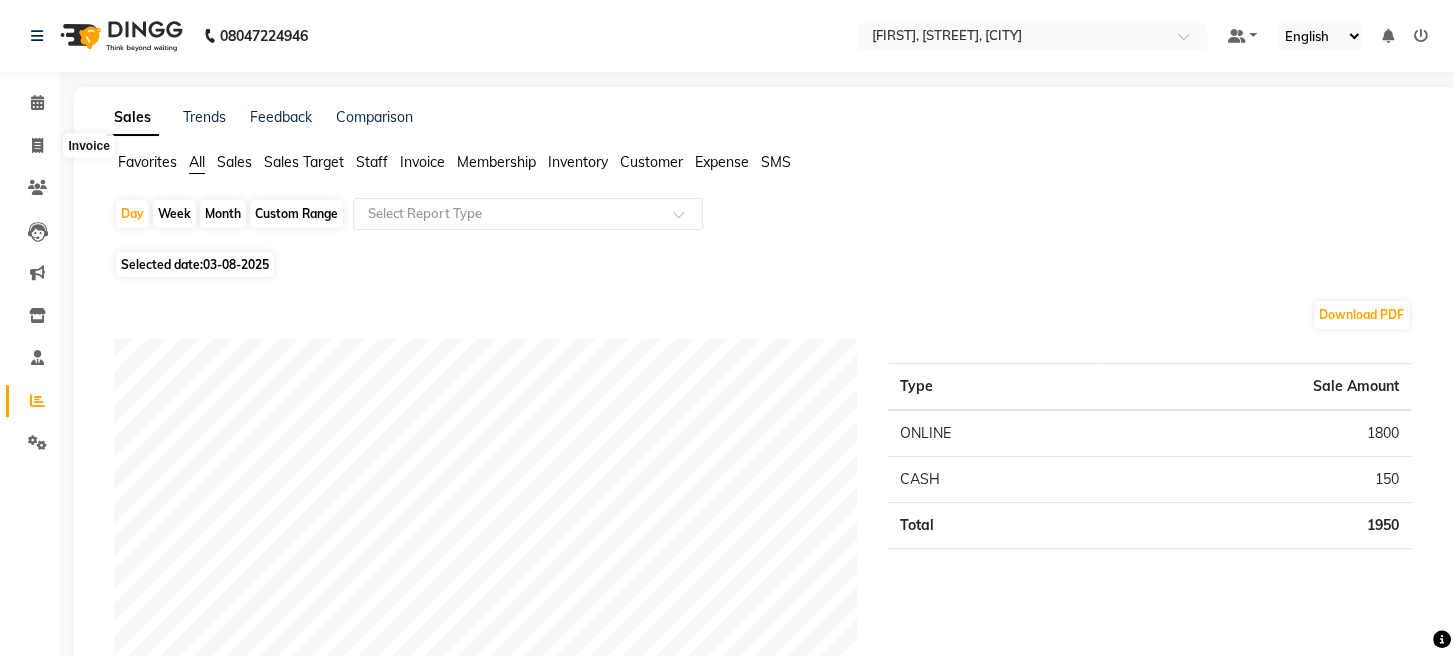 select on "service" 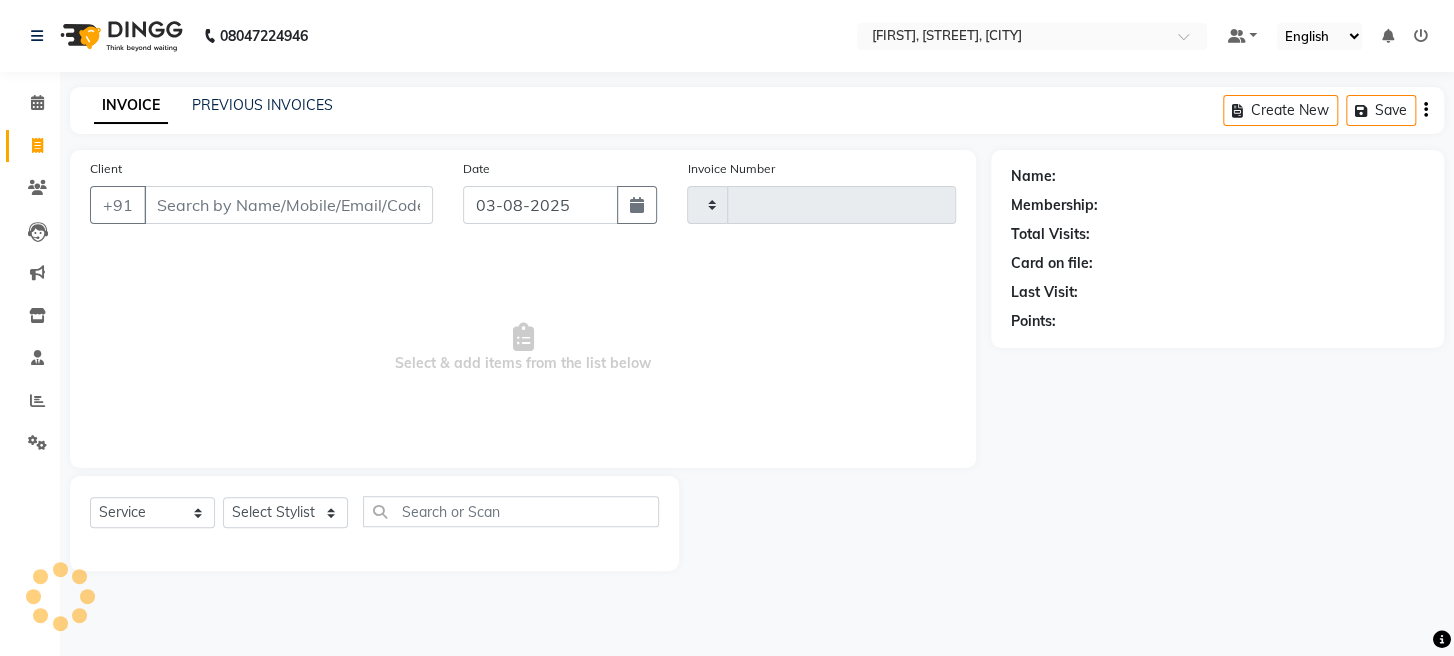 type on "1360" 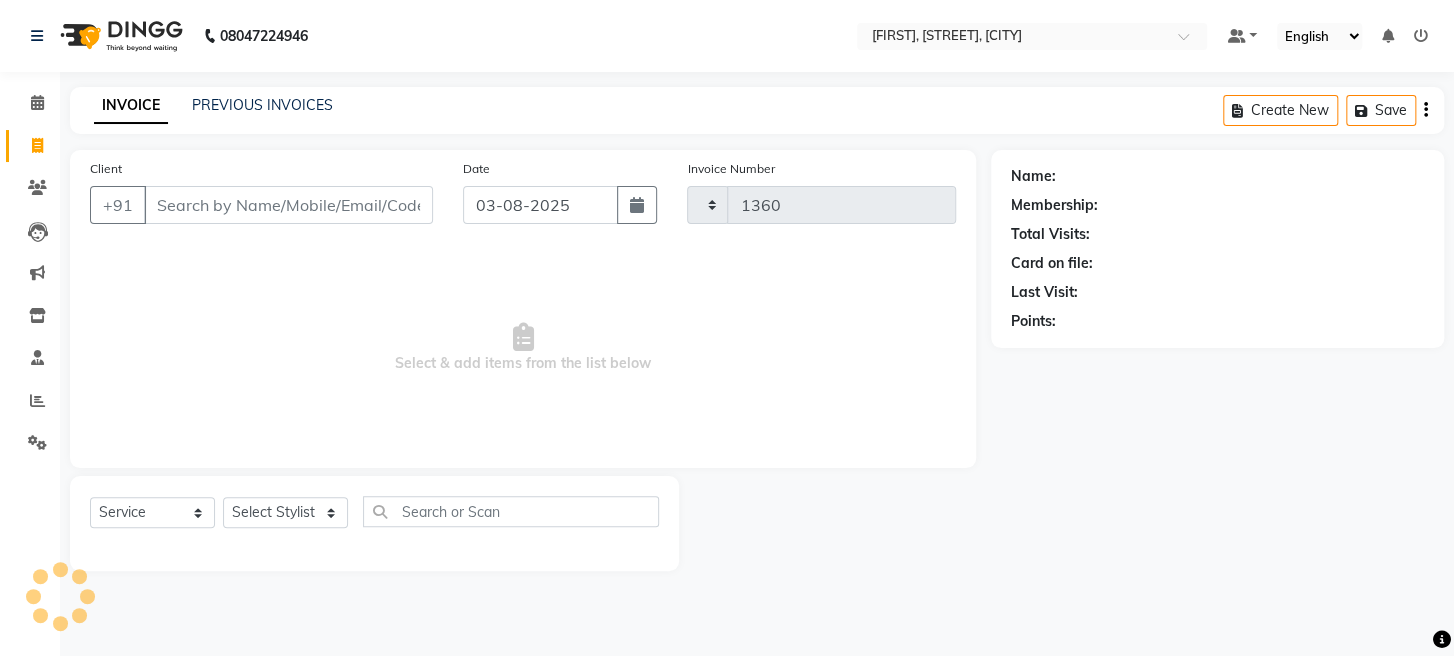 select on "779" 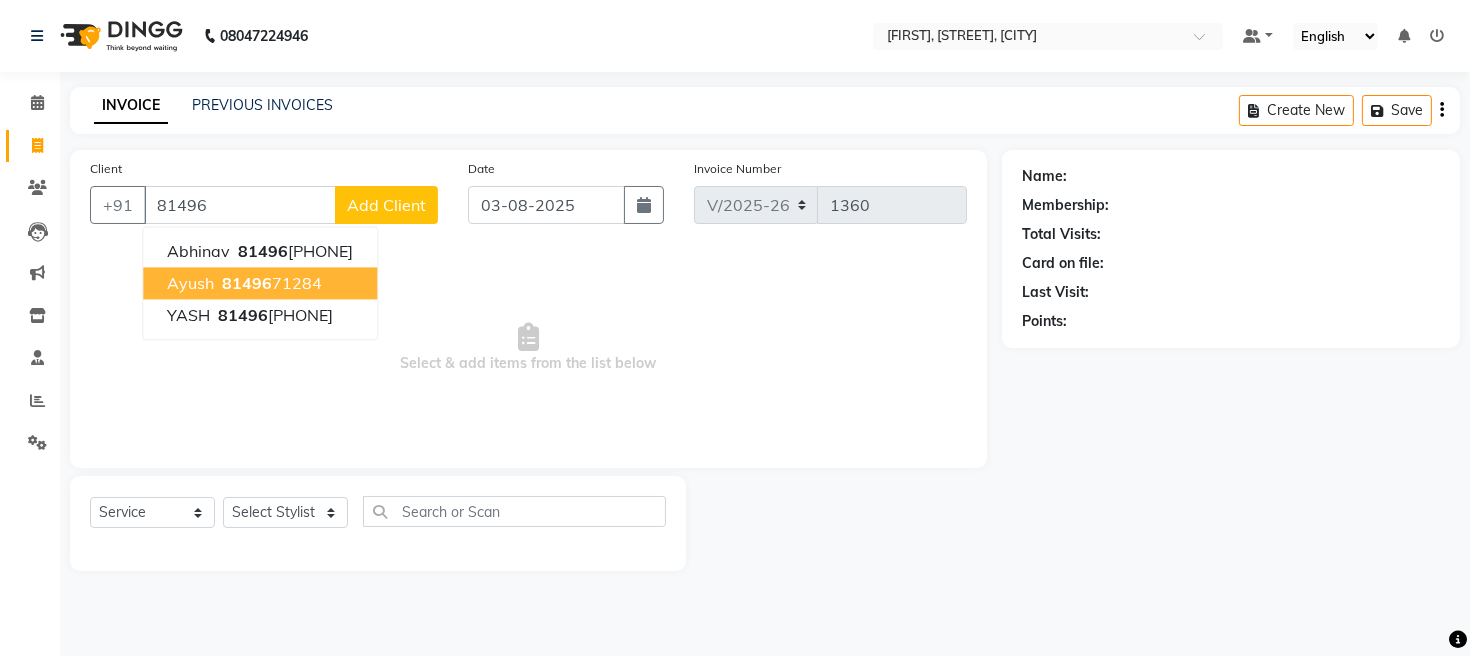 click on "ayush" at bounding box center (190, 283) 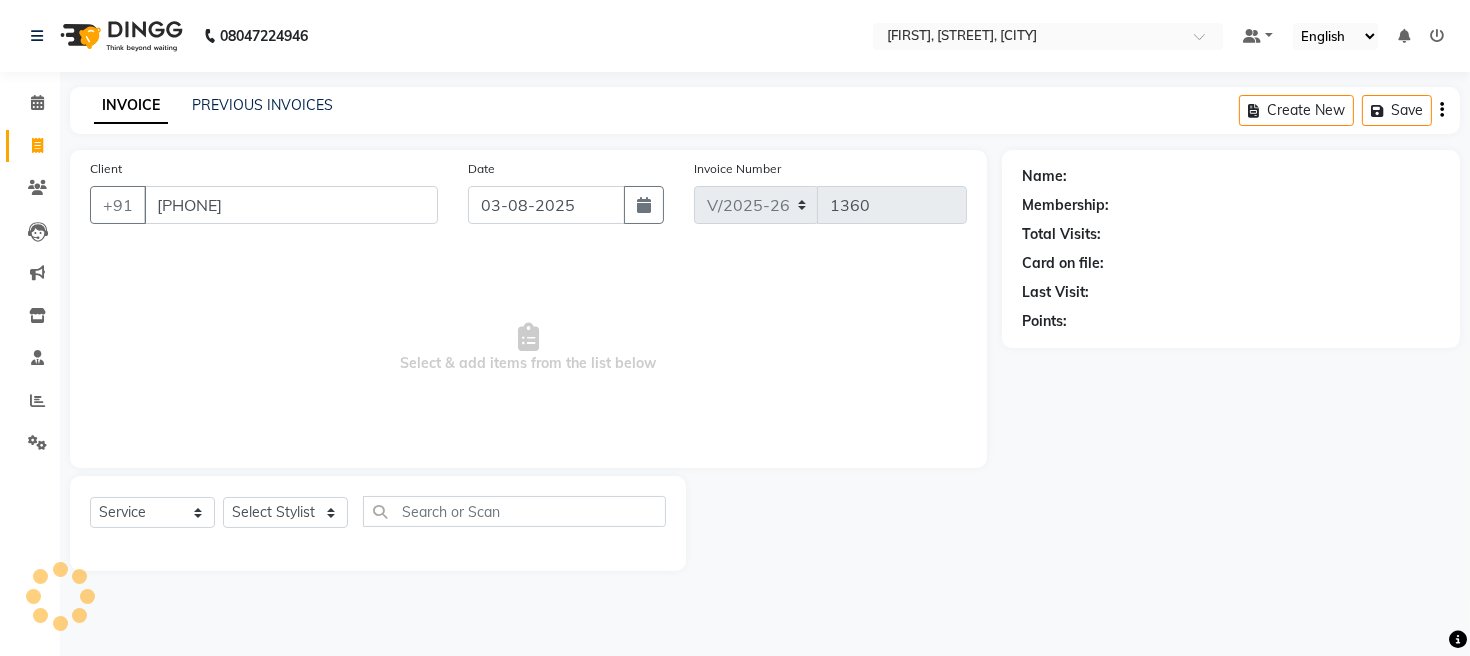 type on "[PHONE]" 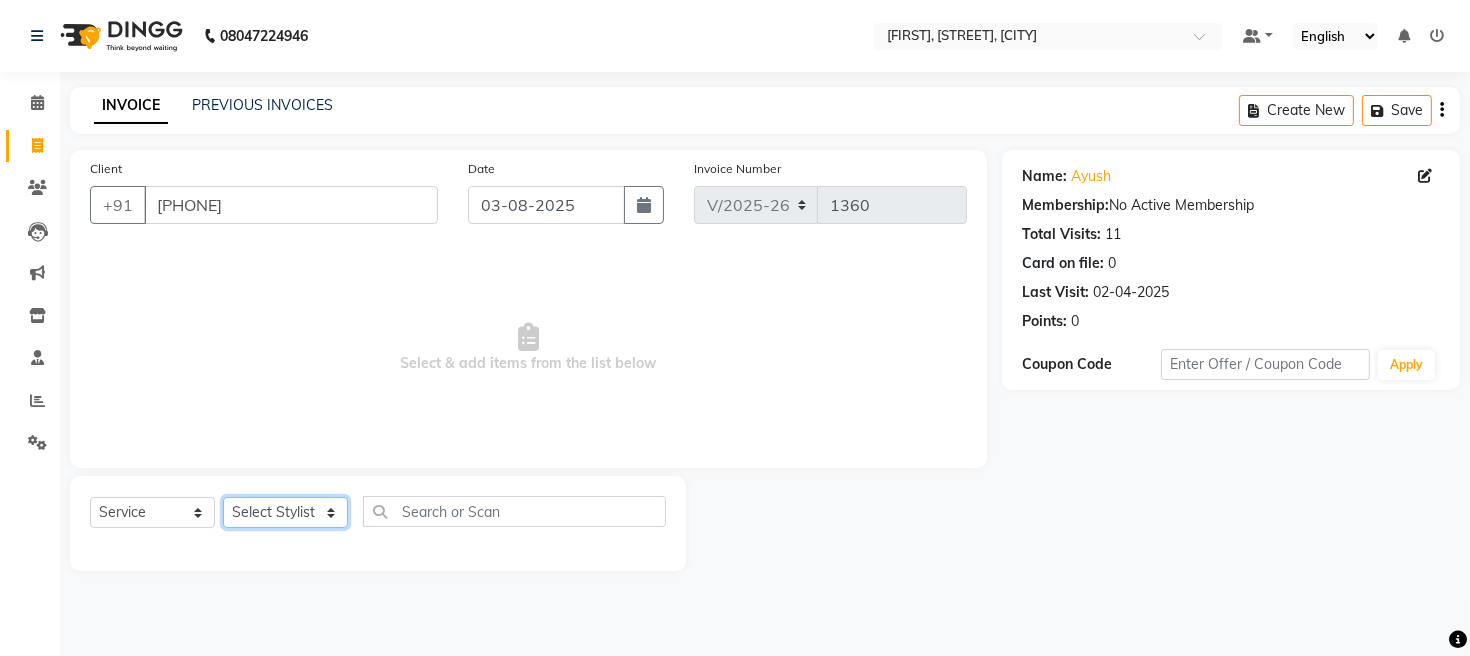 click on "Select Stylist [FIRST] [FIRST] [FIRST] [FIRST] [FIRST]" 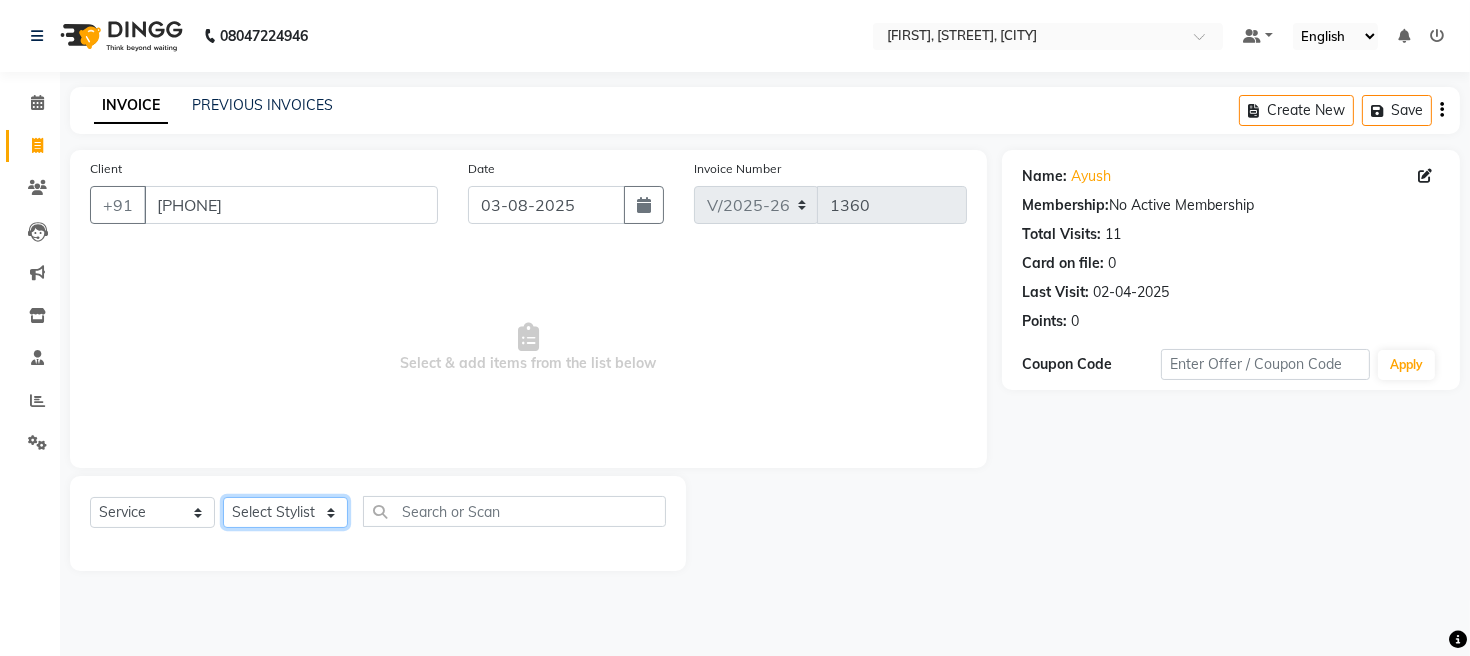 select on "16429" 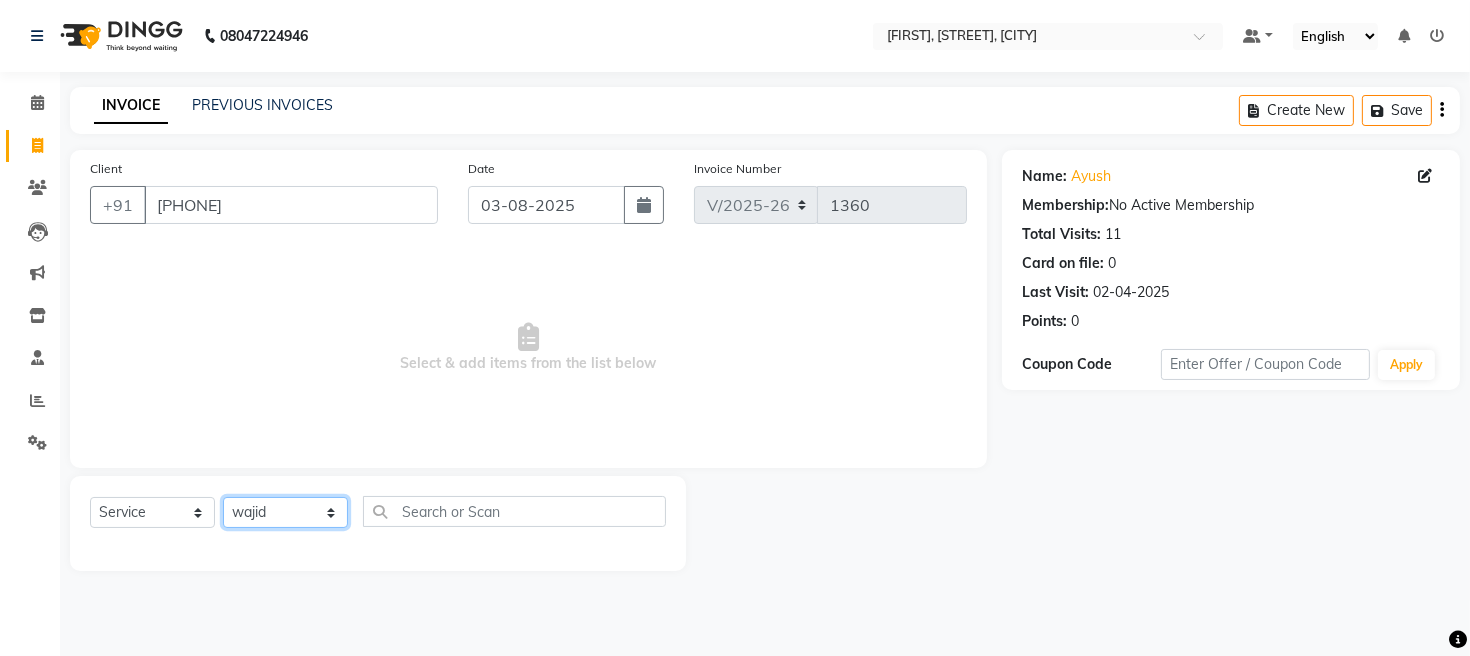 click on "Select Stylist [FIRST] [FIRST] [FIRST] [FIRST] [FIRST]" 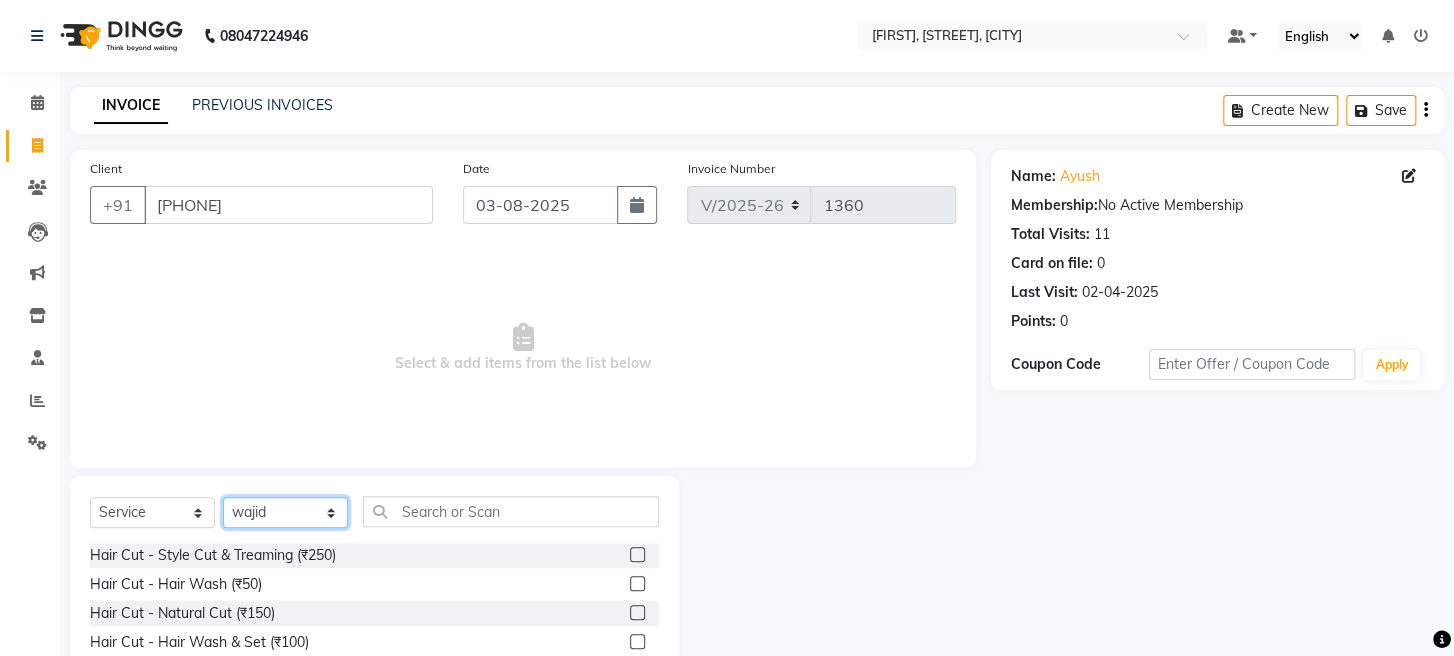 scroll, scrollTop: 145, scrollLeft: 0, axis: vertical 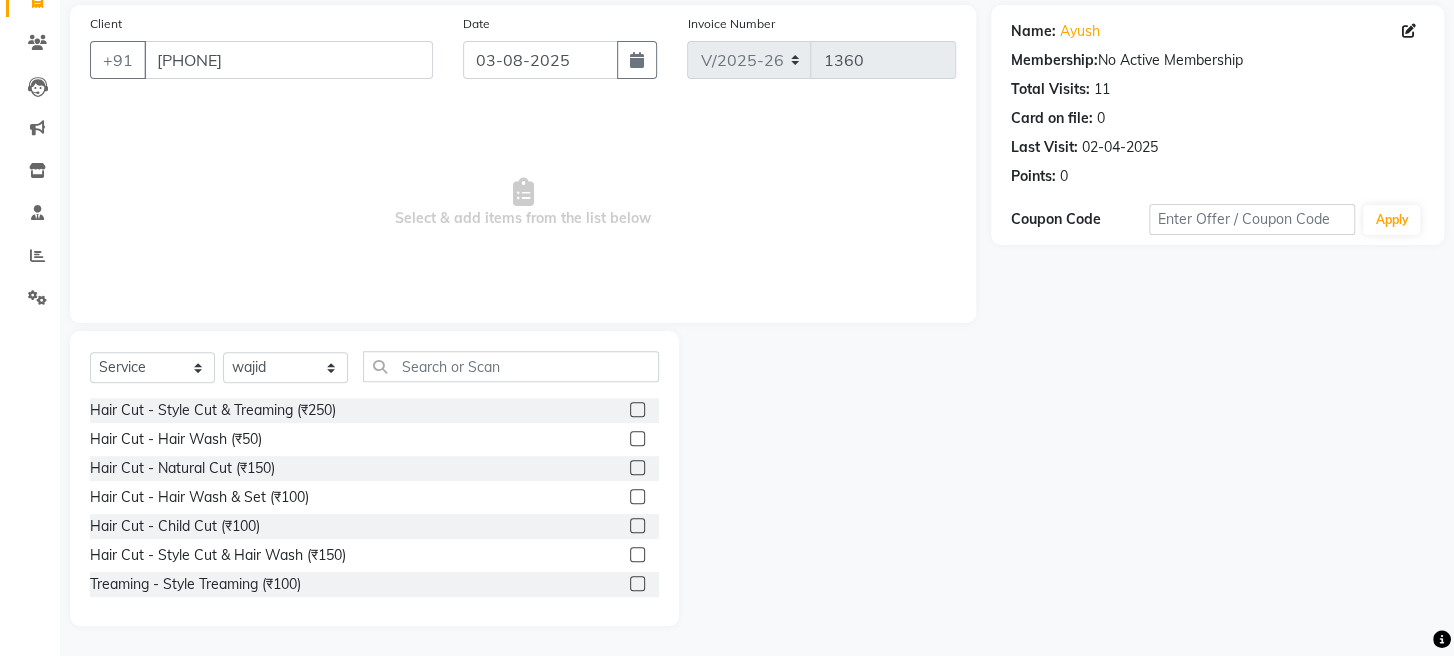 click 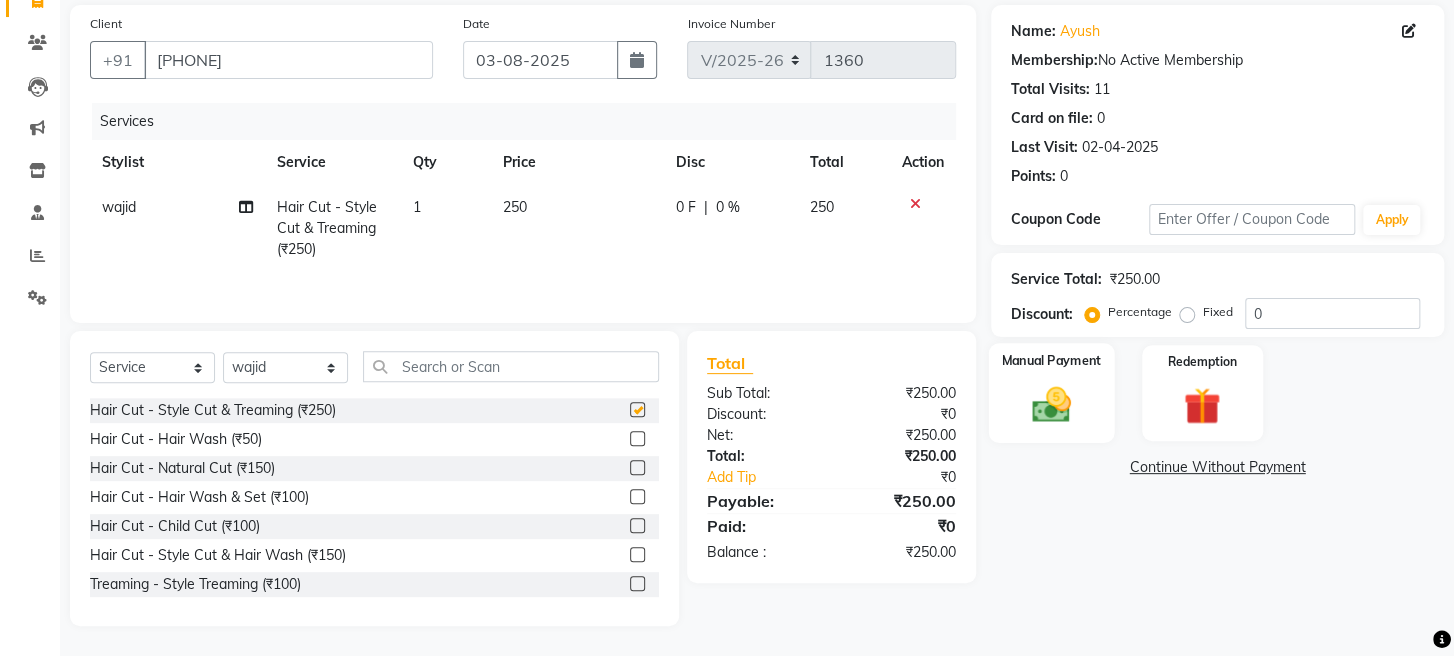checkbox on "false" 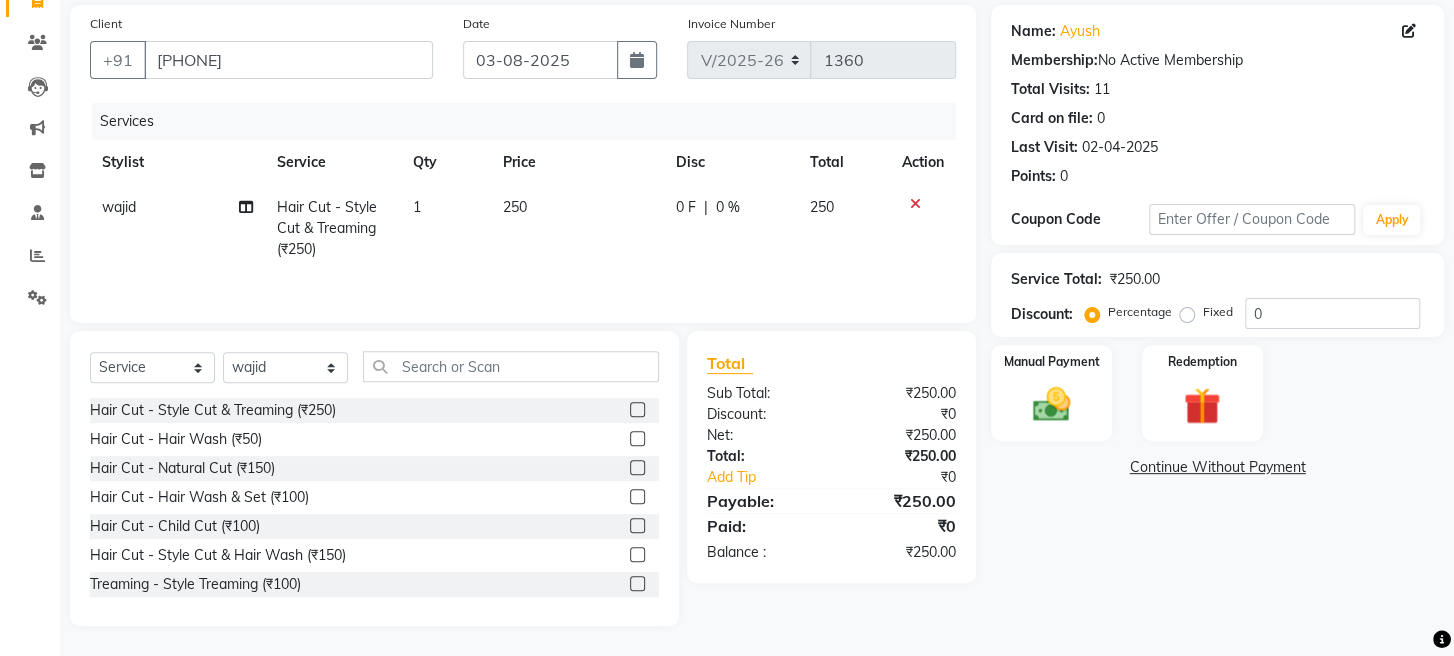 drag, startPoint x: 1038, startPoint y: 398, endPoint x: 1192, endPoint y: 465, distance: 167.94344 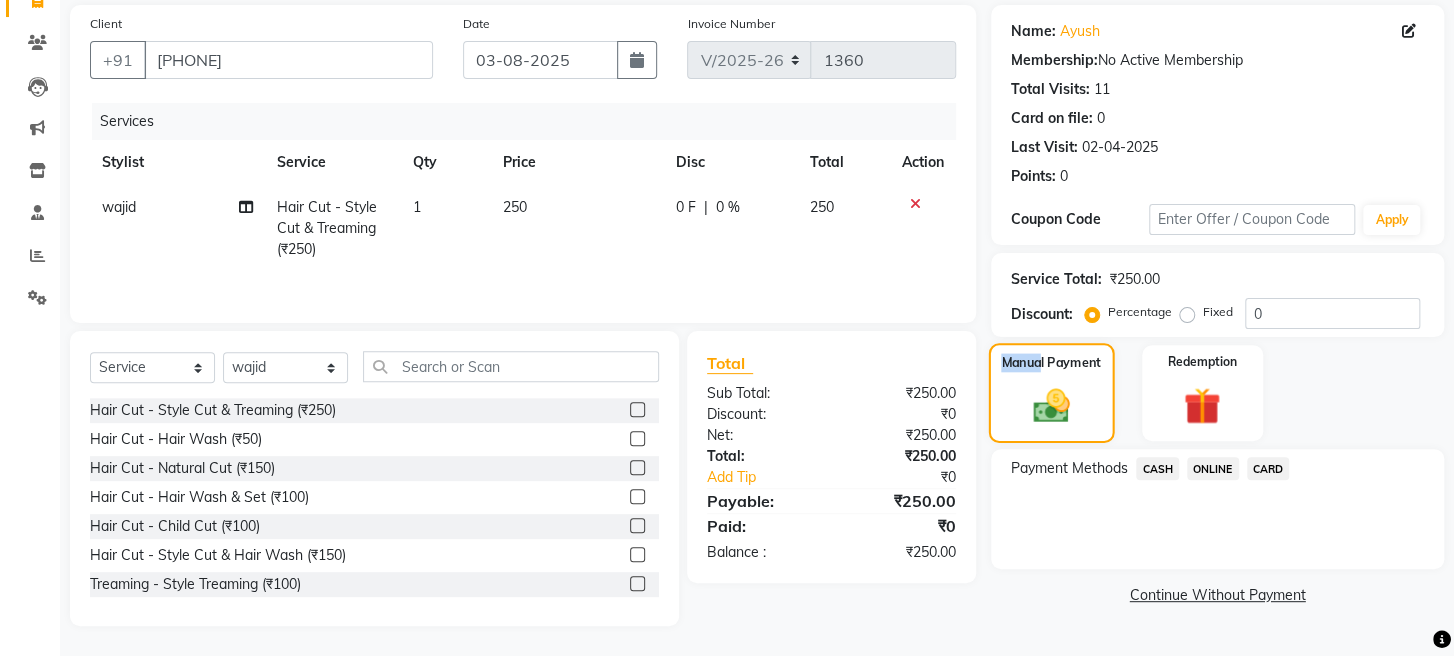 click 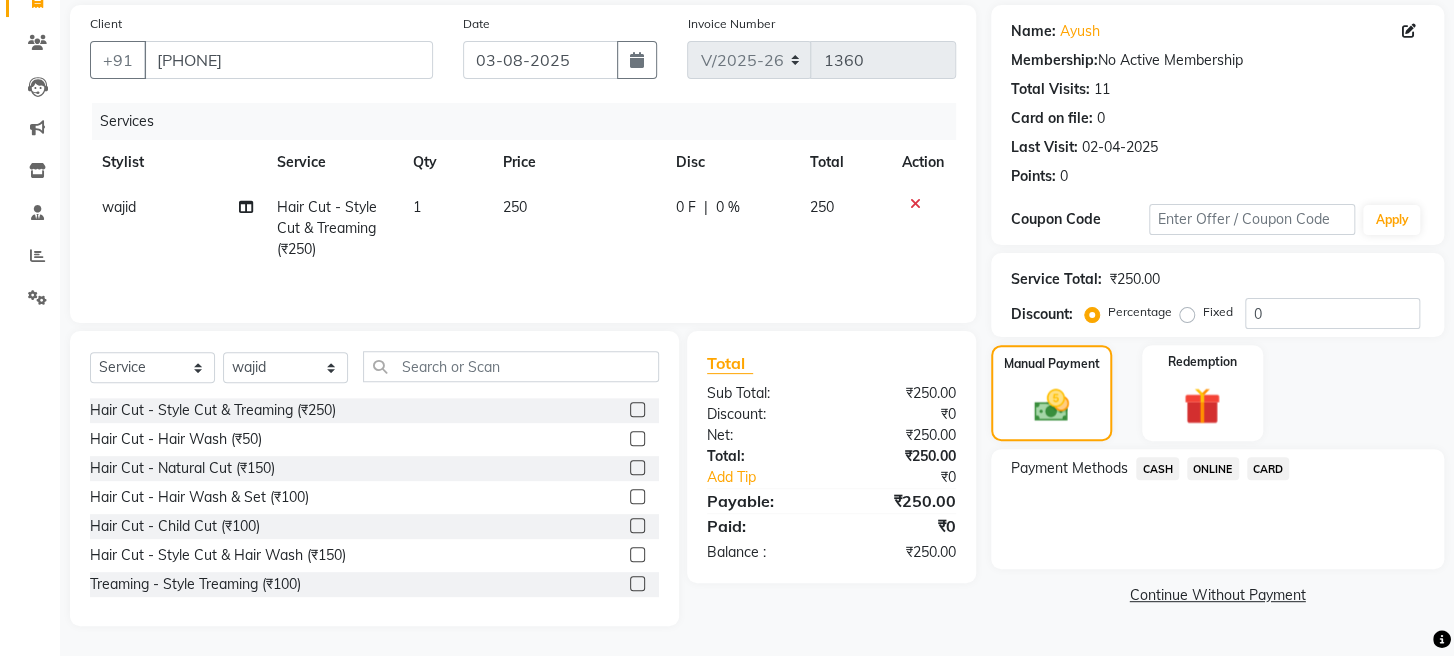 click on "ONLINE" 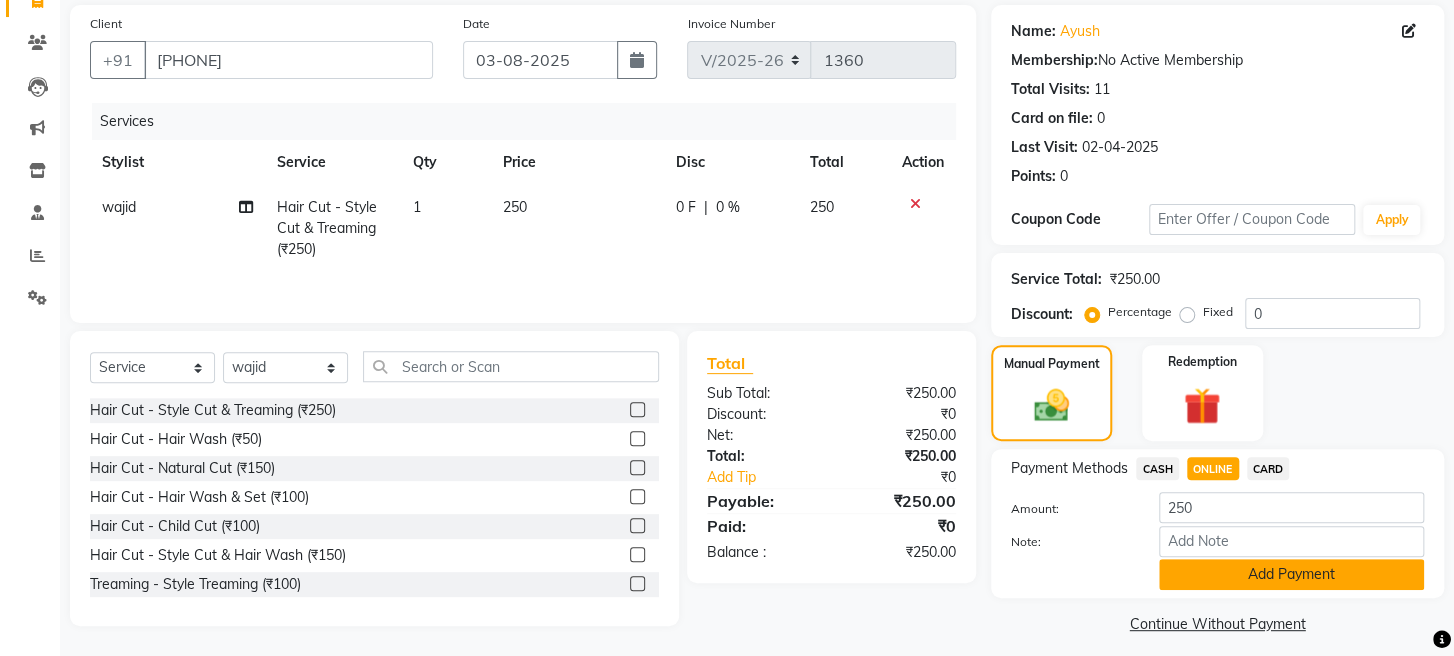 click on "Add Payment" 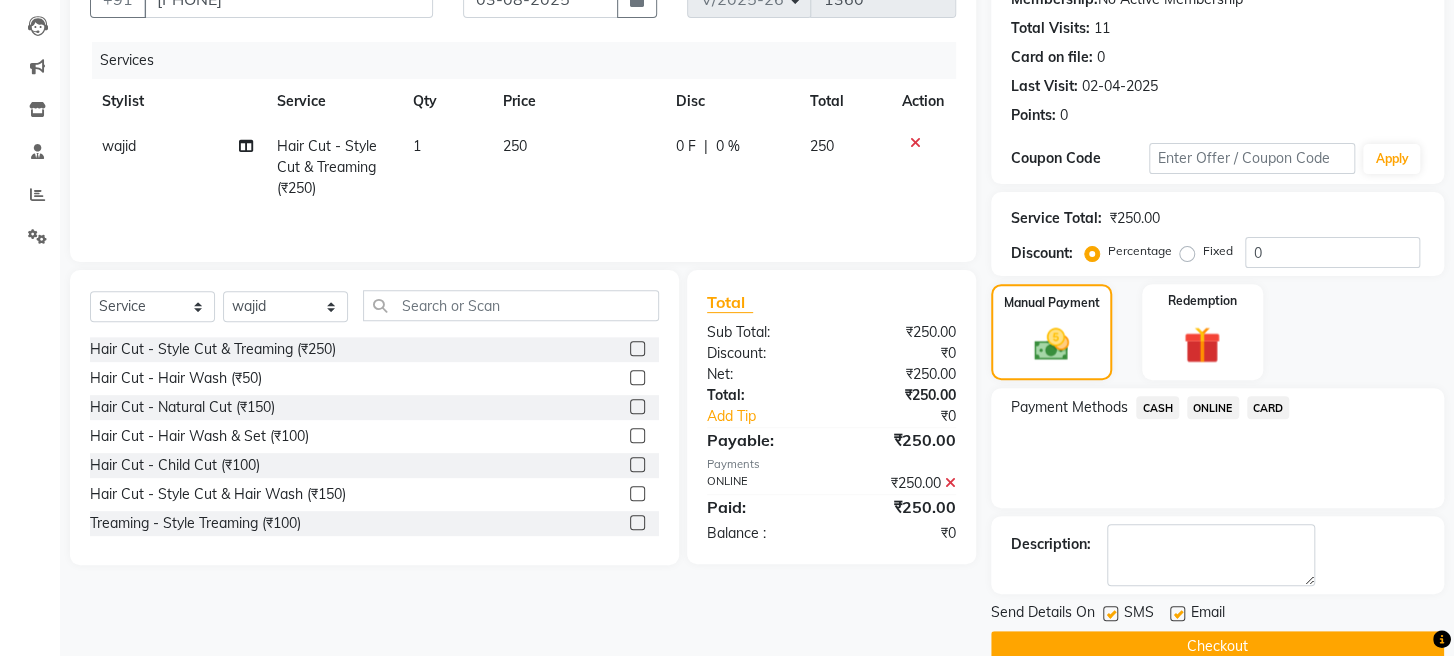scroll, scrollTop: 264, scrollLeft: 0, axis: vertical 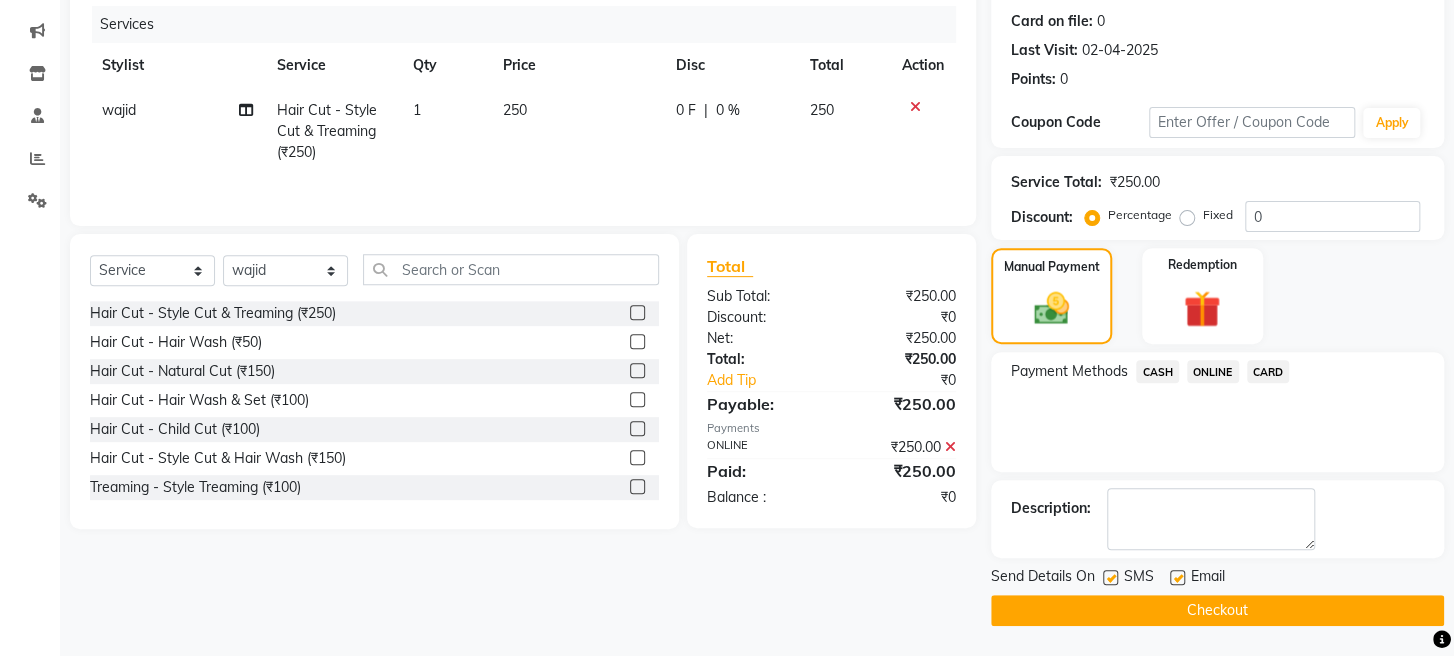 click on "Checkout" 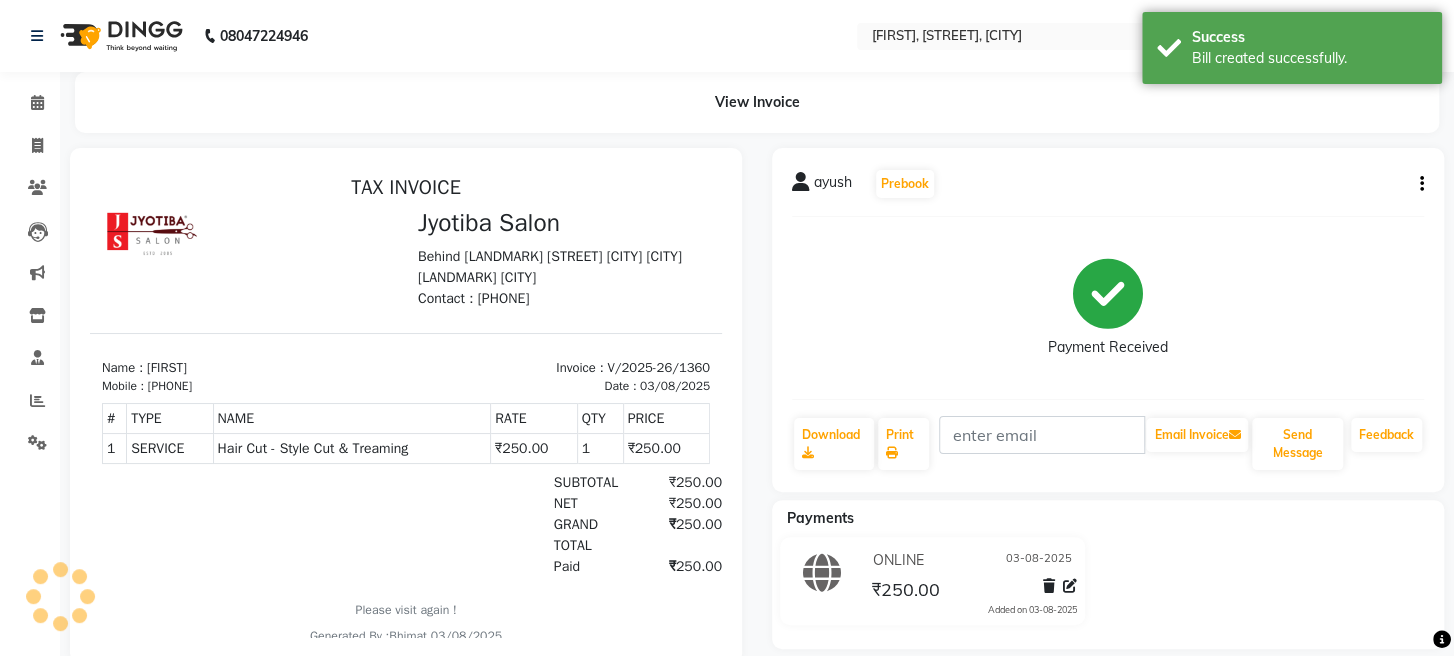 scroll, scrollTop: 0, scrollLeft: 0, axis: both 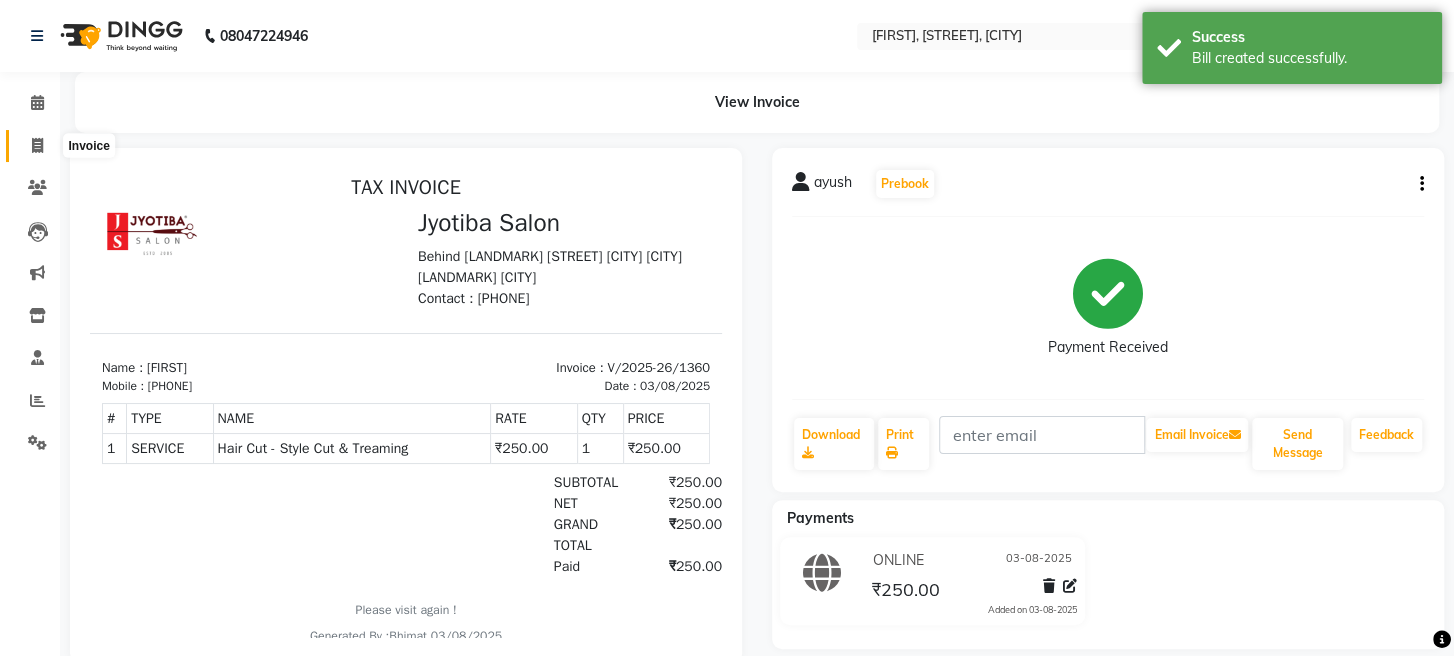 click 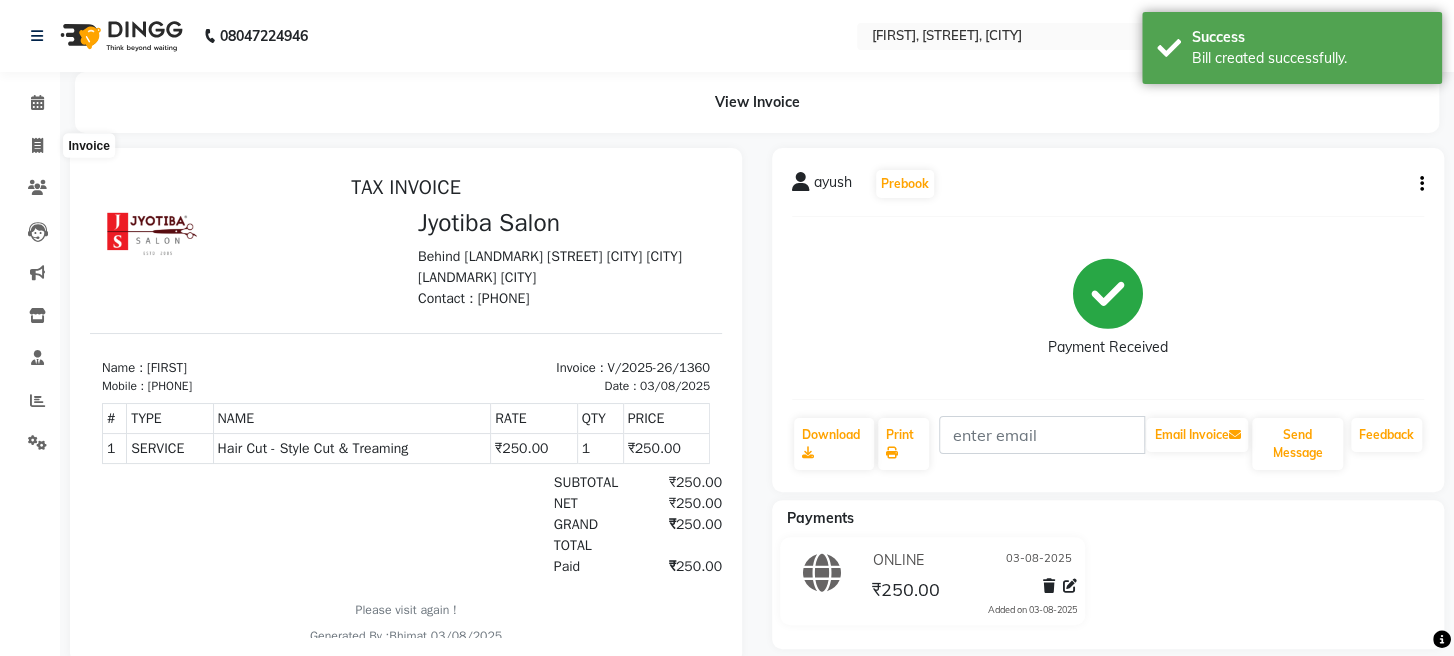 select on "service" 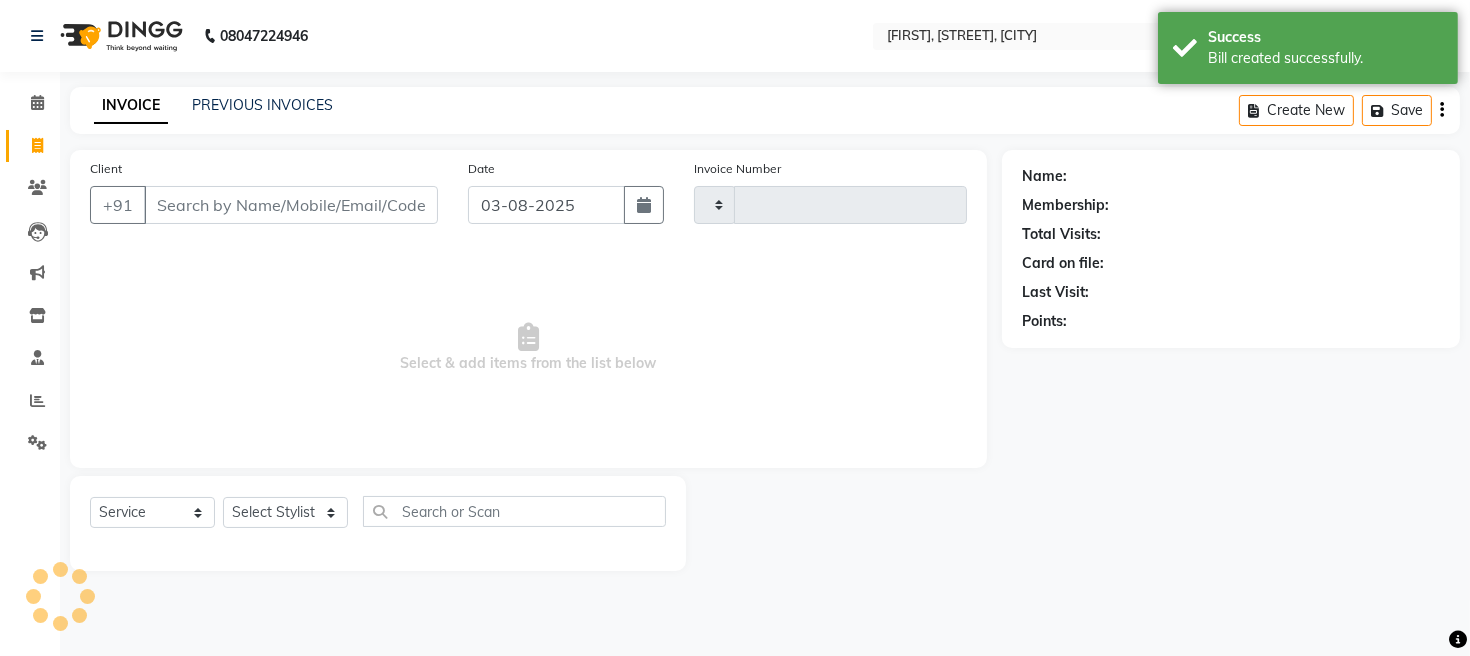 type on "1361" 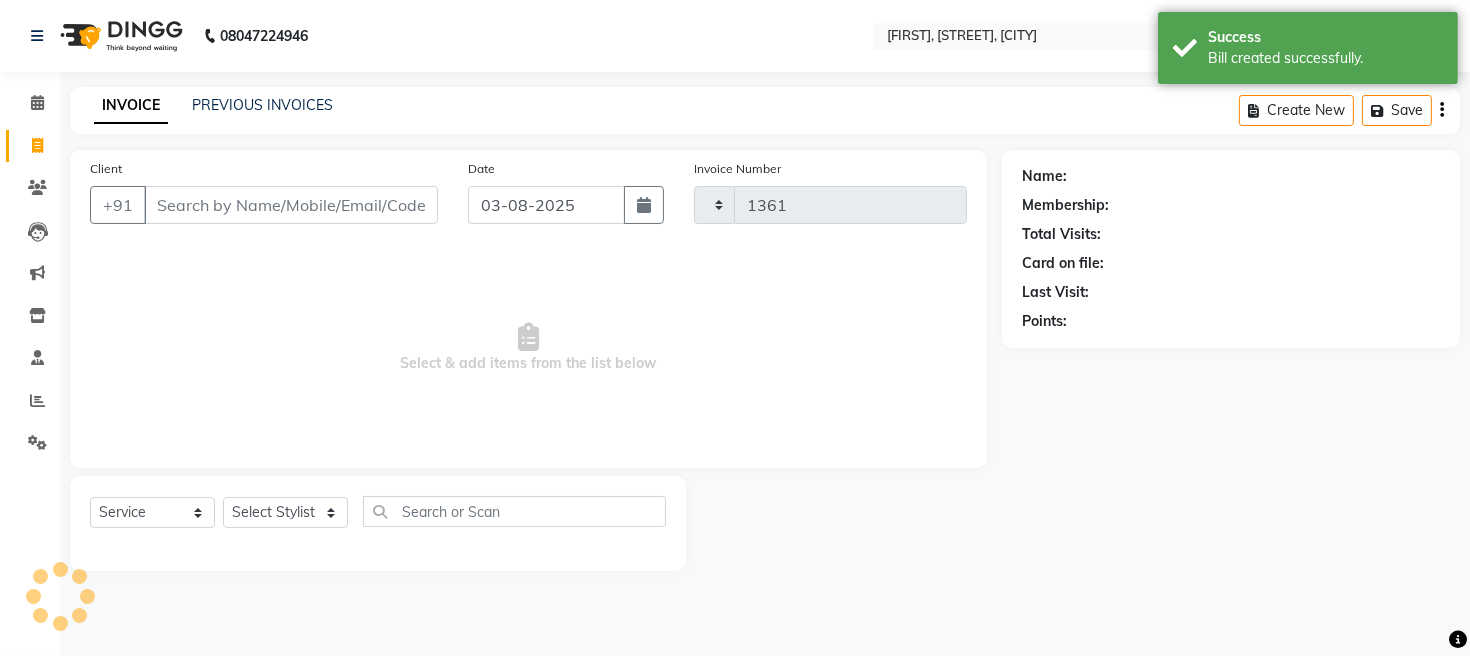 select on "779" 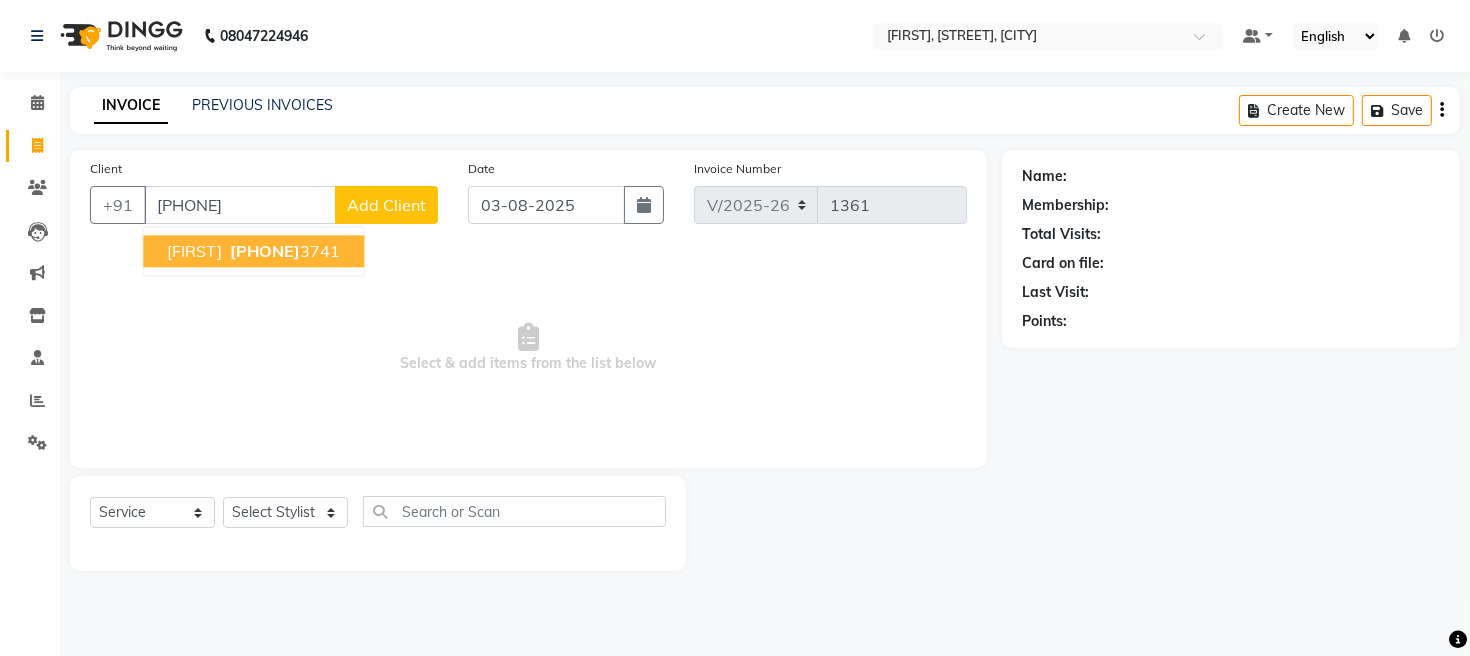 click on "[FIRST]" at bounding box center [194, 251] 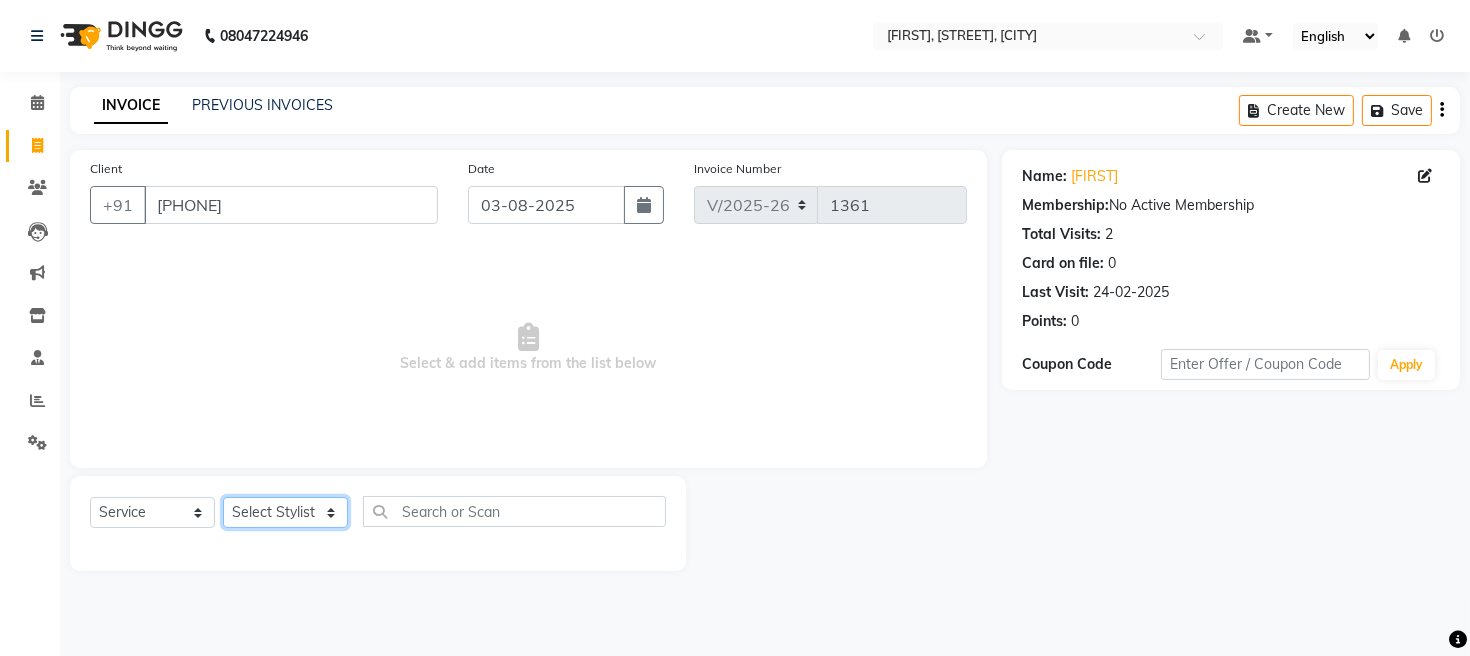 click on "Select Stylist [FIRST] [FIRST] [FIRST] [FIRST] [FIRST]" 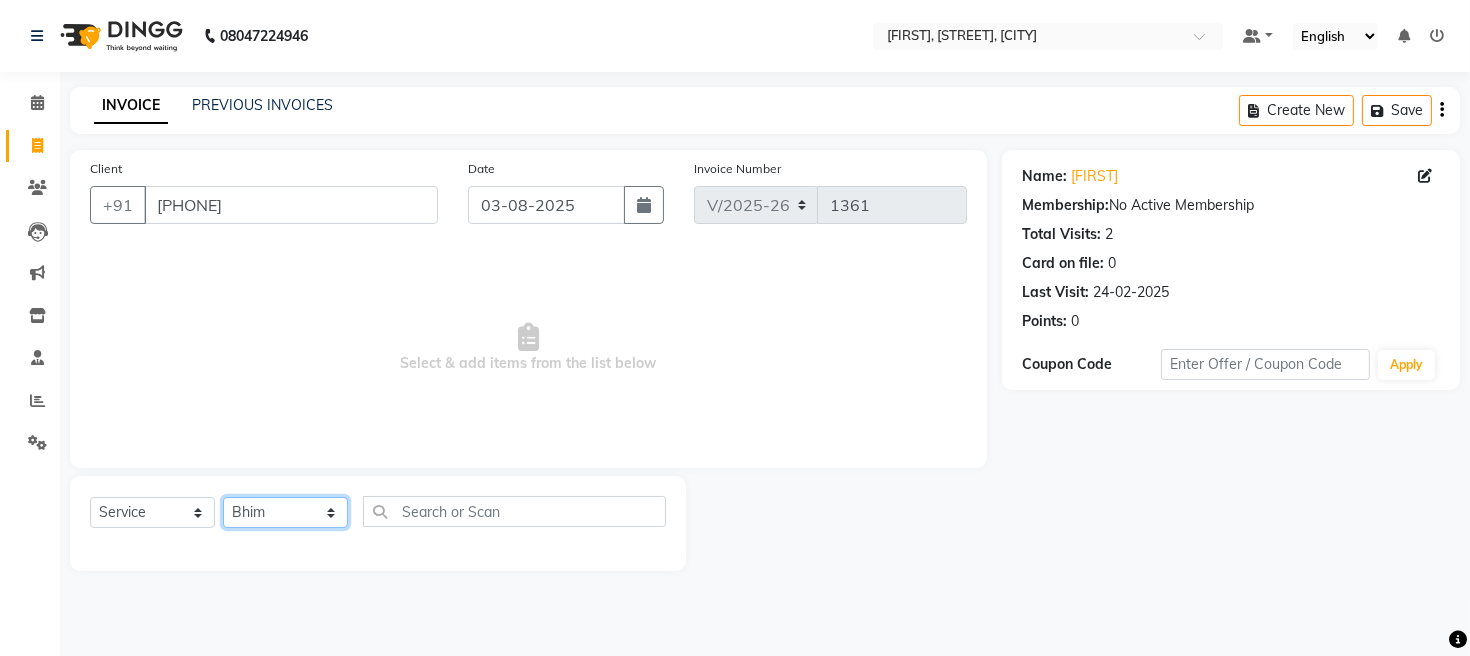 click on "Select Stylist [FIRST] [FIRST] [FIRST] [FIRST] [FIRST]" 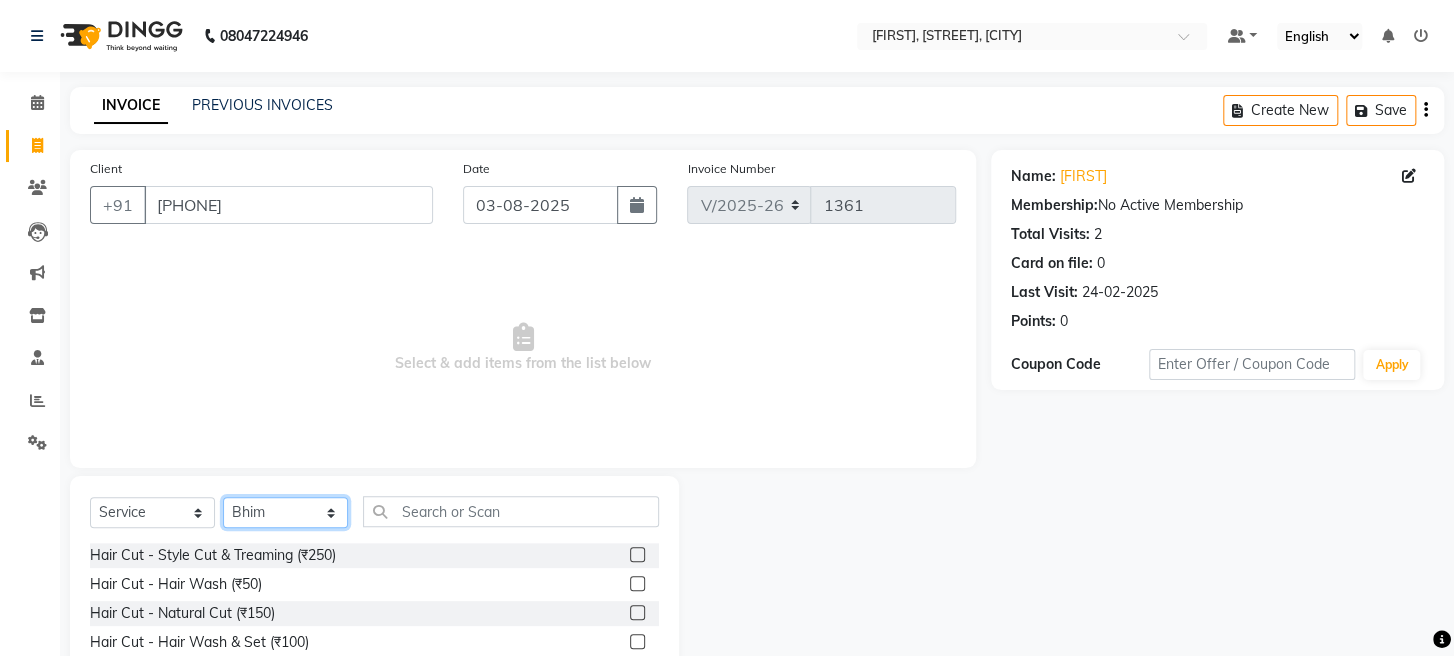 scroll, scrollTop: 145, scrollLeft: 0, axis: vertical 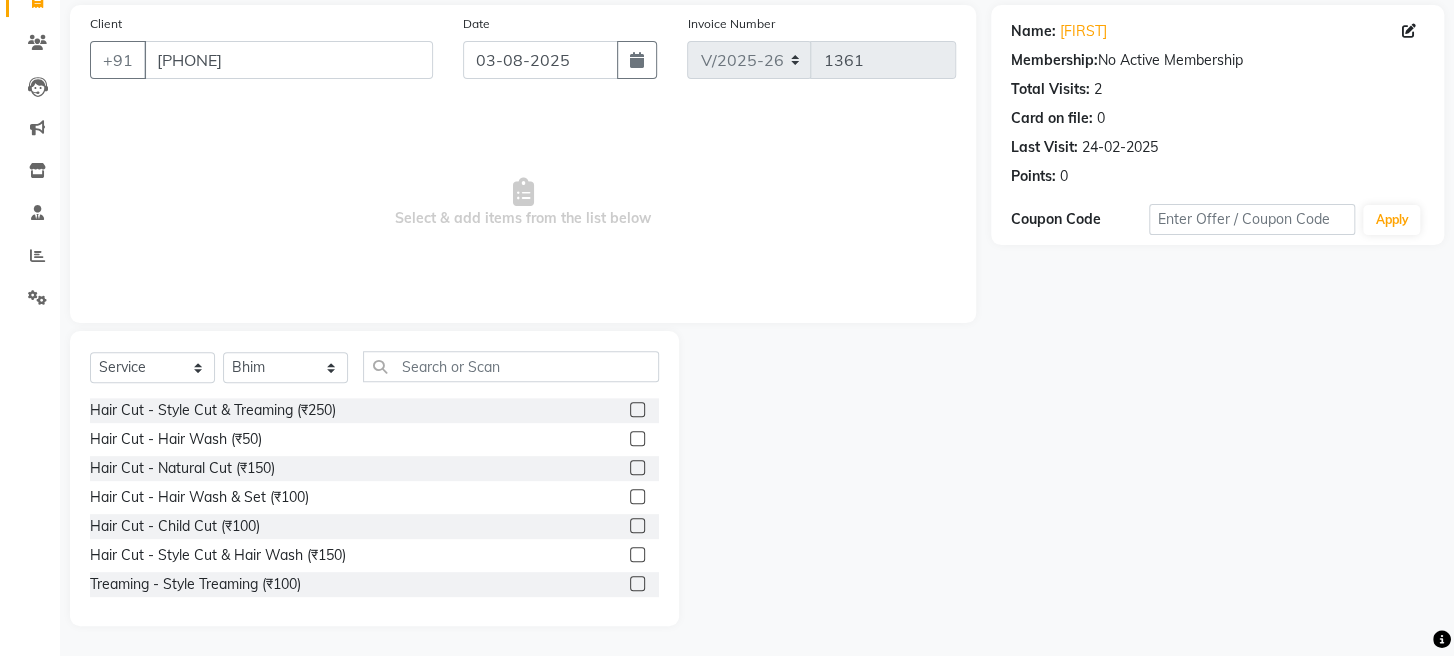 click 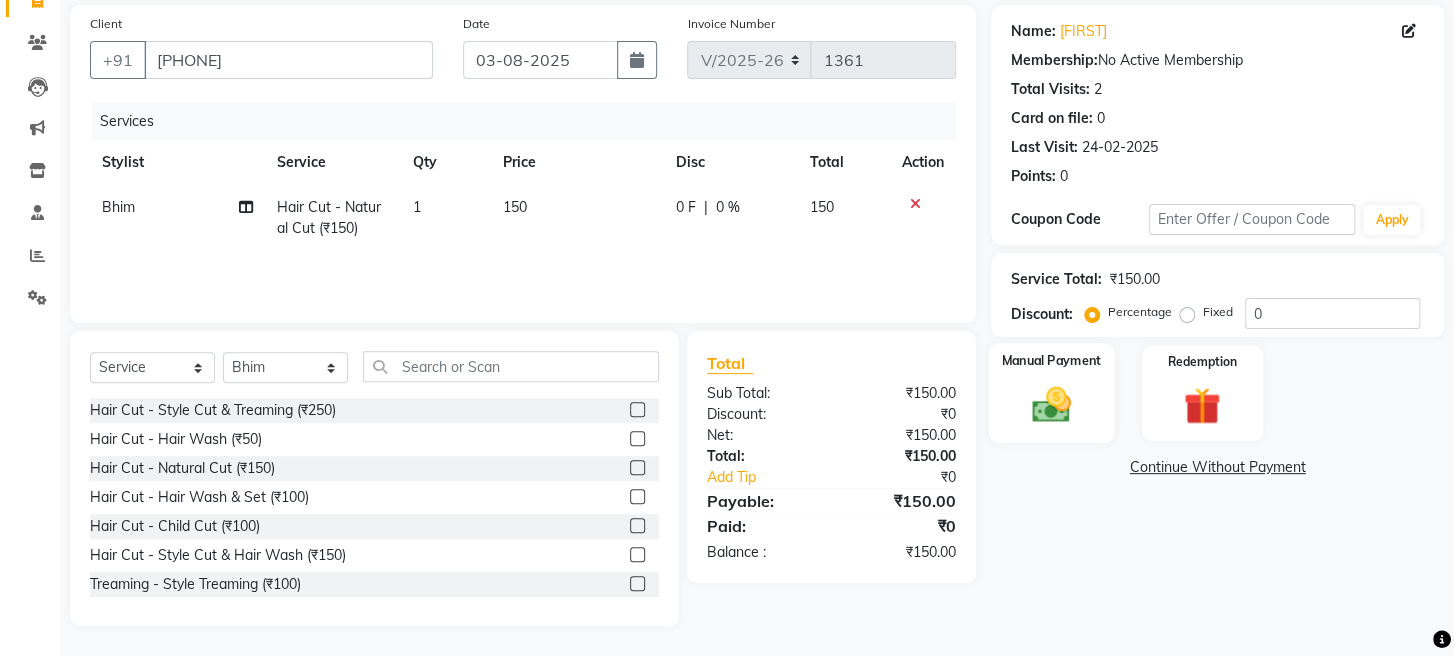 checkbox on "false" 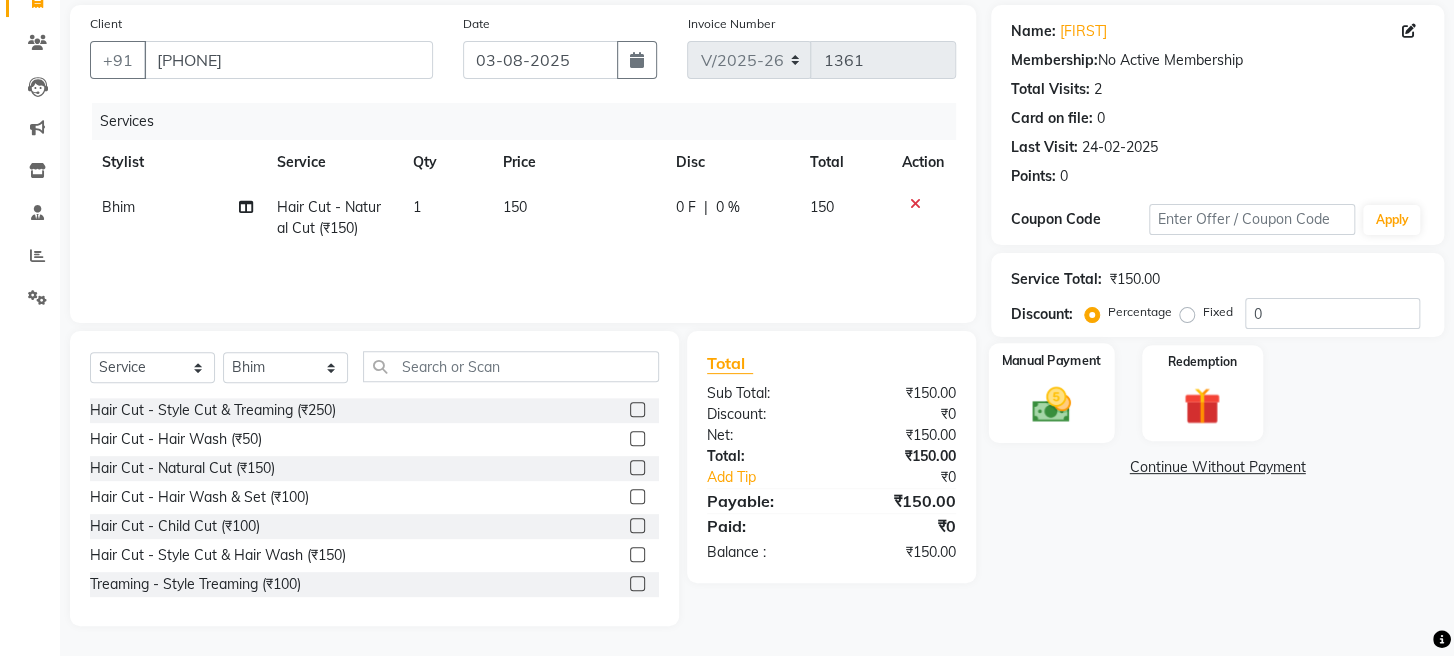 click on "Manual Payment" 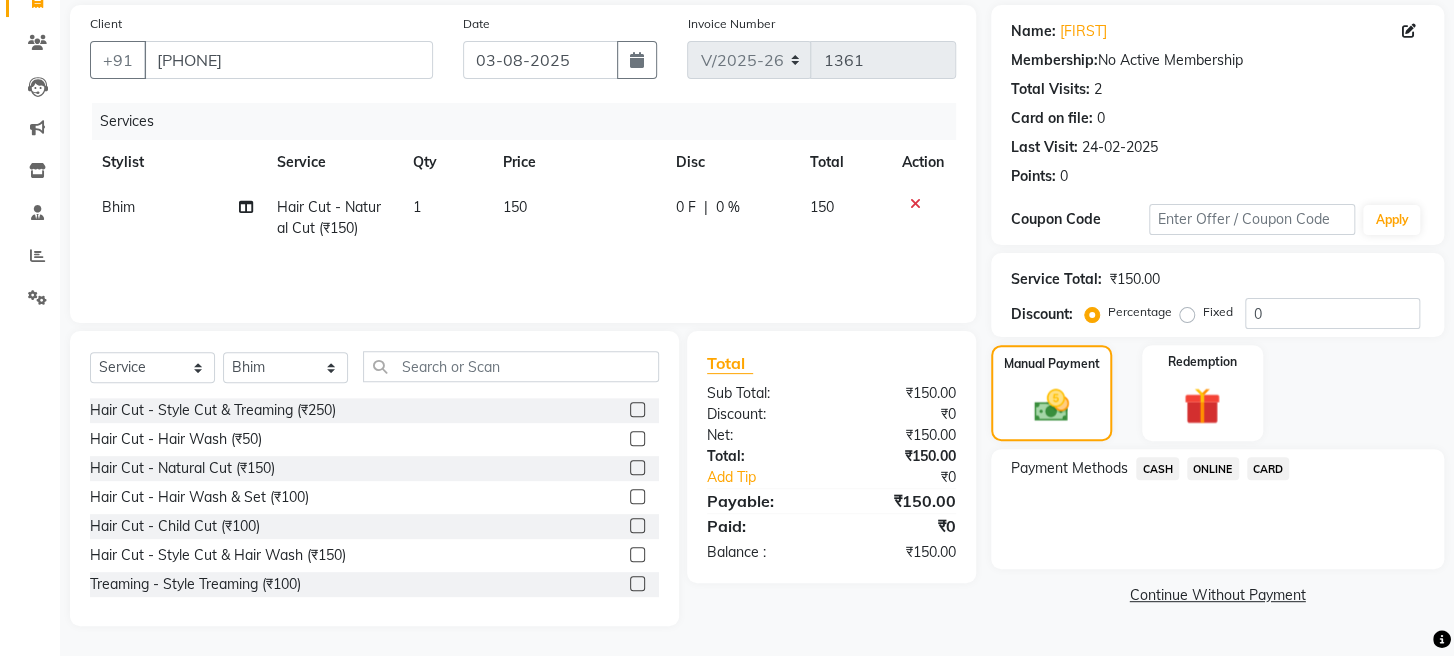 click on "ONLINE" 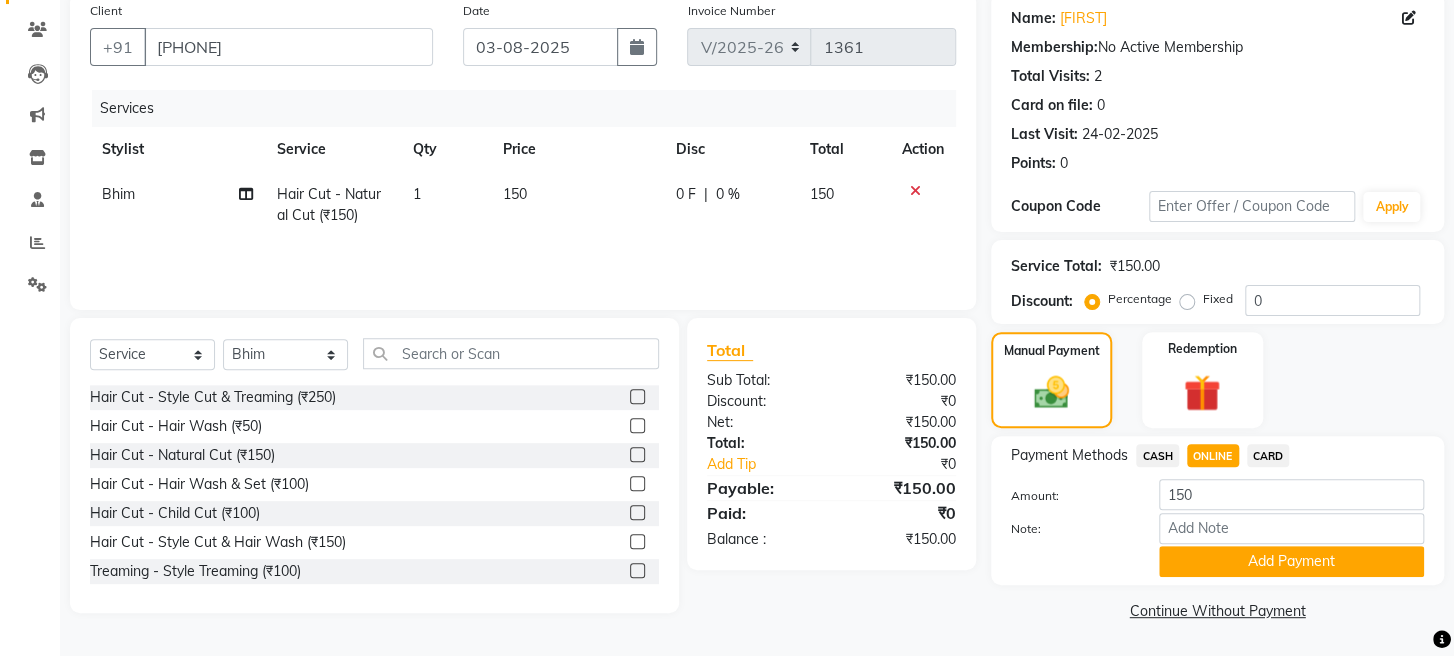 scroll, scrollTop: 180, scrollLeft: 0, axis: vertical 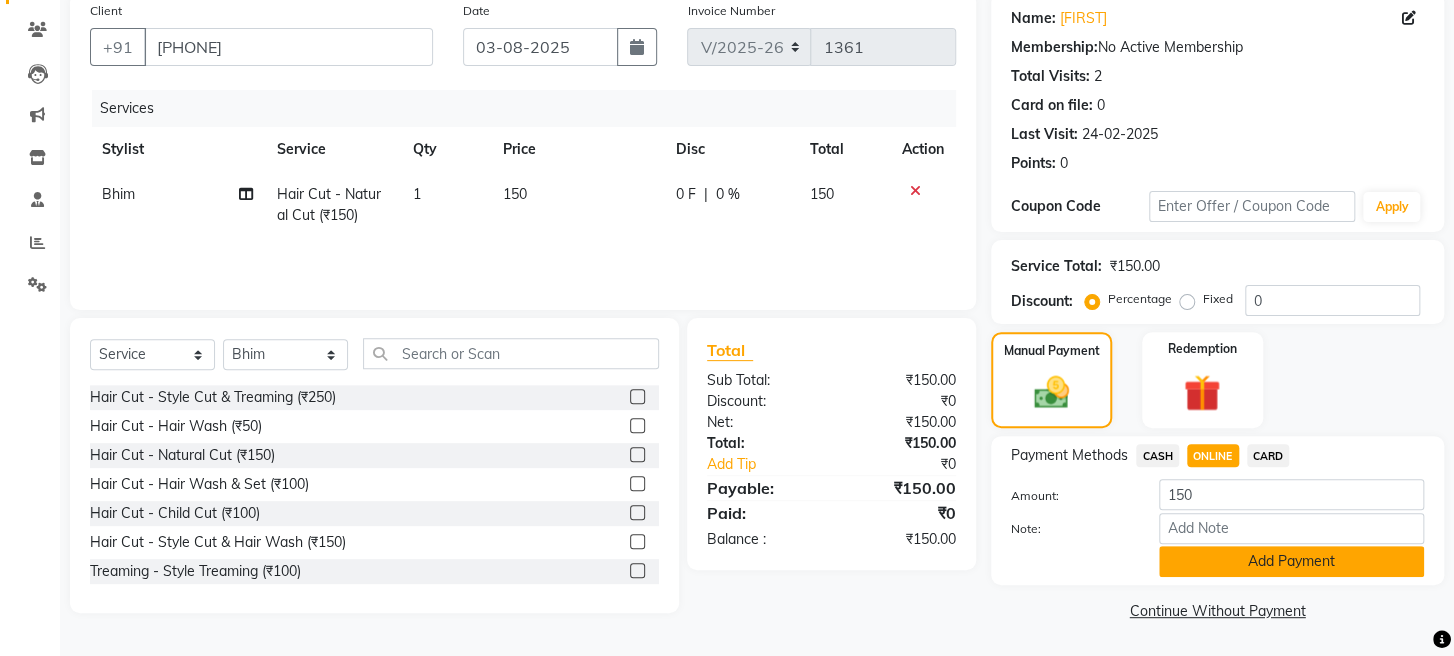 click on "Add Payment" 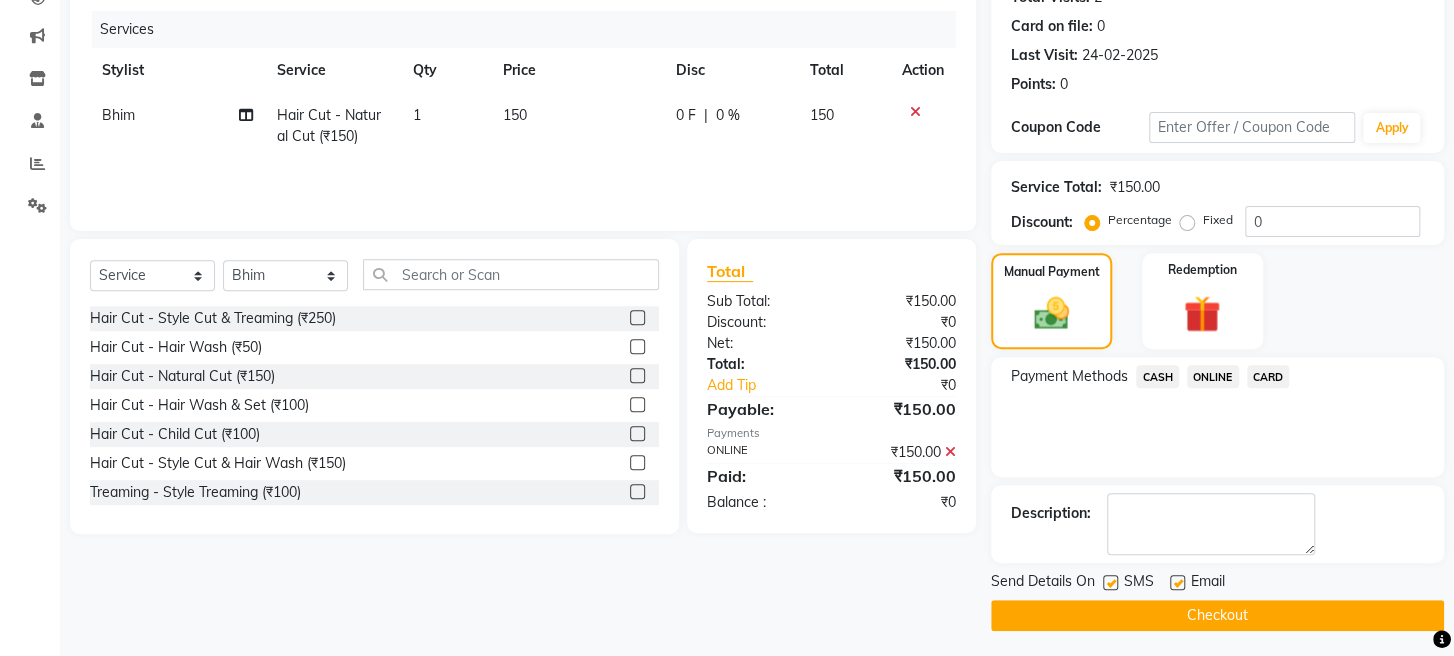 scroll, scrollTop: 264, scrollLeft: 0, axis: vertical 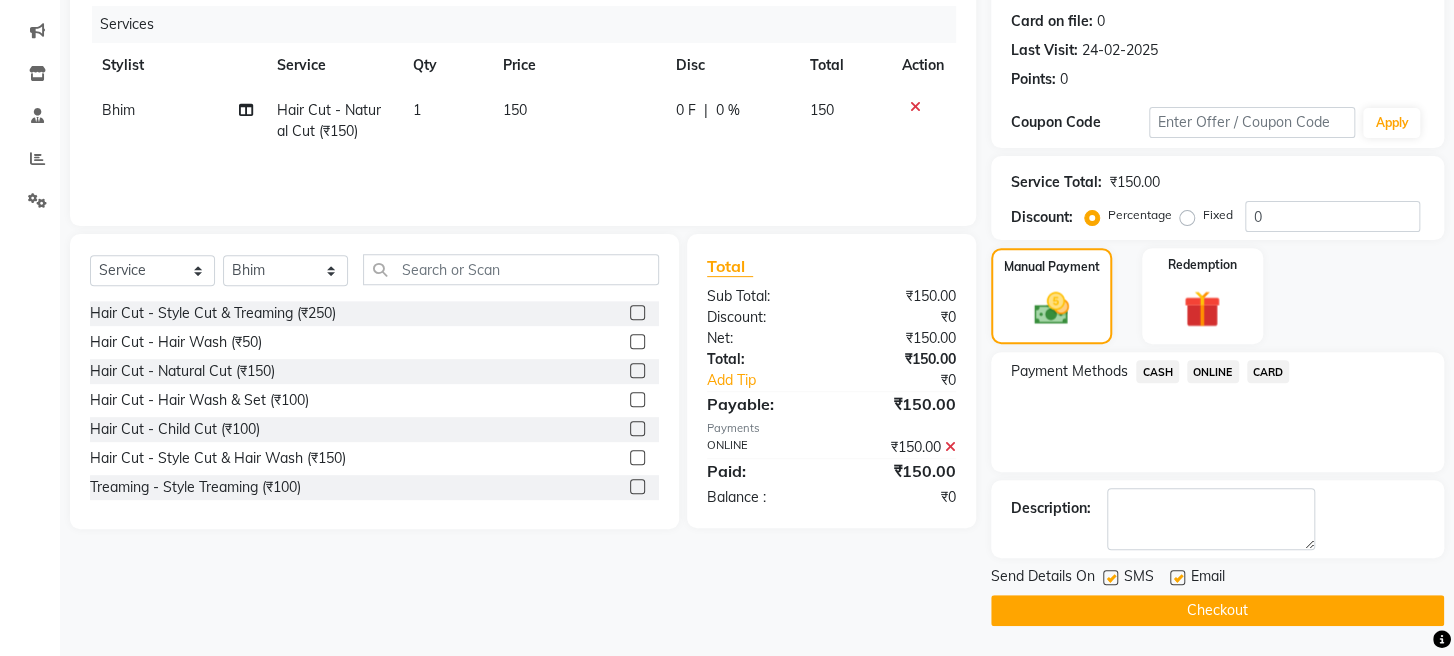 click on "Checkout" 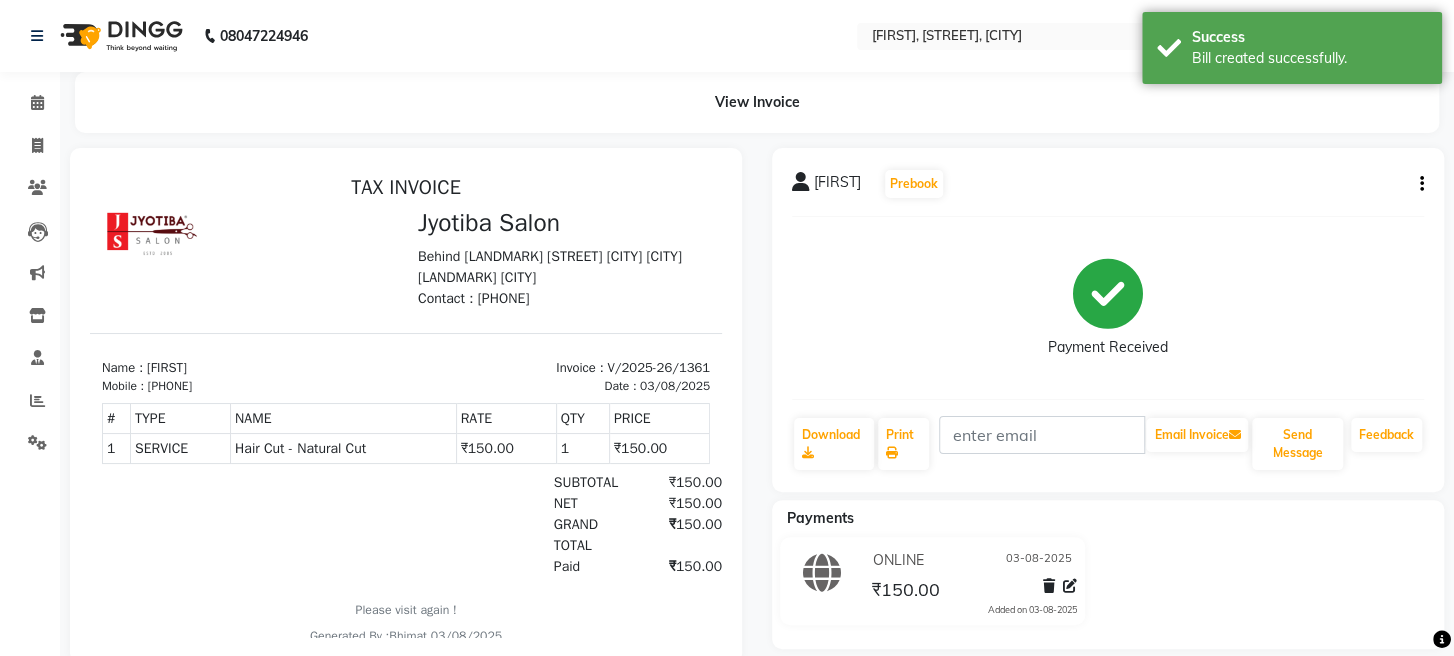 scroll, scrollTop: 0, scrollLeft: 0, axis: both 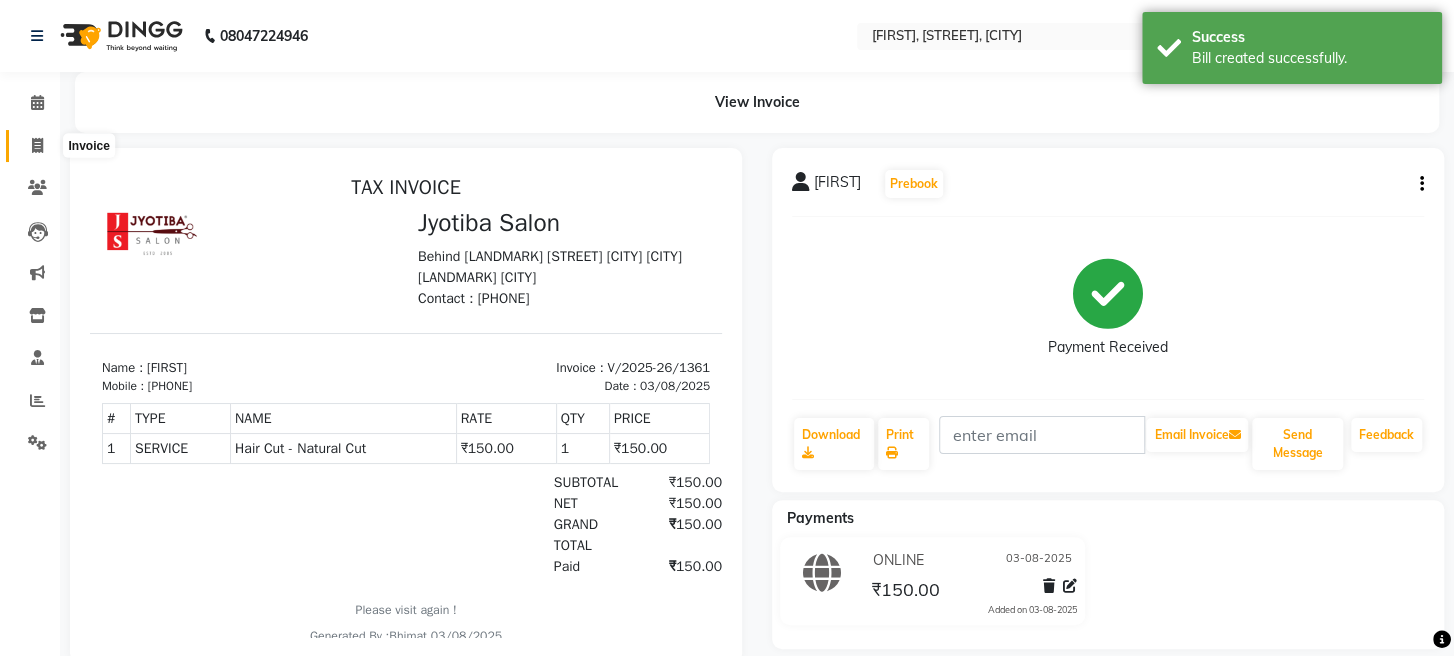 click 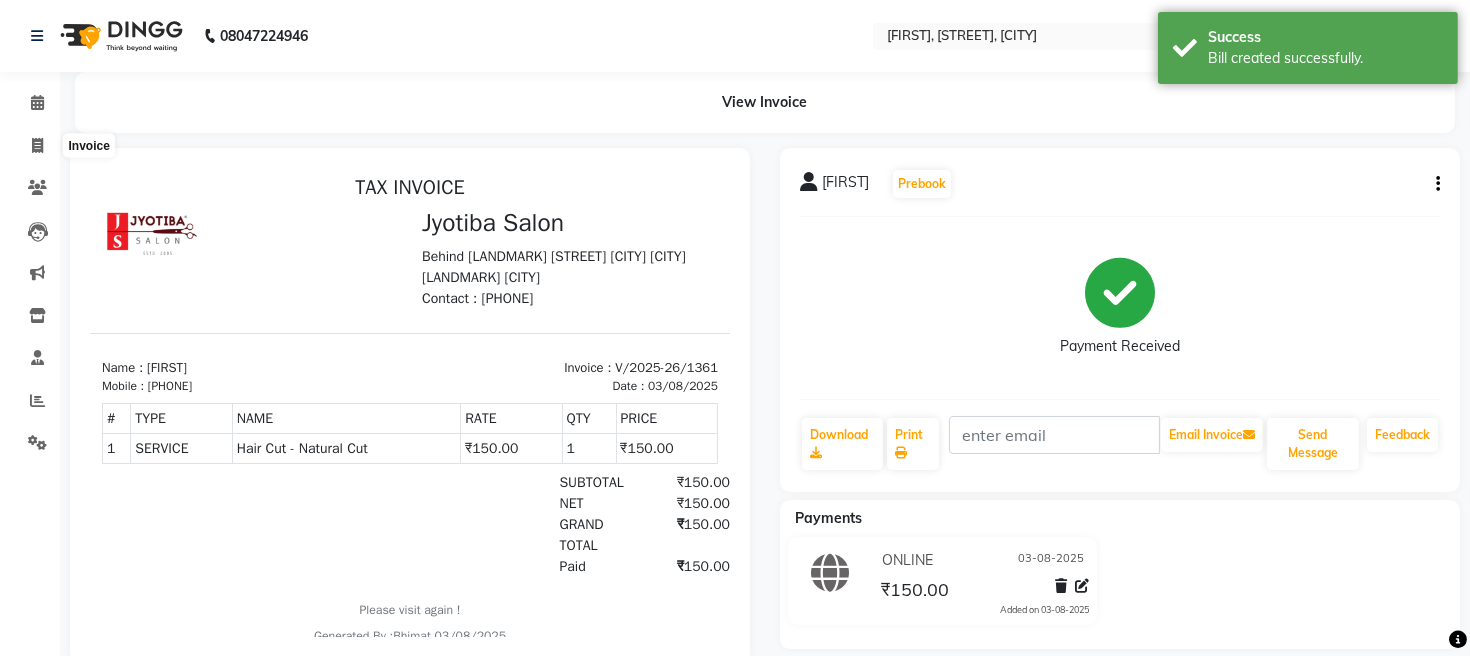 select on "779" 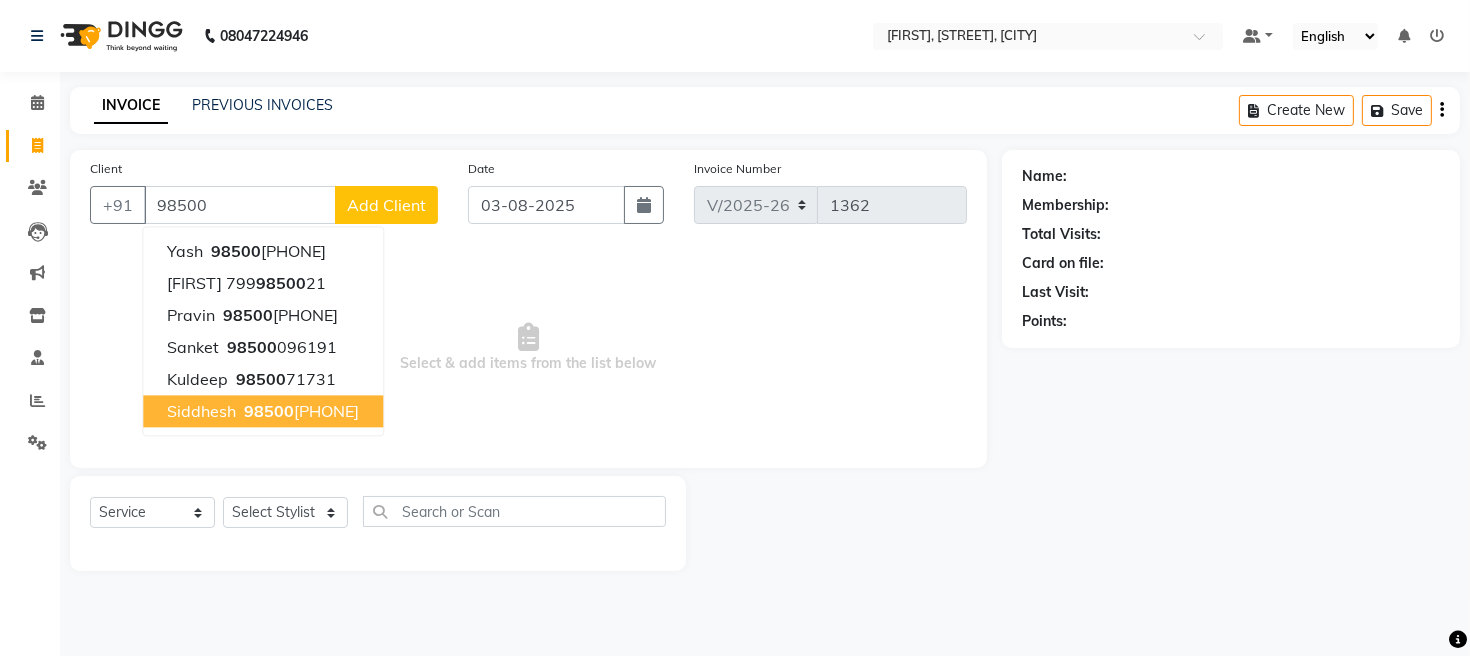 click on "98500" at bounding box center [269, 411] 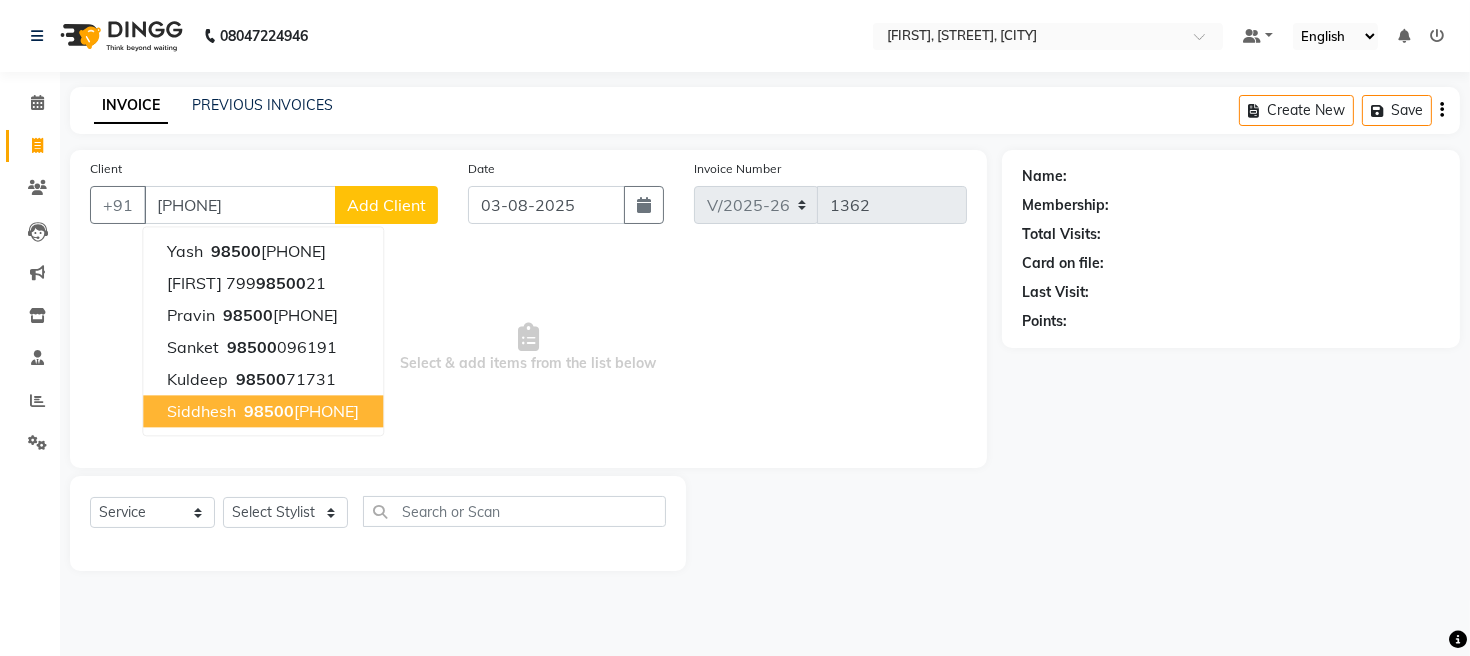 type on "[PHONE]" 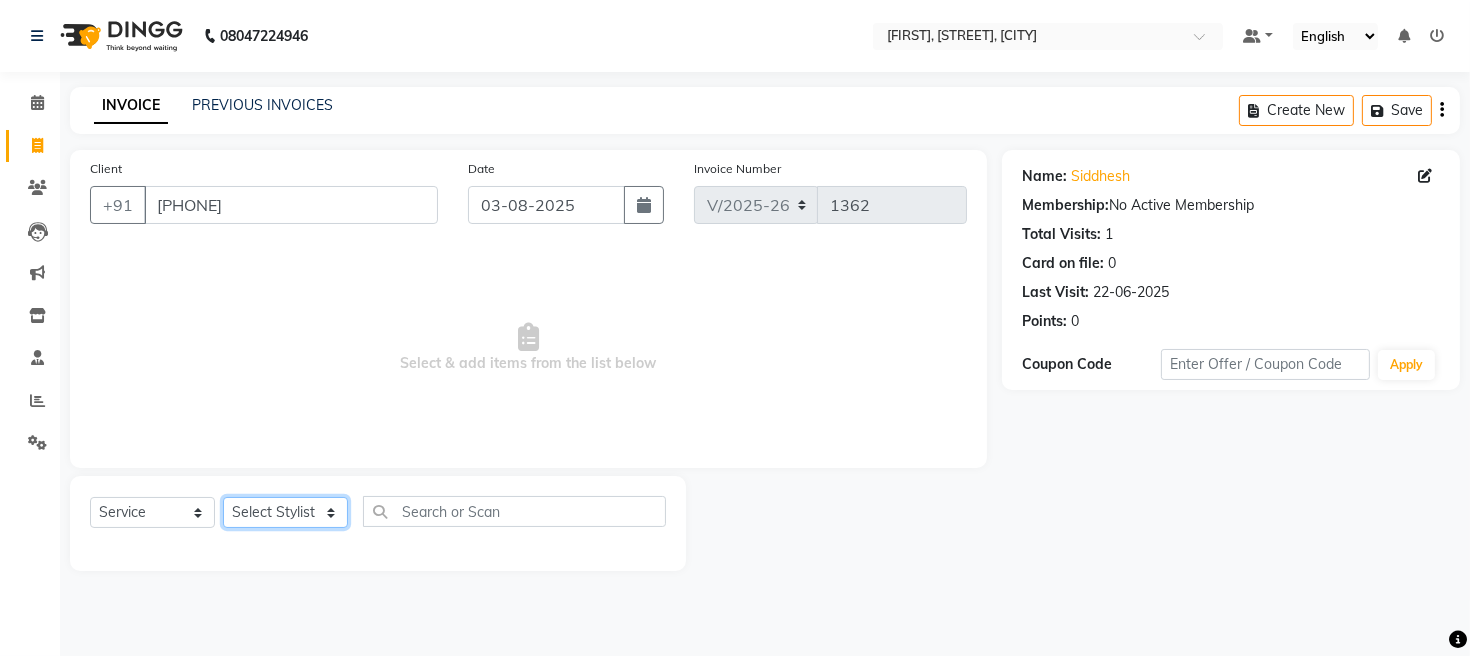 click on "Select Stylist [FIRST] [FIRST] [FIRST] [FIRST] [FIRST]" 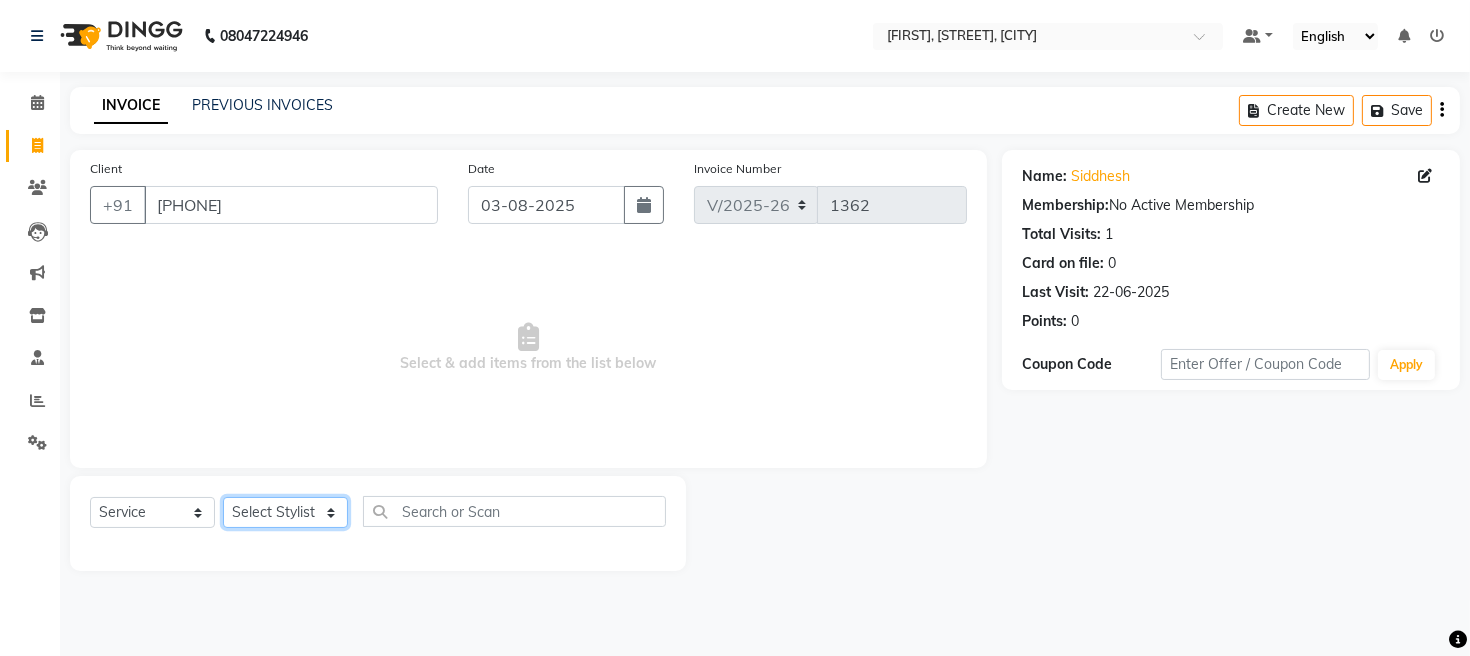 select on "16429" 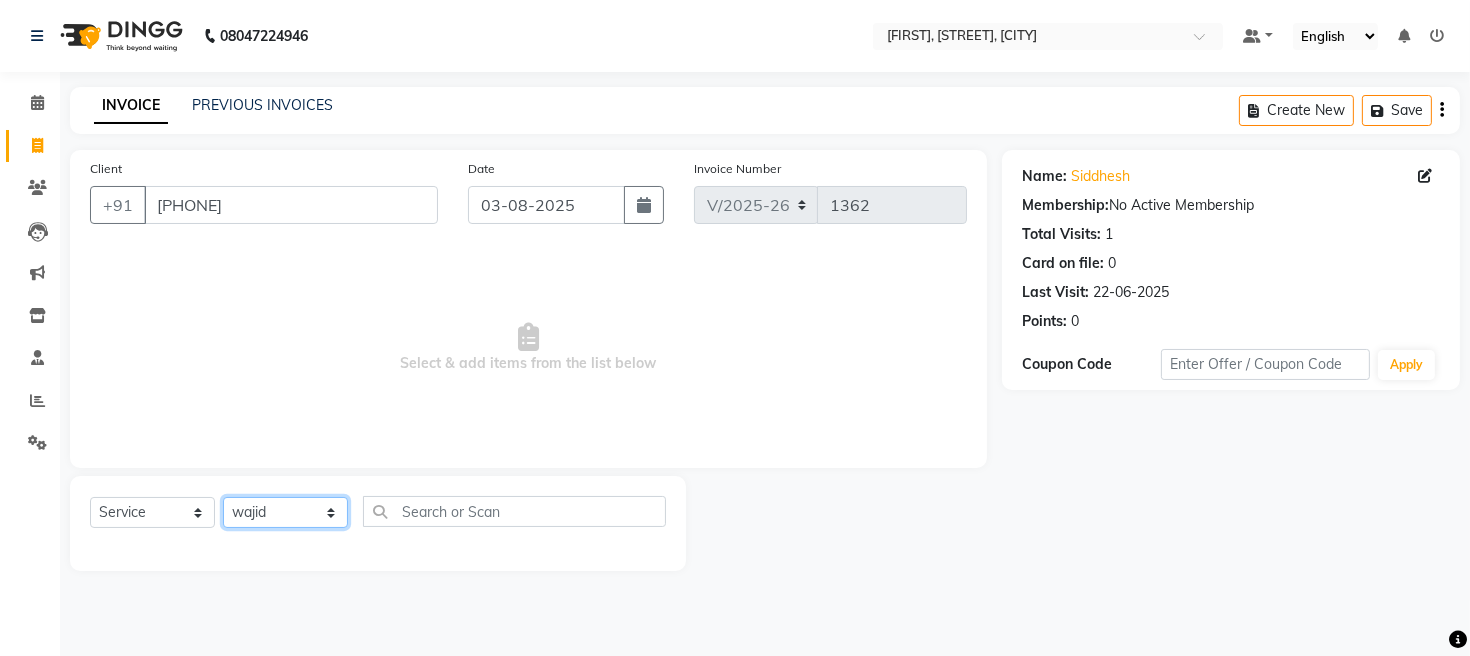 click on "Select Stylist [FIRST] [FIRST] [FIRST] [FIRST] [FIRST]" 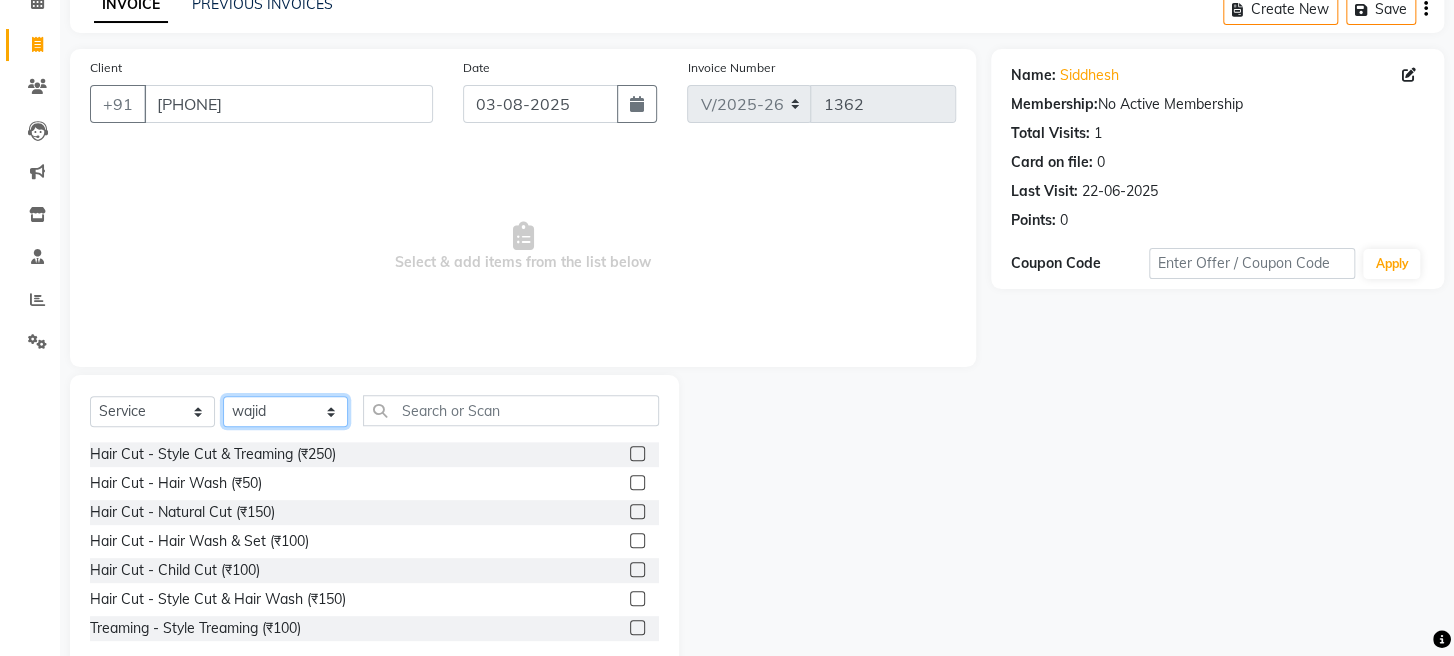 scroll, scrollTop: 145, scrollLeft: 0, axis: vertical 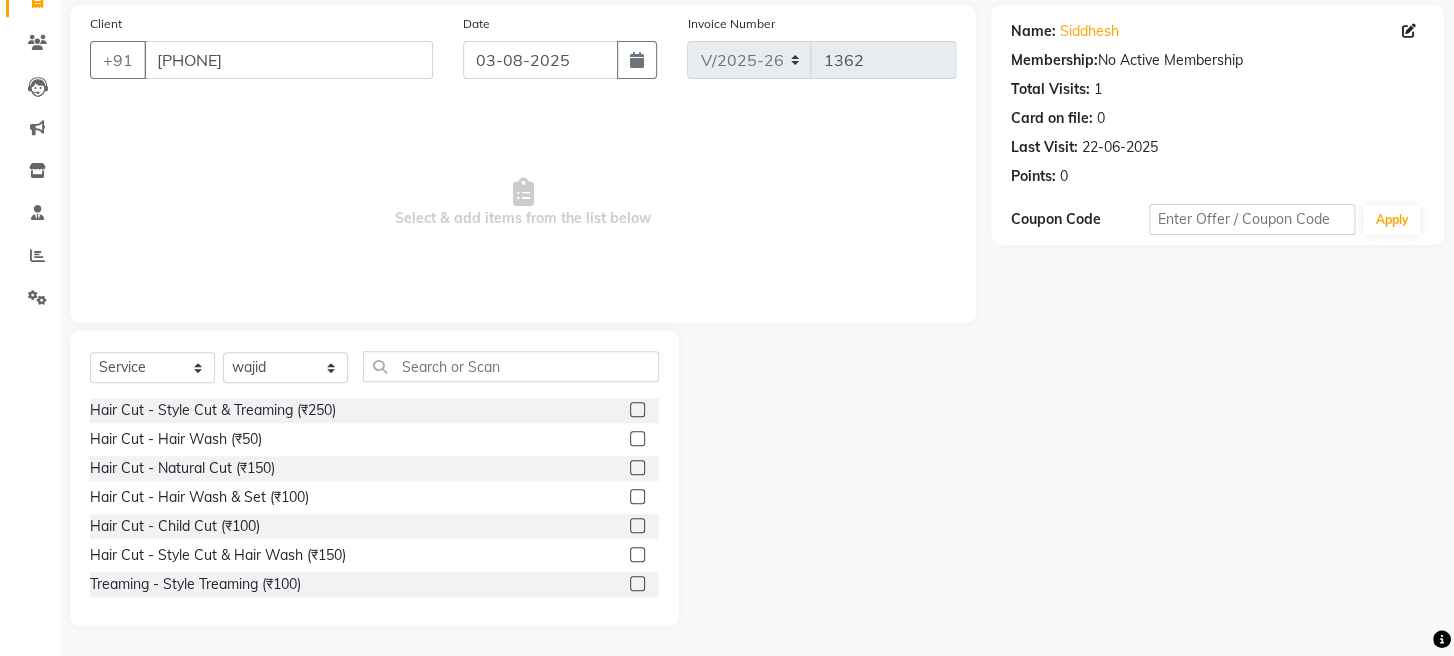 click 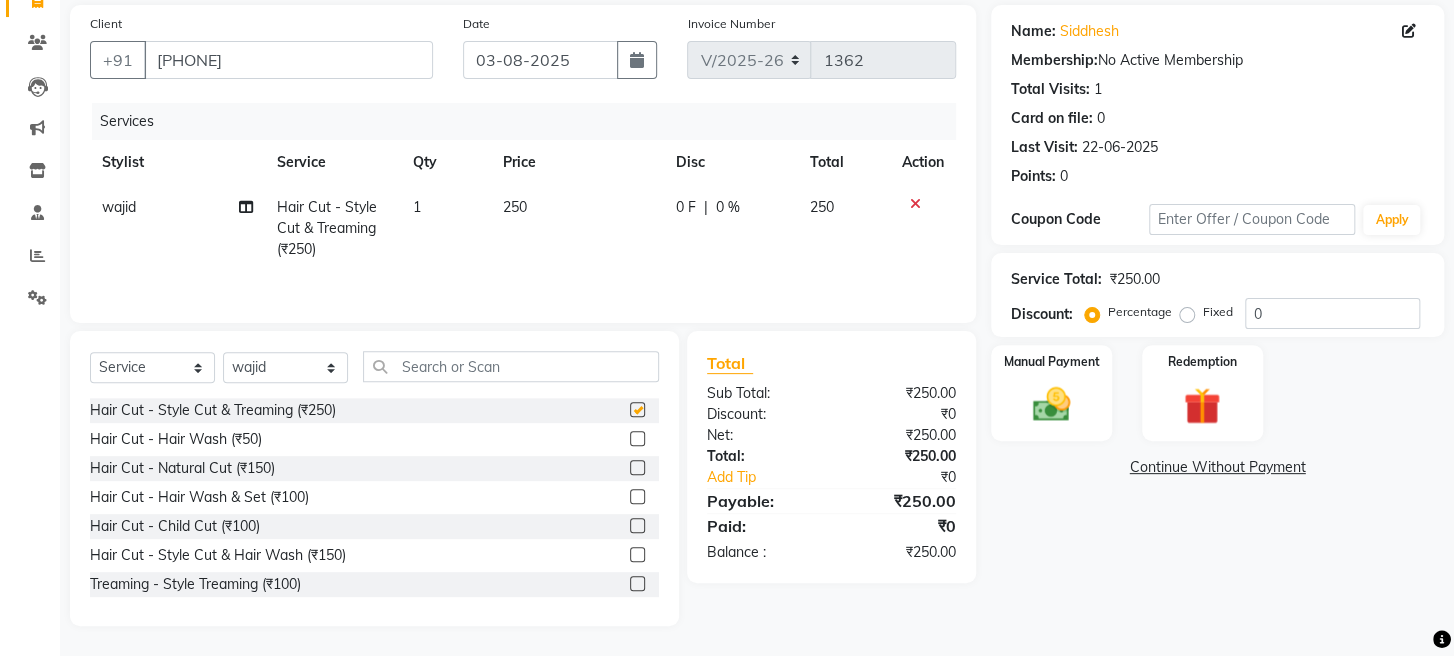 checkbox on "false" 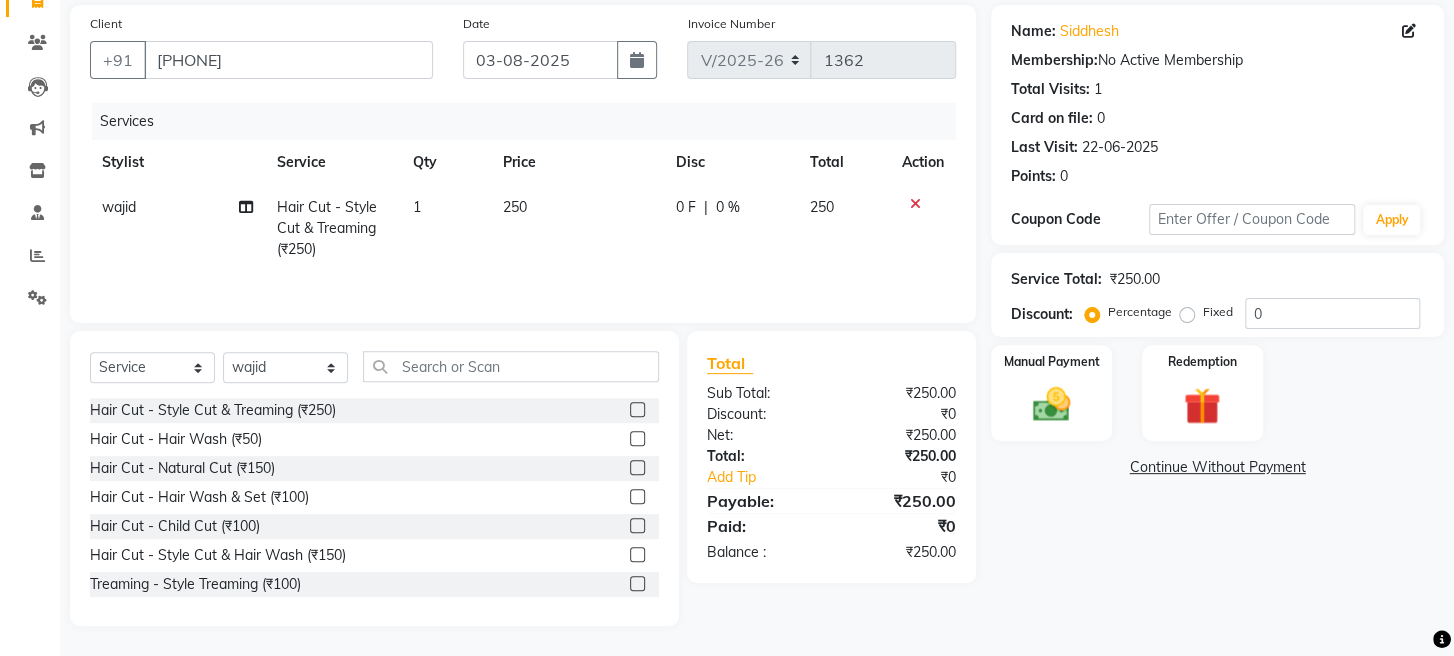 click 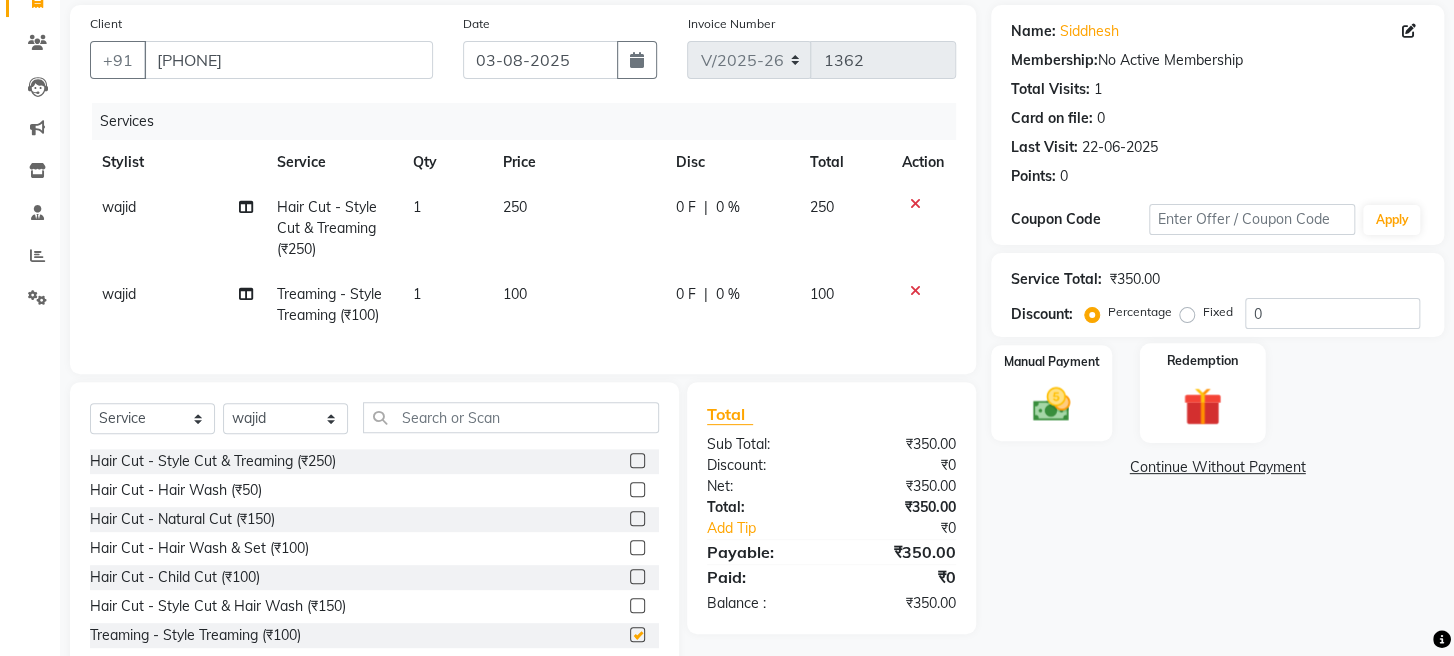 checkbox on "false" 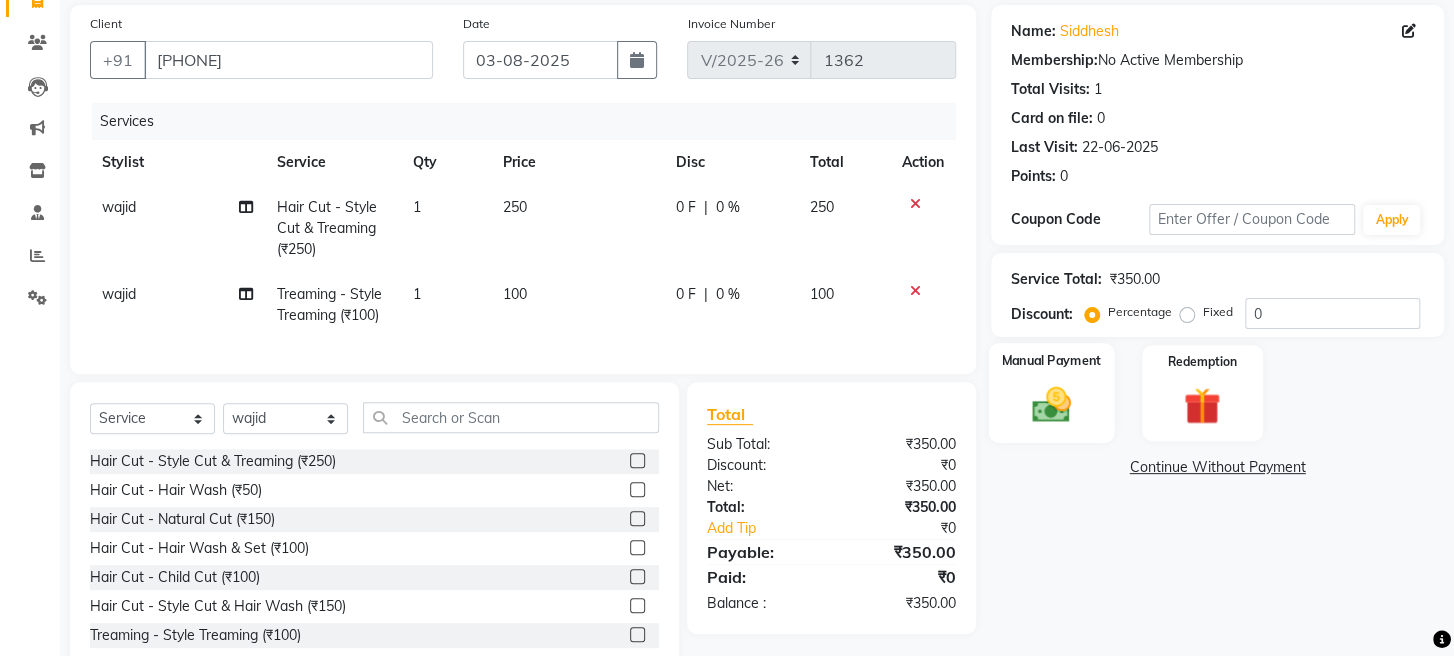 click 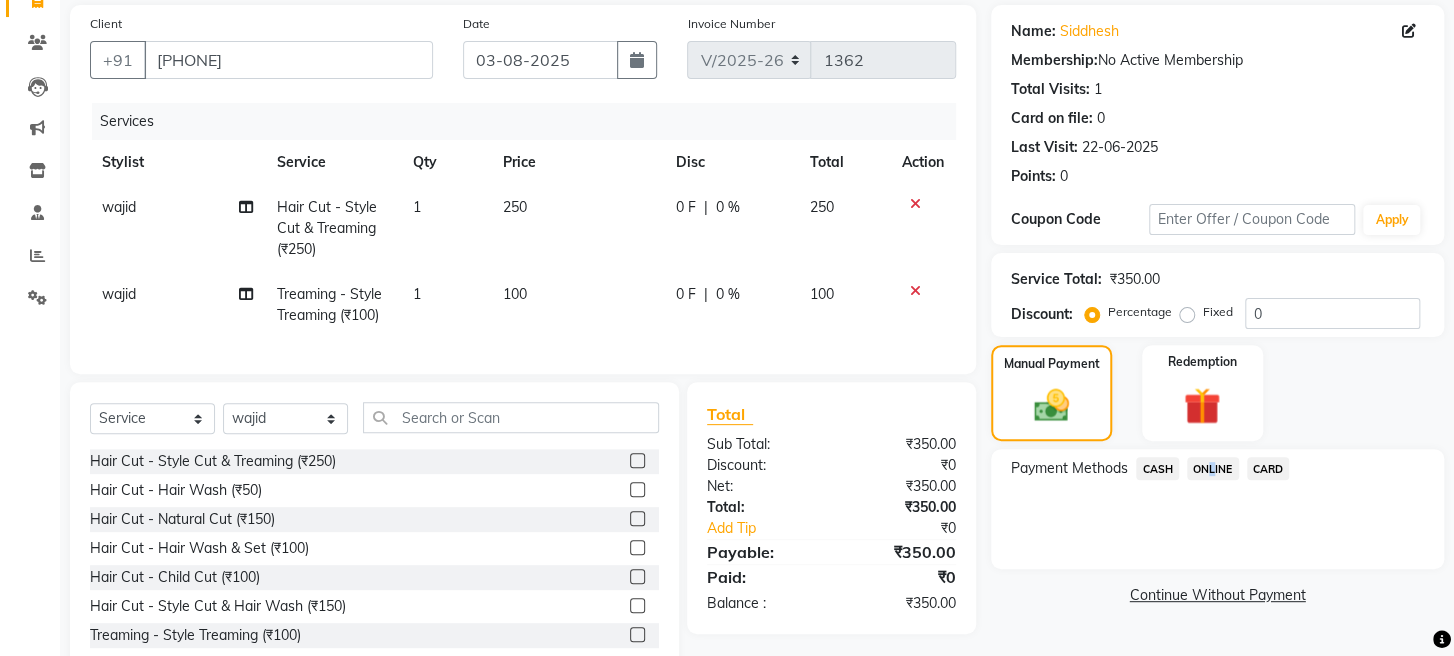 drag, startPoint x: 1204, startPoint y: 482, endPoint x: 1211, endPoint y: 501, distance: 20.248457 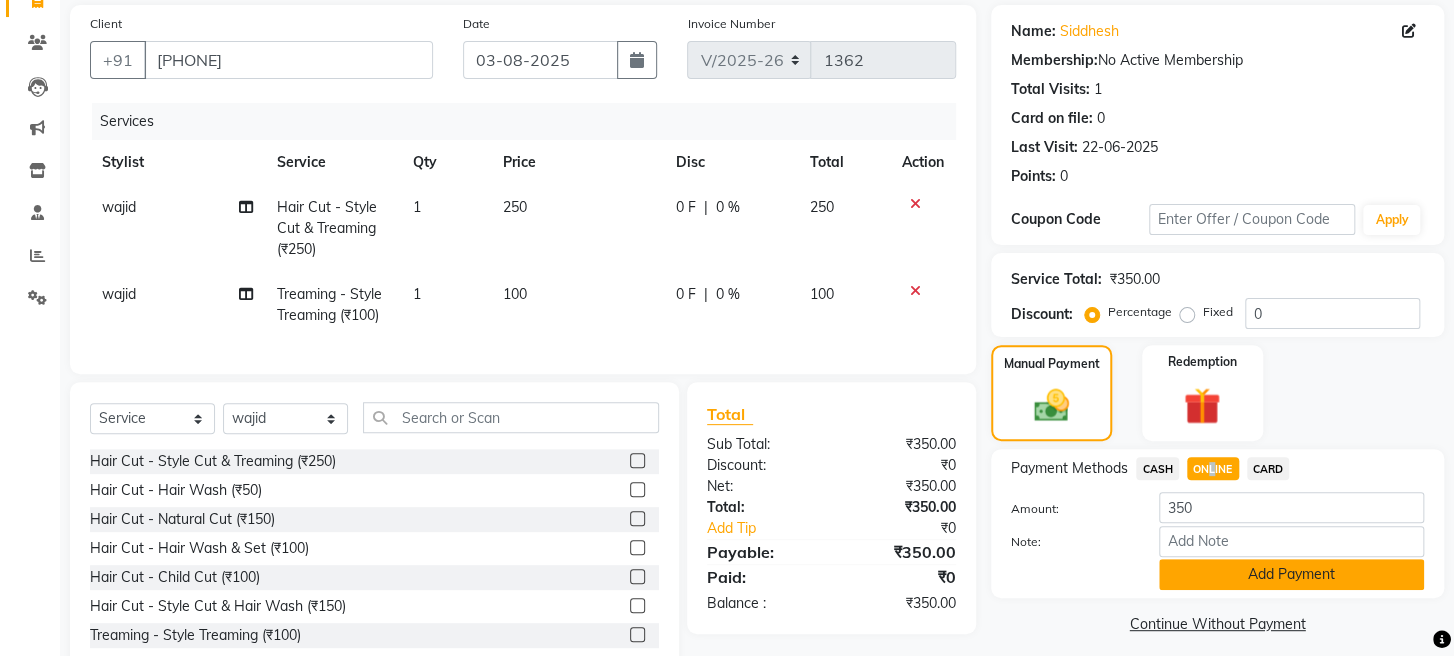 click on "Add Payment" 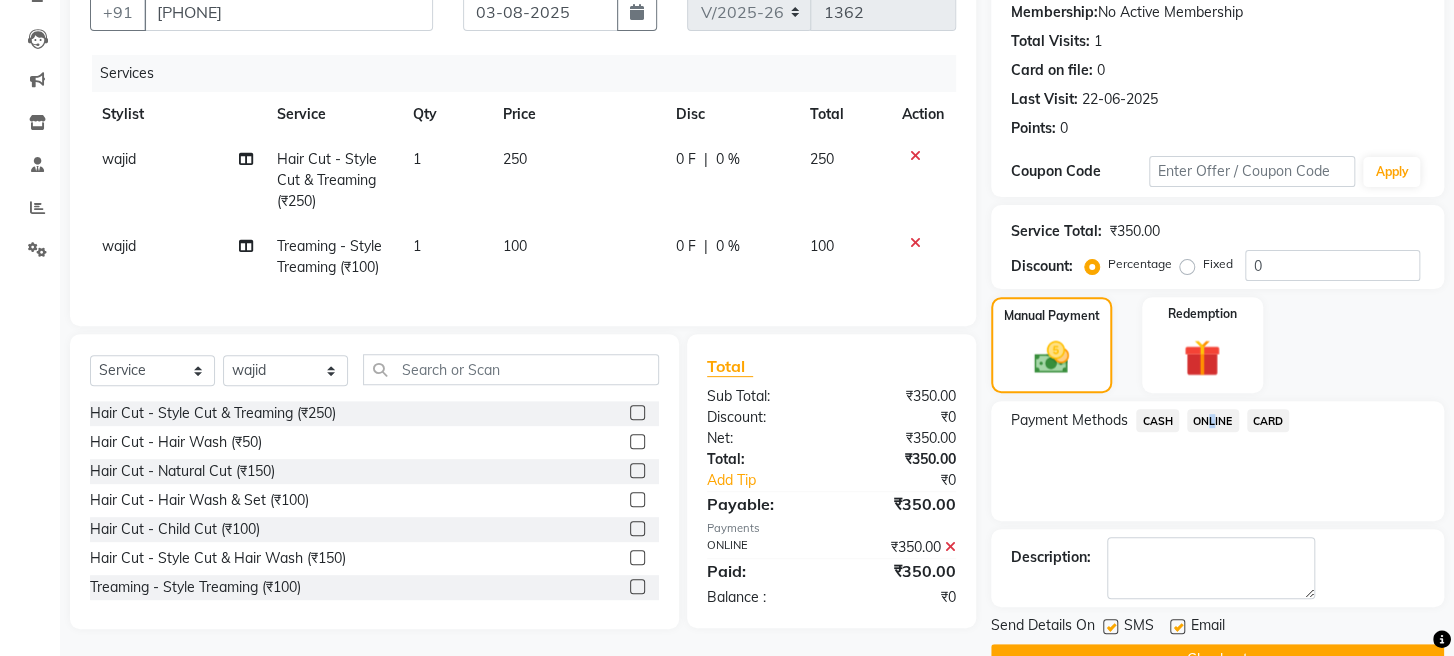 scroll, scrollTop: 264, scrollLeft: 0, axis: vertical 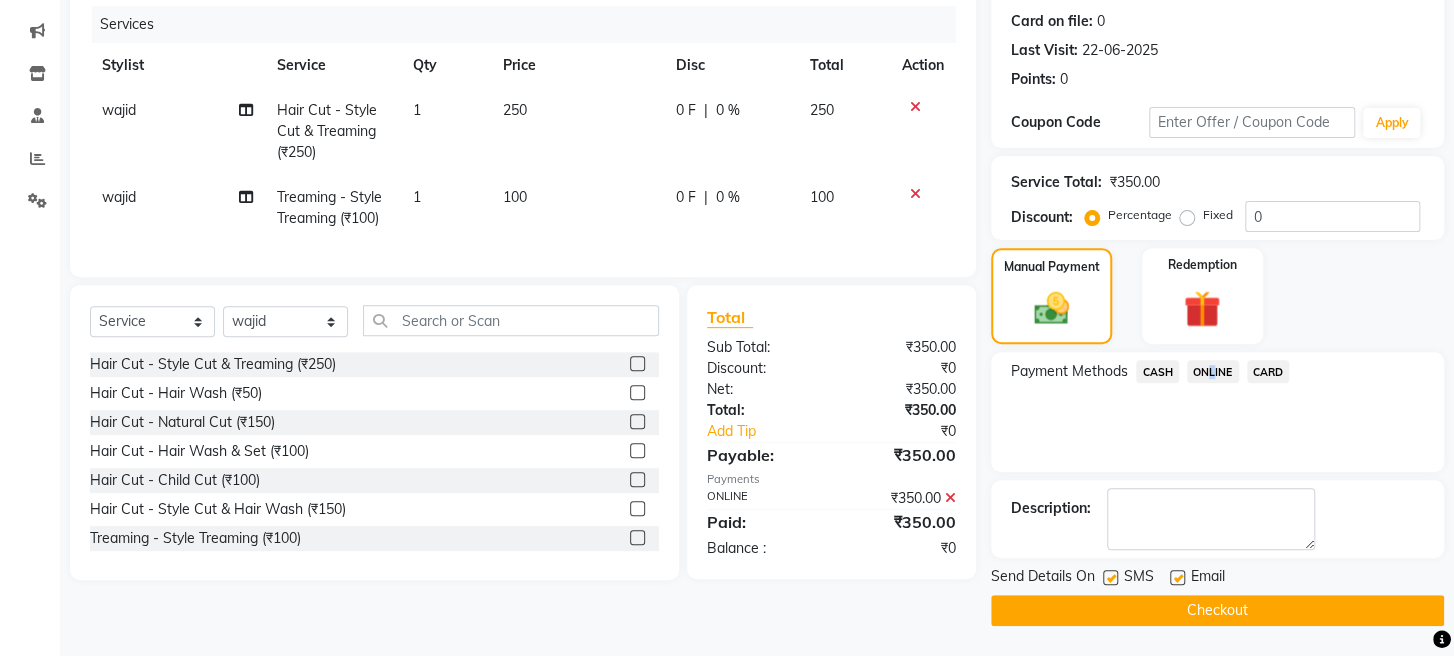 click on "Checkout" 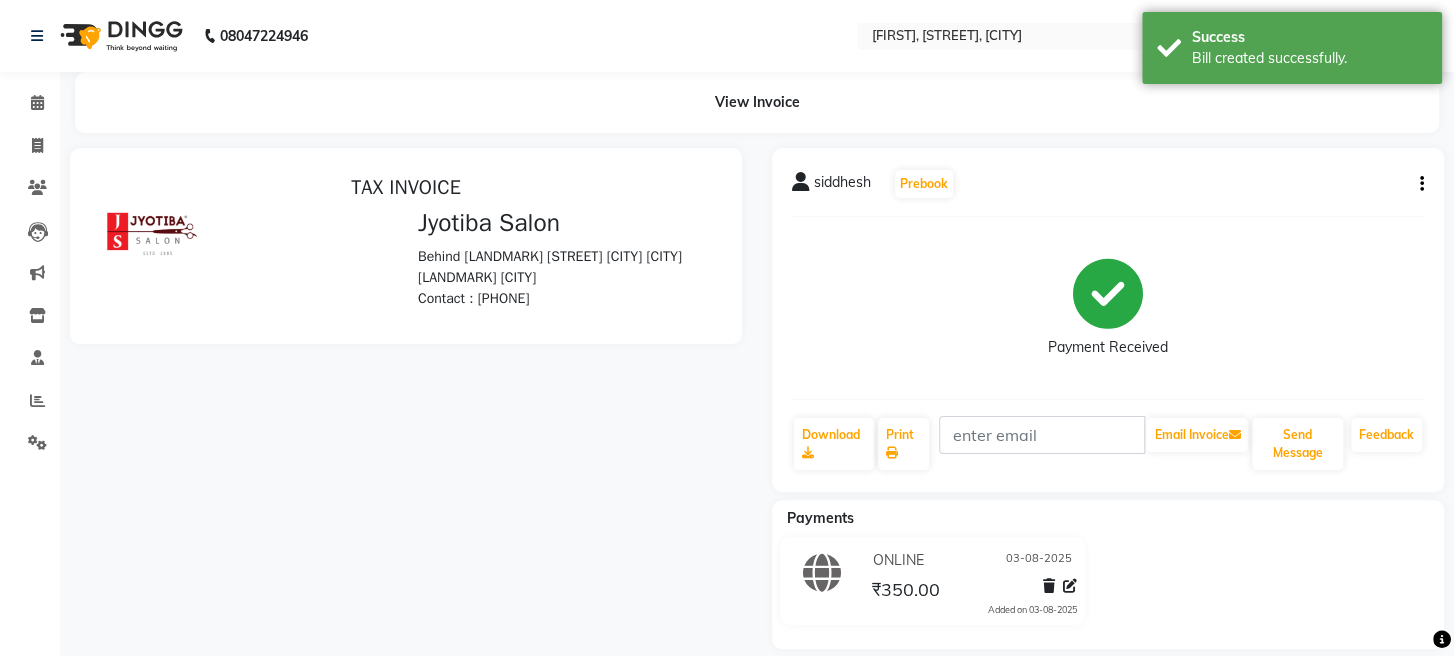 scroll, scrollTop: 0, scrollLeft: 0, axis: both 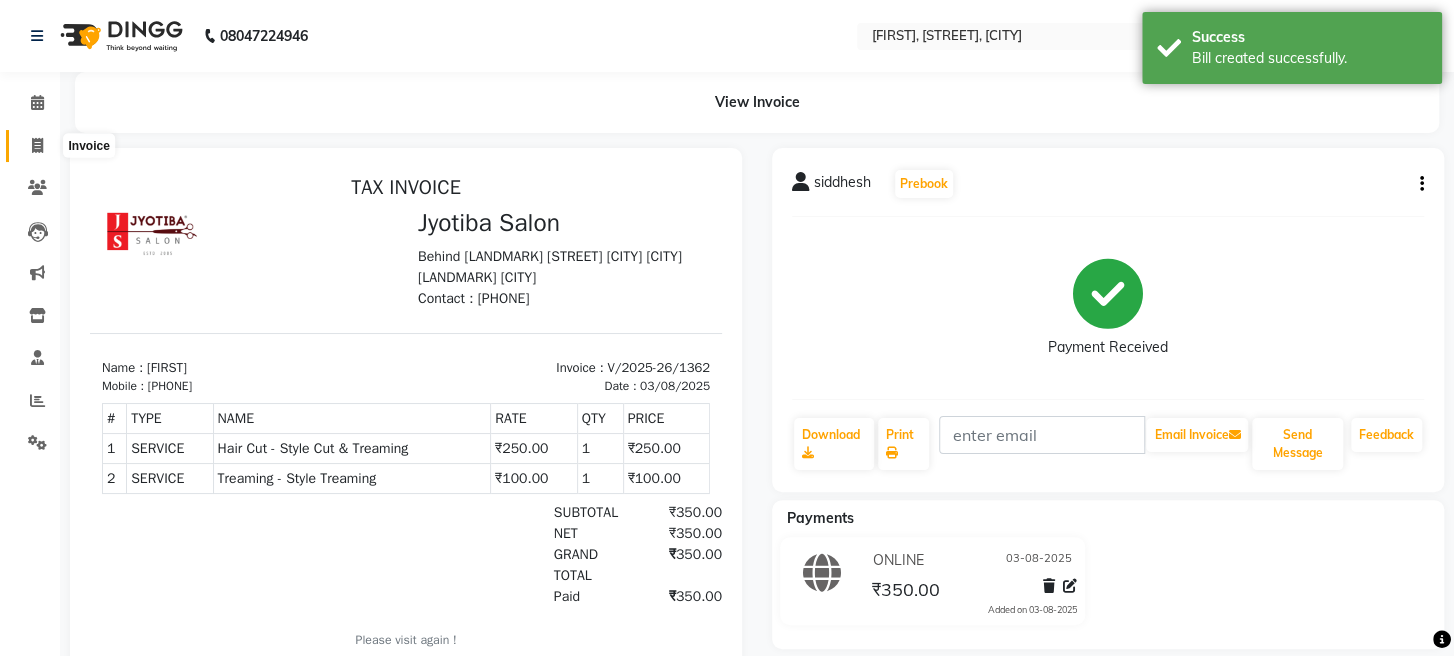 click 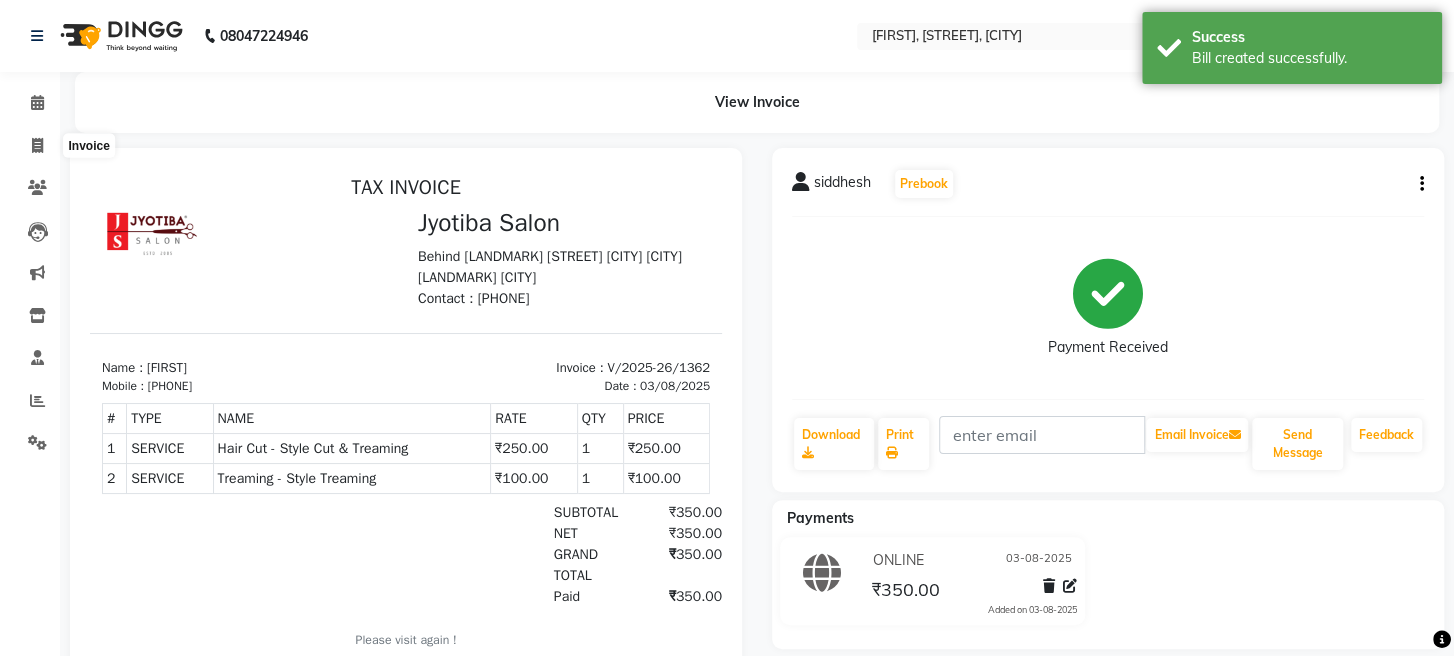select on "service" 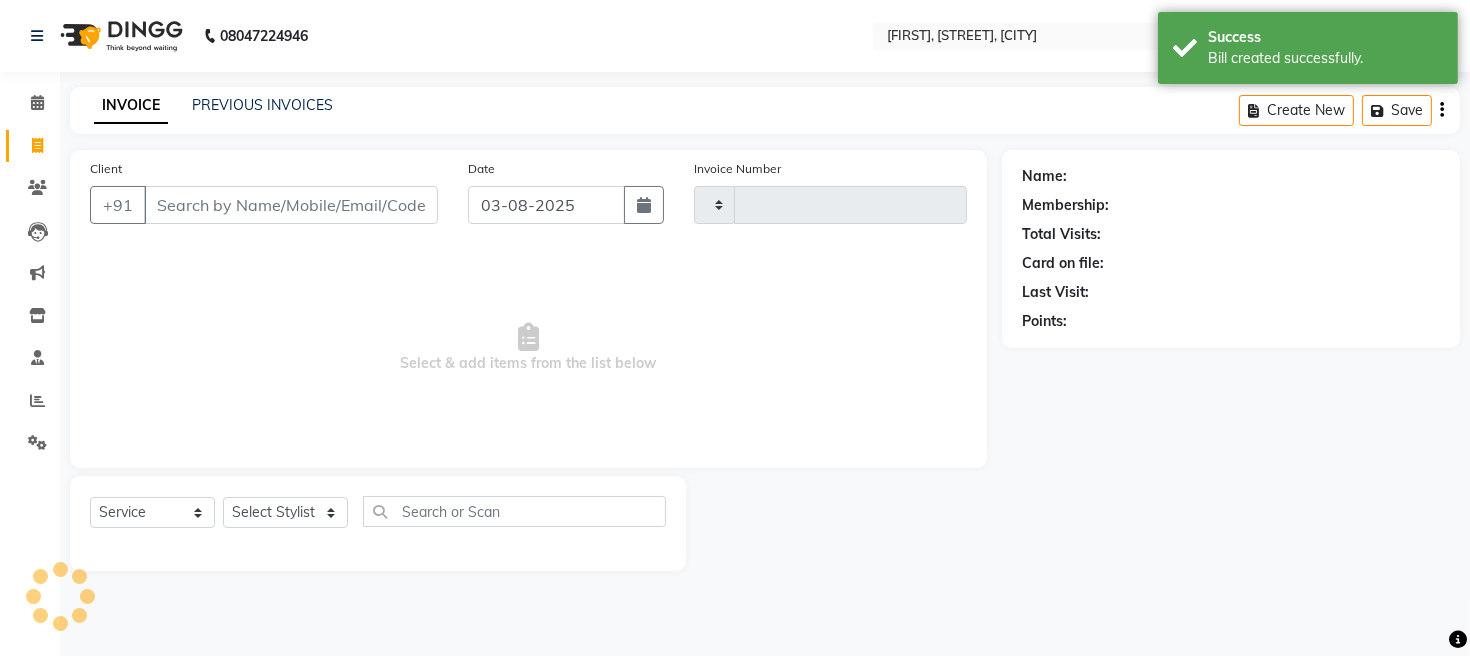 type on "1363" 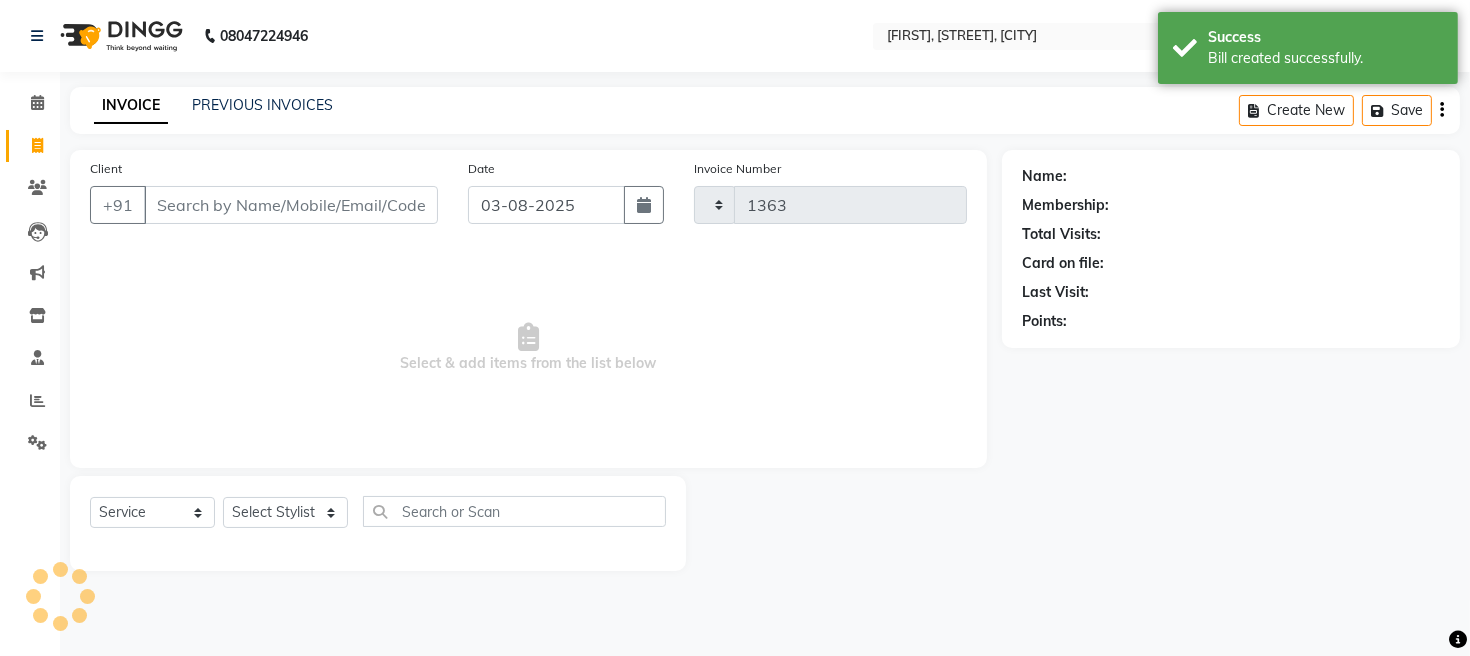 select on "779" 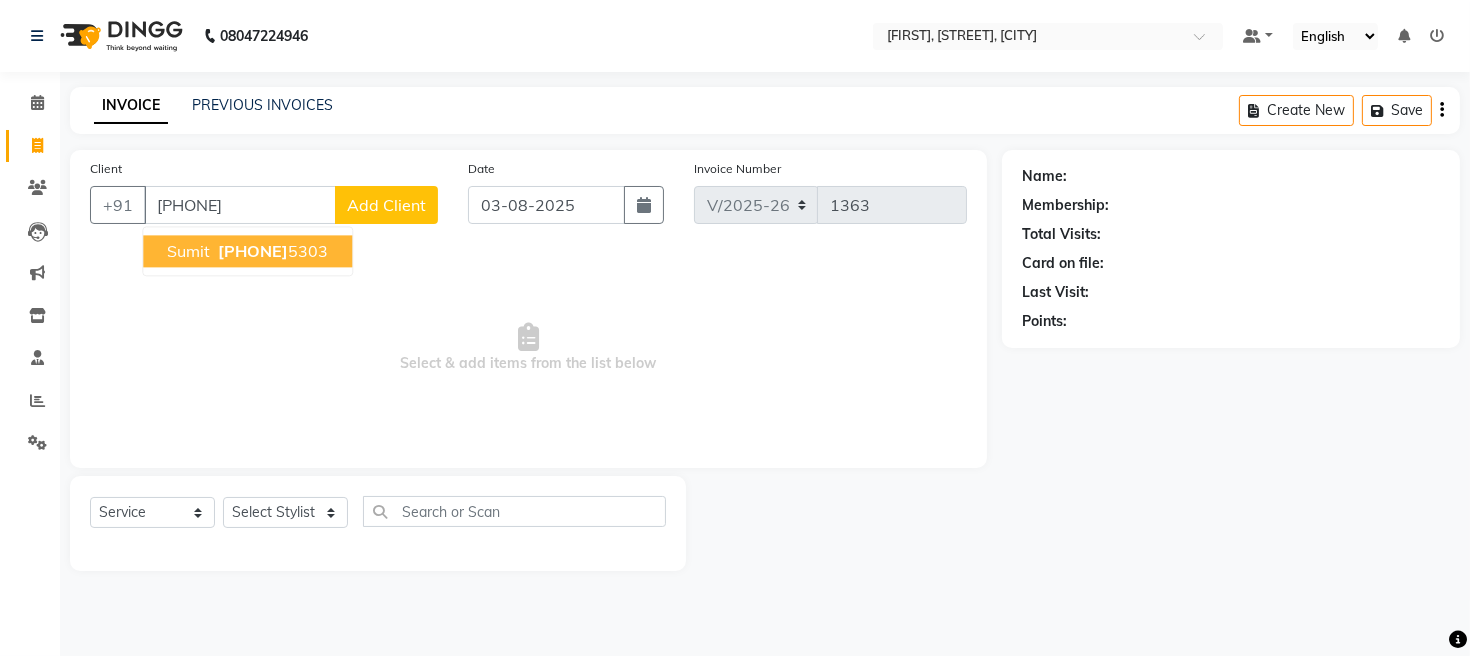 click on "sumit" at bounding box center [188, 251] 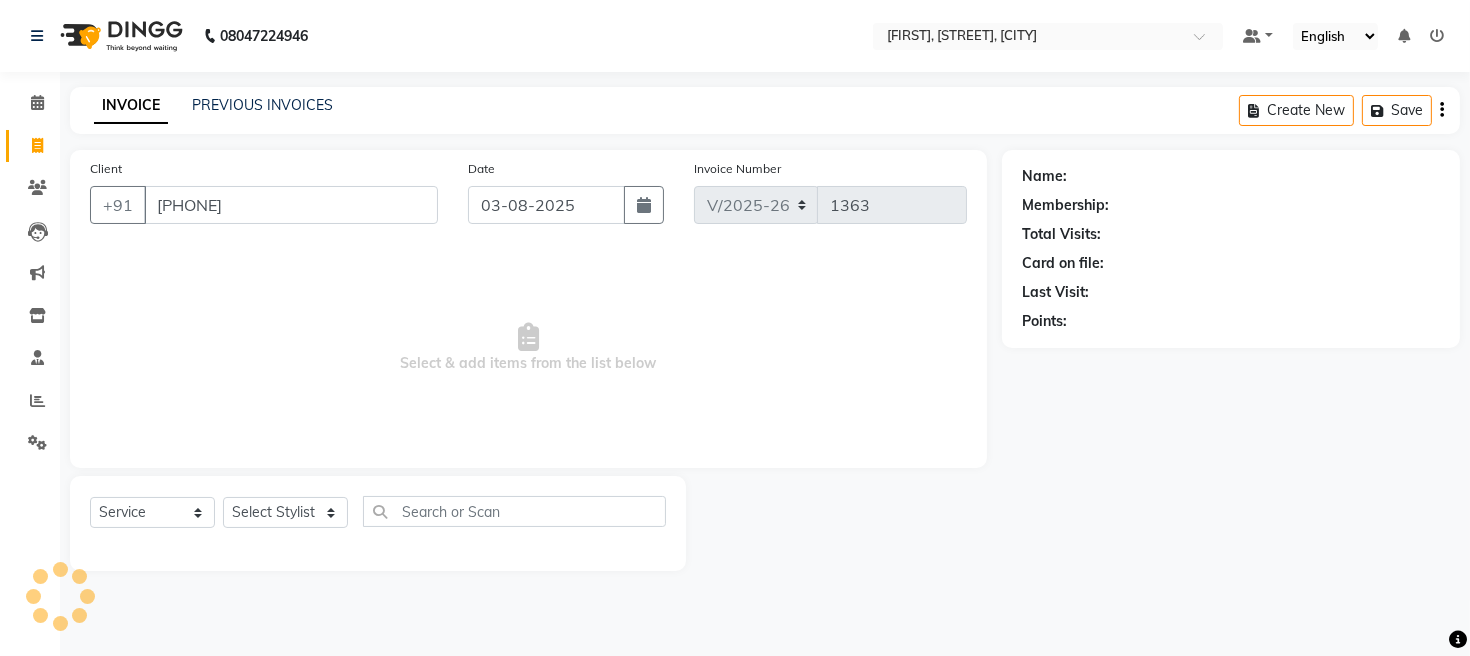 type on "[PHONE]" 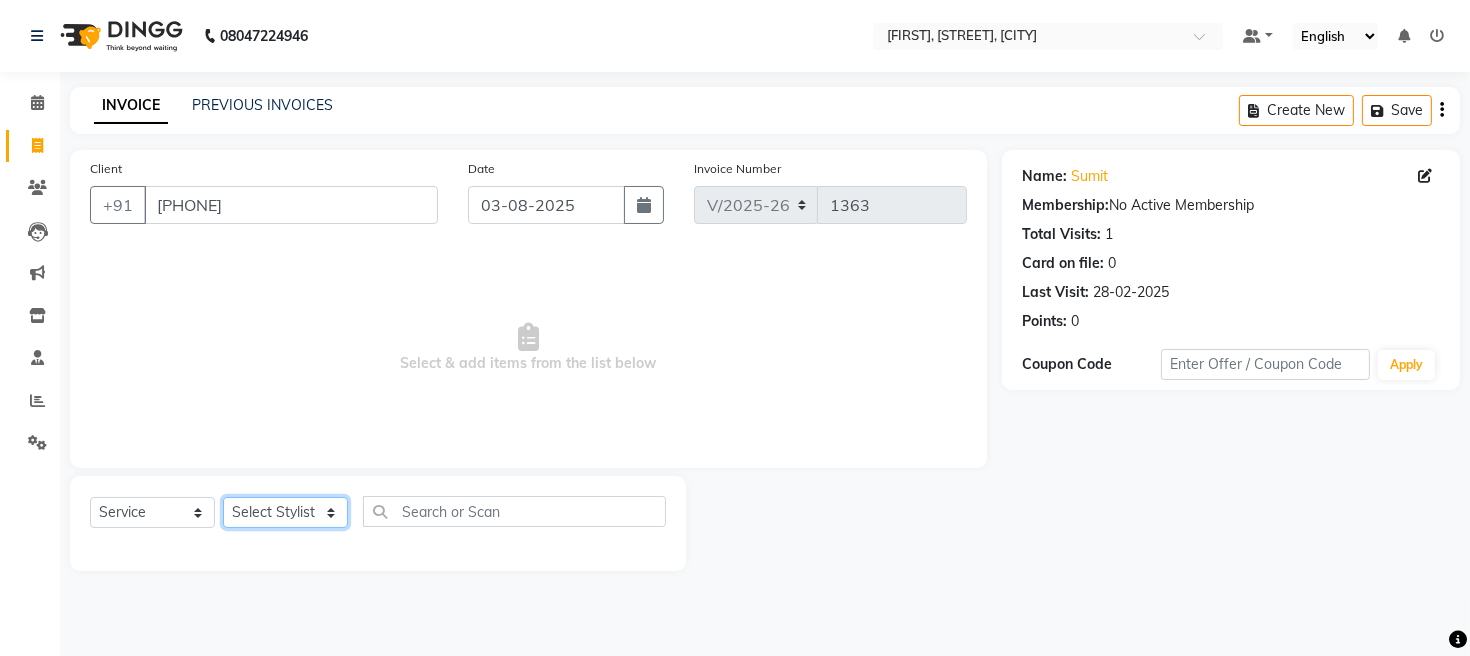click on "Select Stylist [FIRST] [FIRST] [FIRST] [FIRST] [FIRST]" 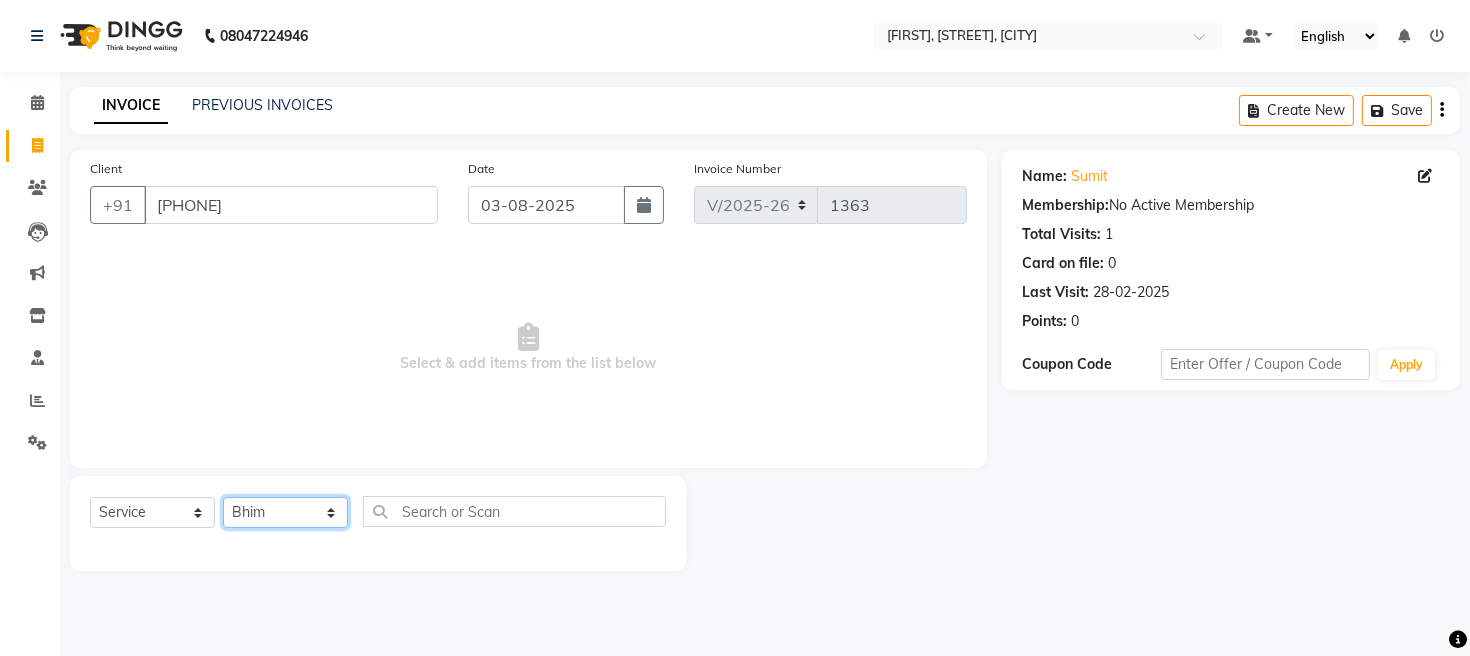 click on "Select Stylist [FIRST] [FIRST] [FIRST] [FIRST] [FIRST]" 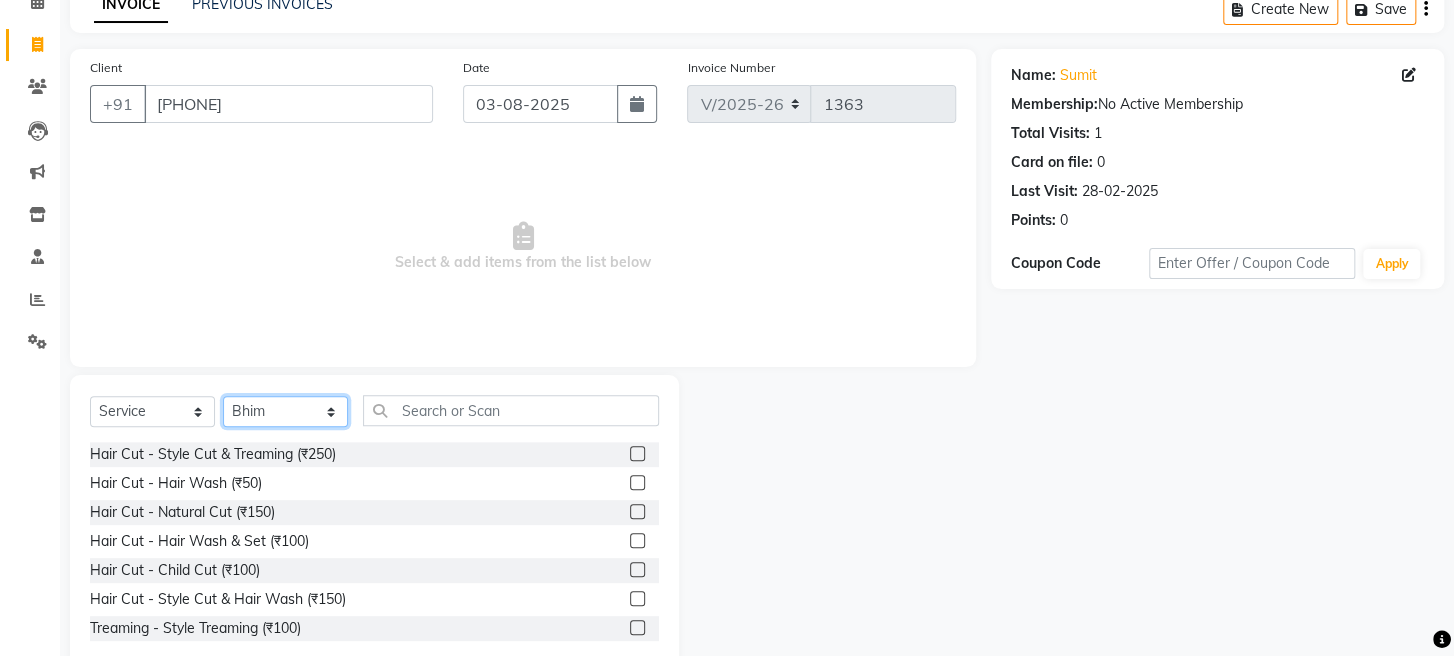 scroll, scrollTop: 145, scrollLeft: 0, axis: vertical 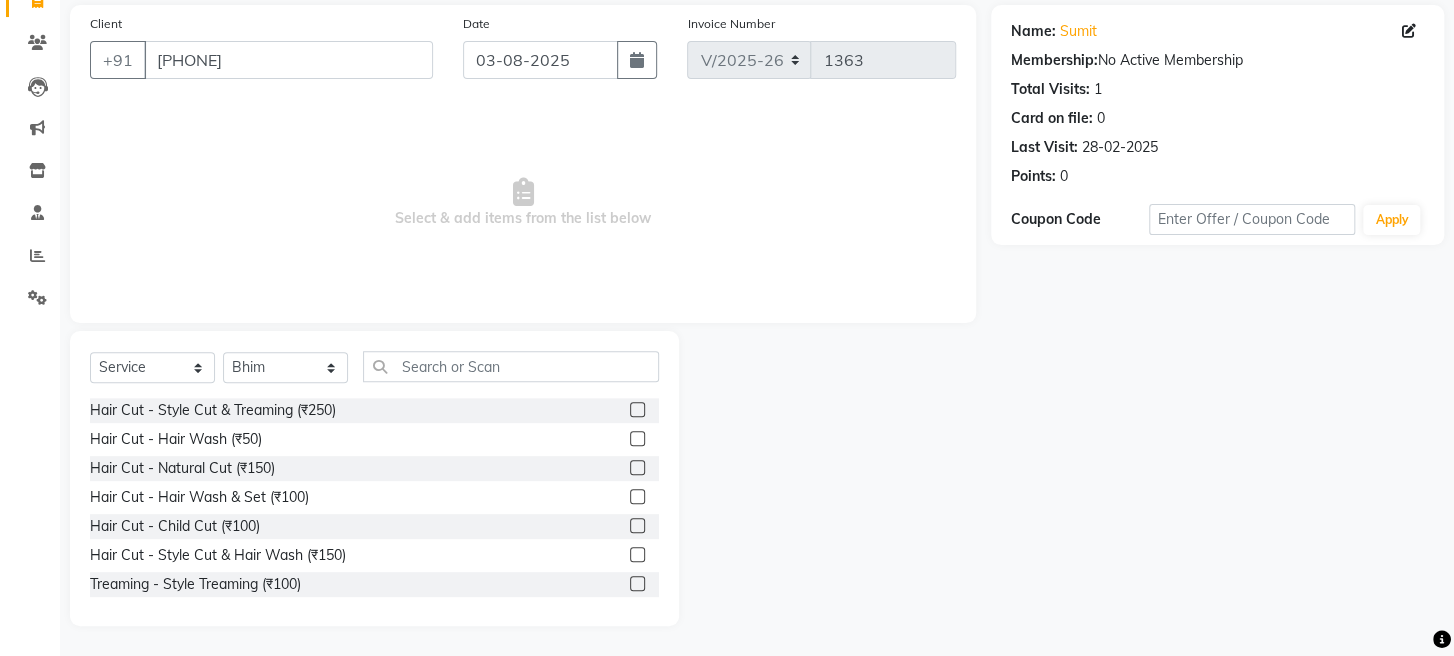 click 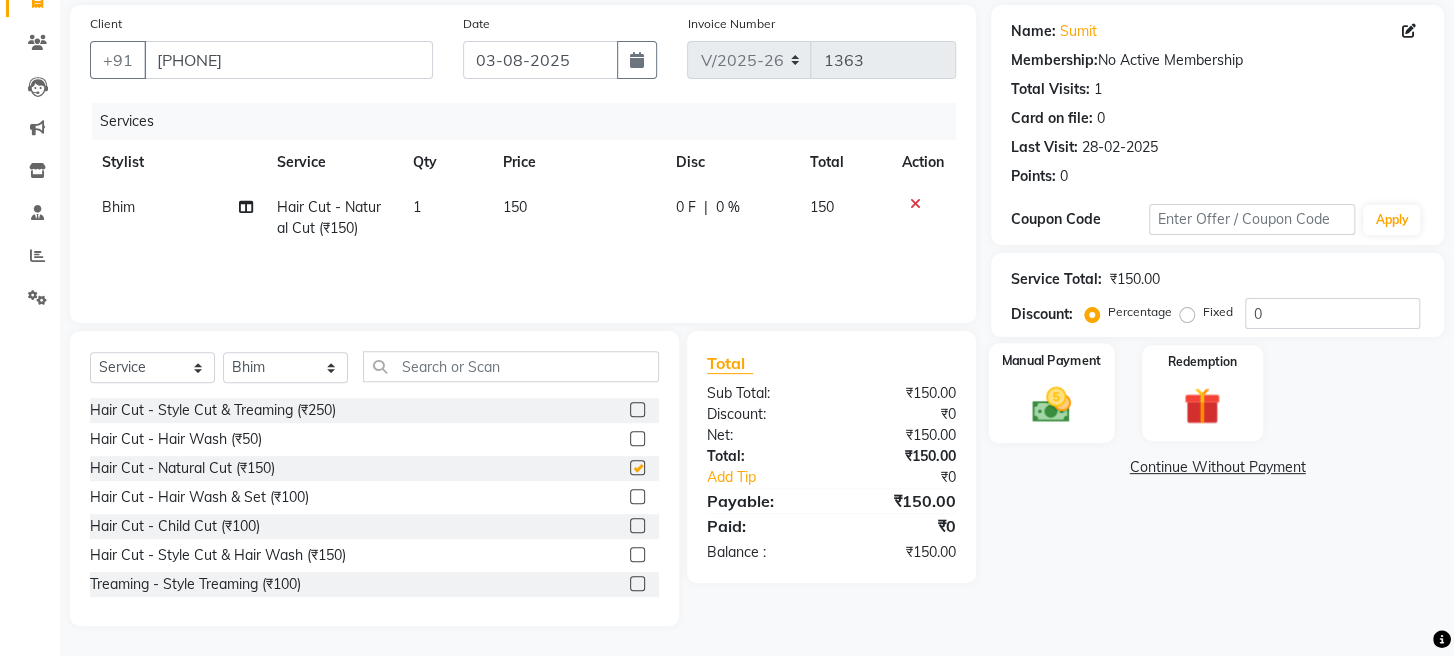 checkbox on "false" 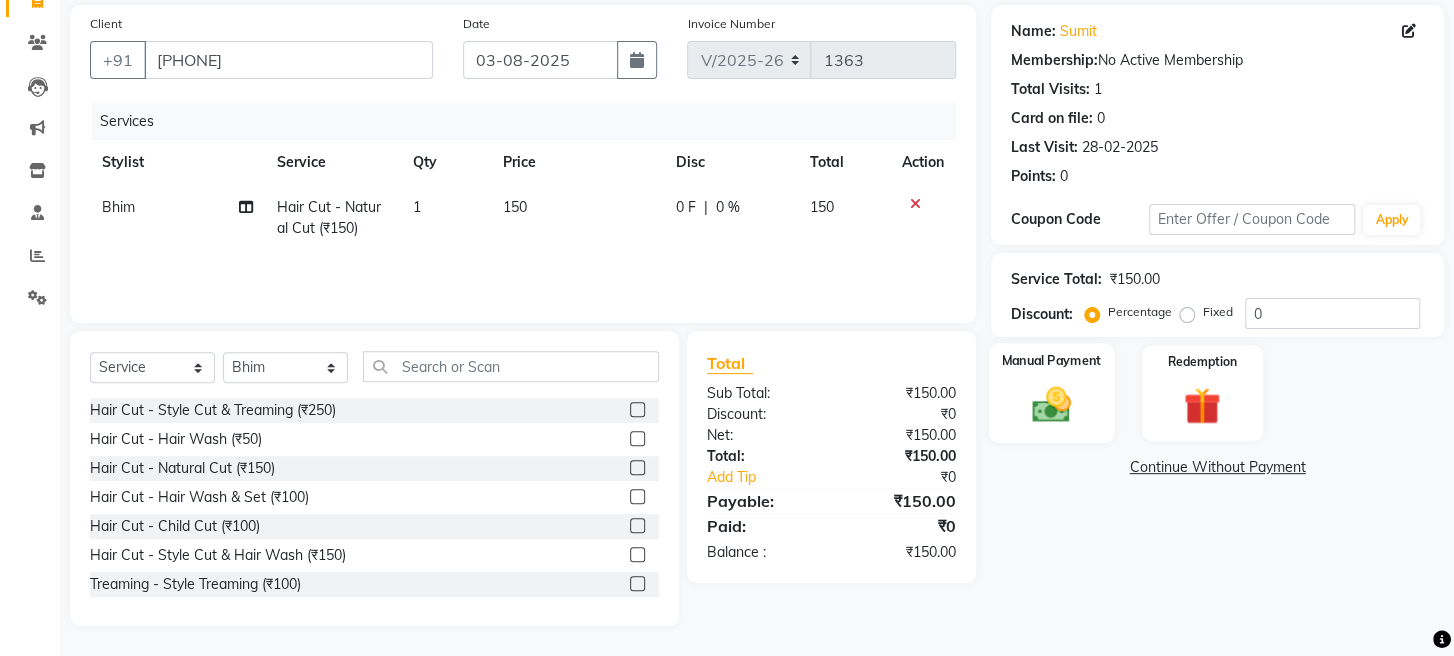 click 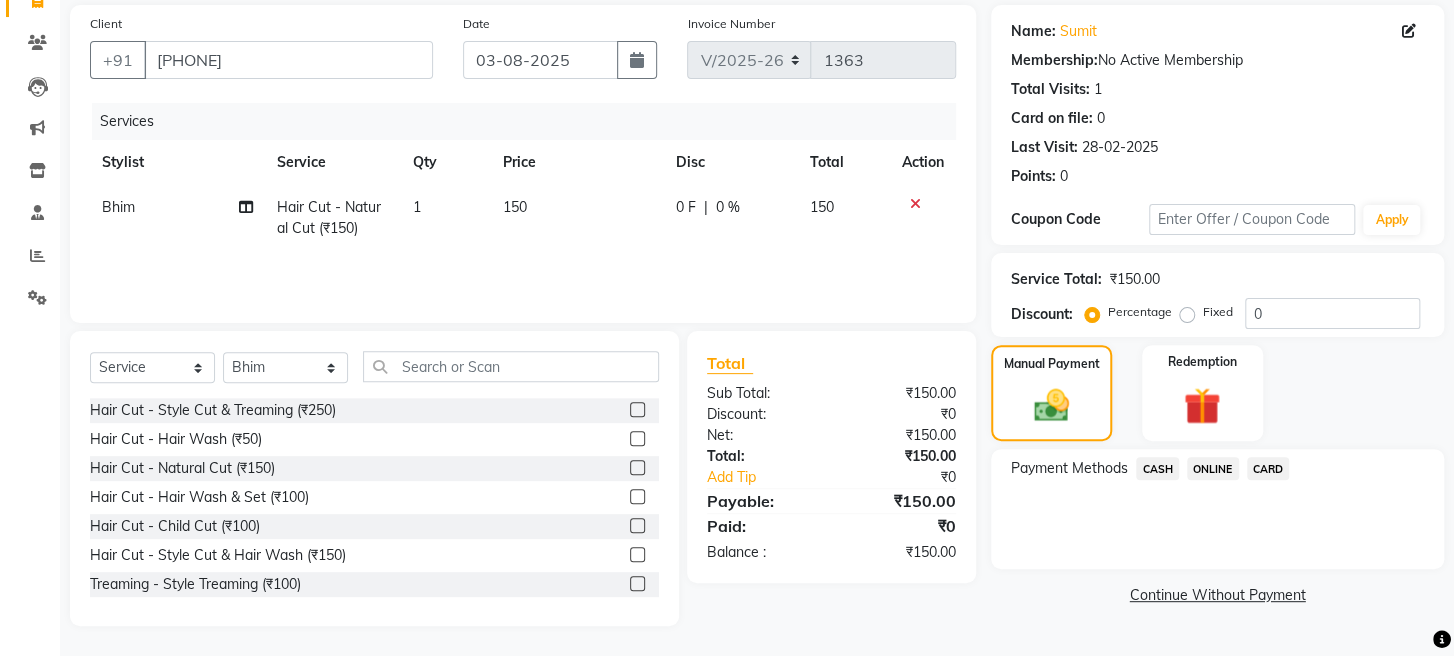 drag, startPoint x: 1207, startPoint y: 483, endPoint x: 1207, endPoint y: 501, distance: 18 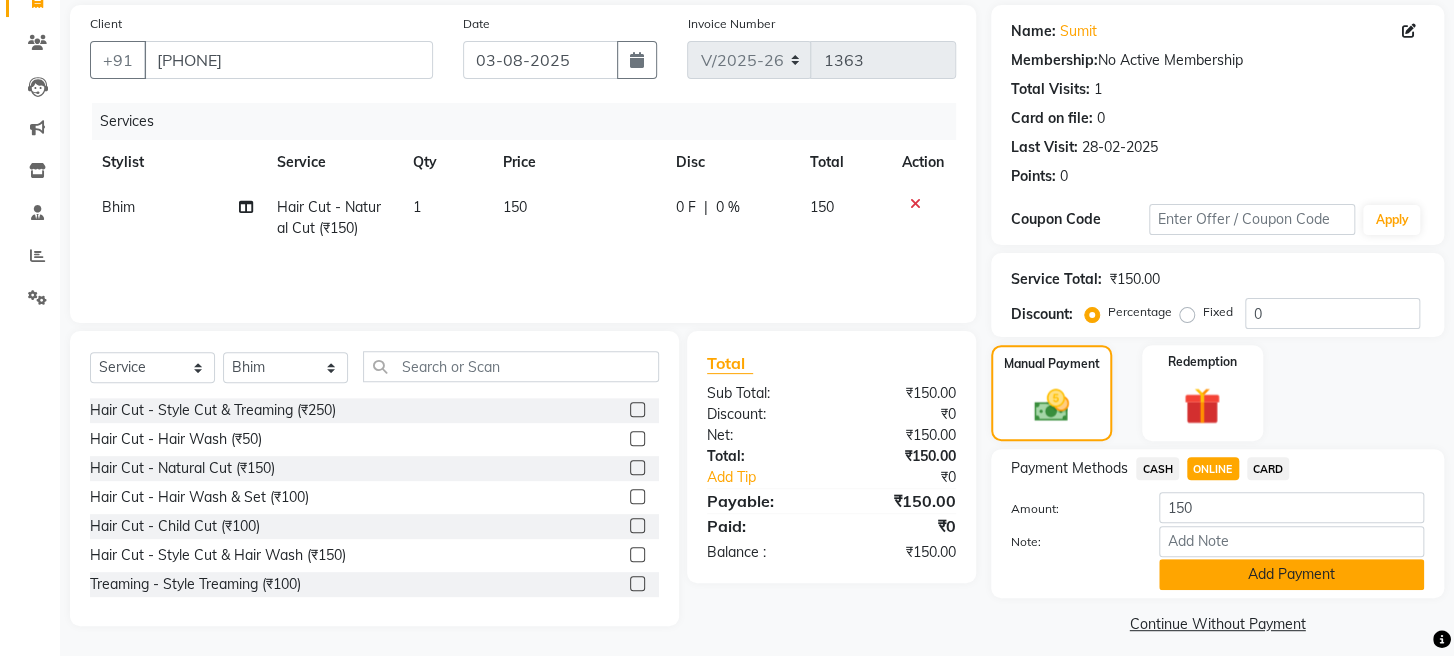 click on "Add Payment" 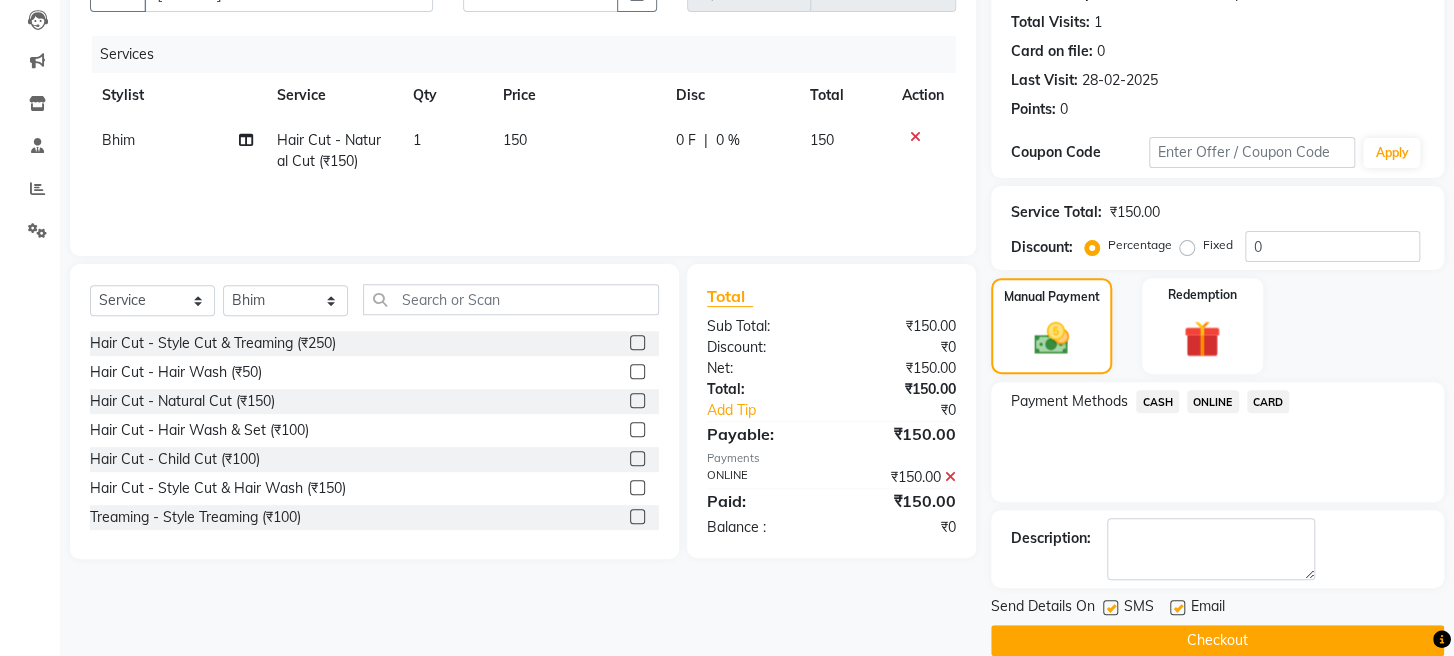 scroll, scrollTop: 264, scrollLeft: 0, axis: vertical 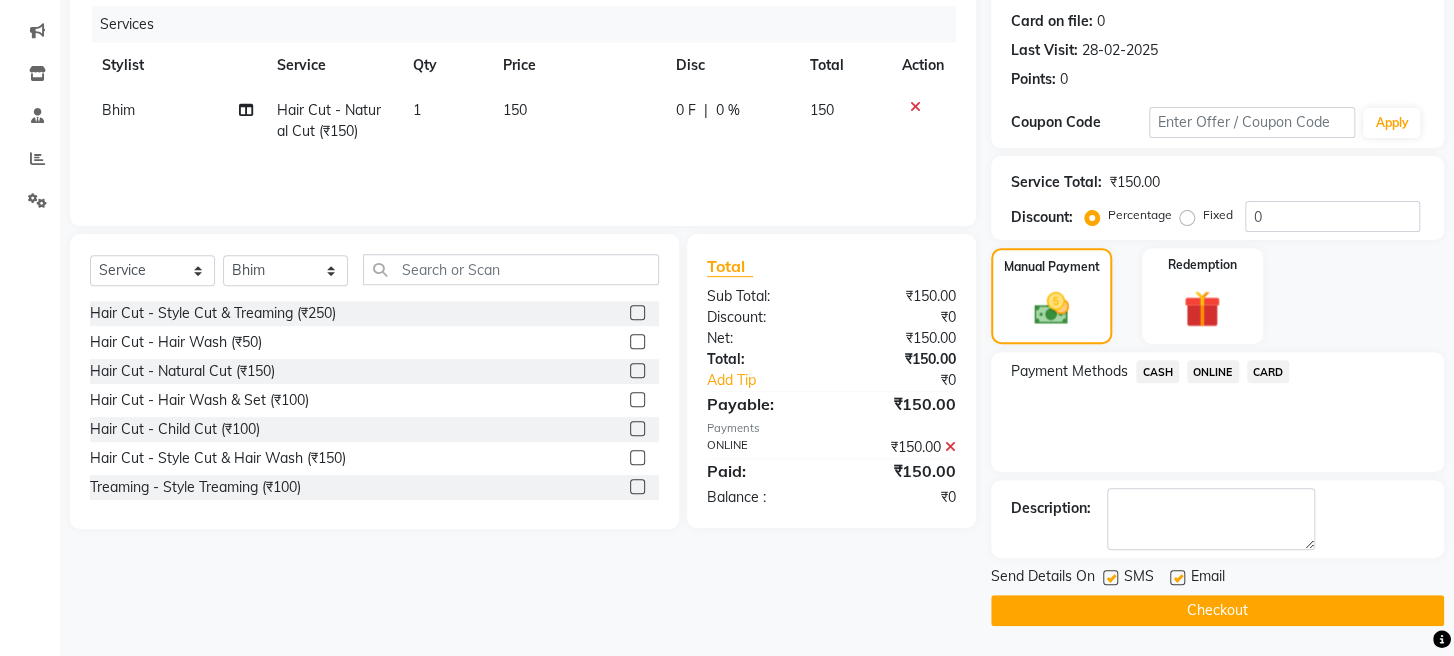 click on "Checkout" 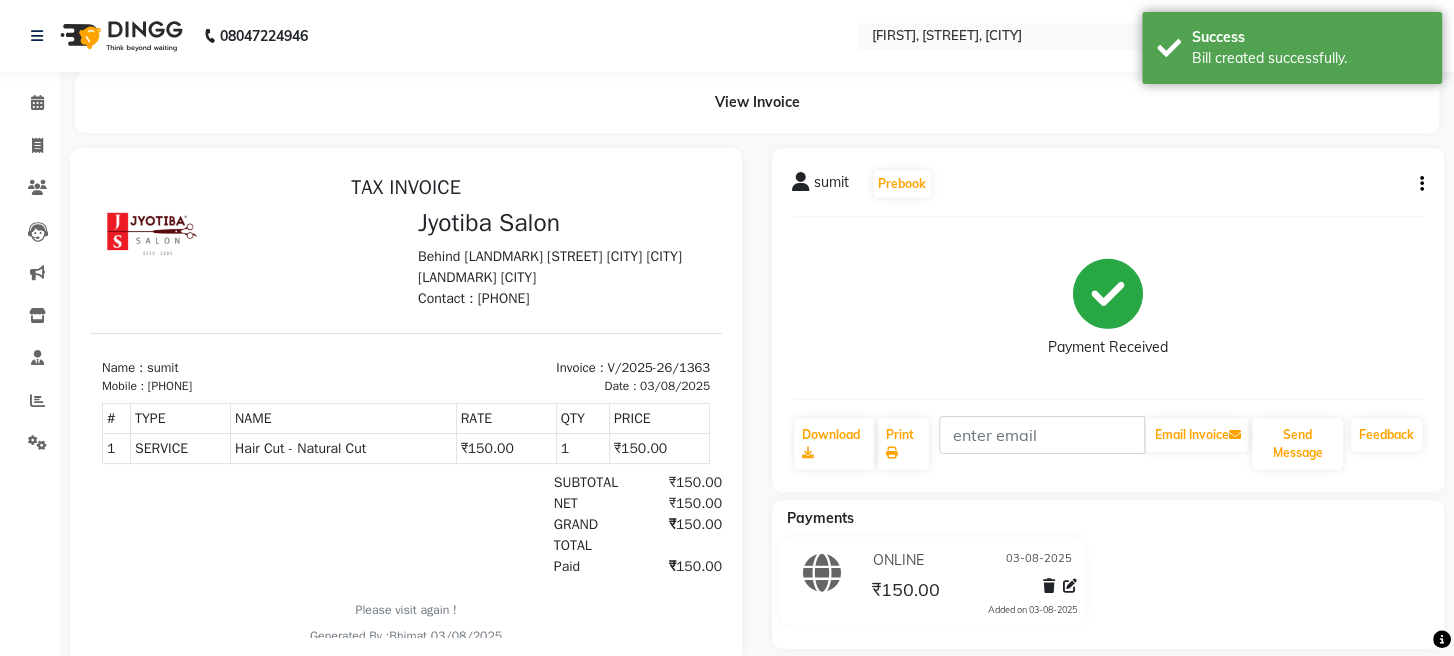 scroll, scrollTop: 0, scrollLeft: 0, axis: both 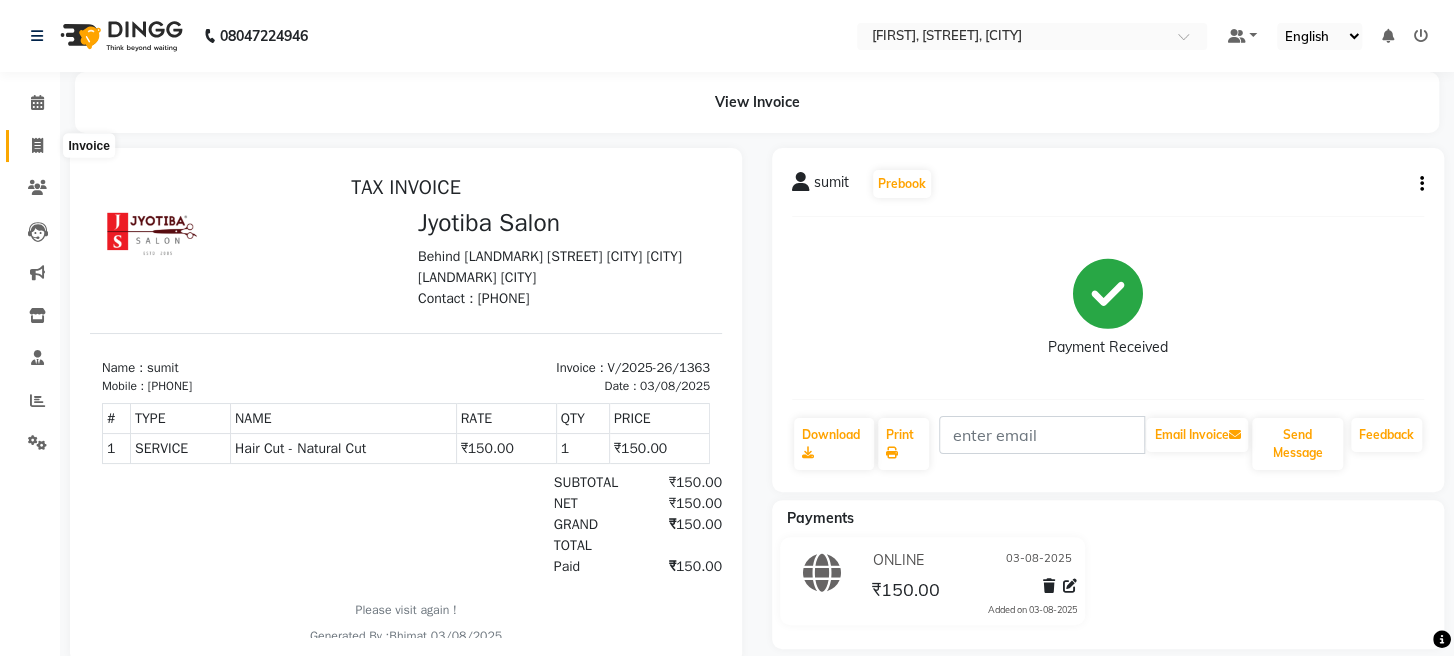 click 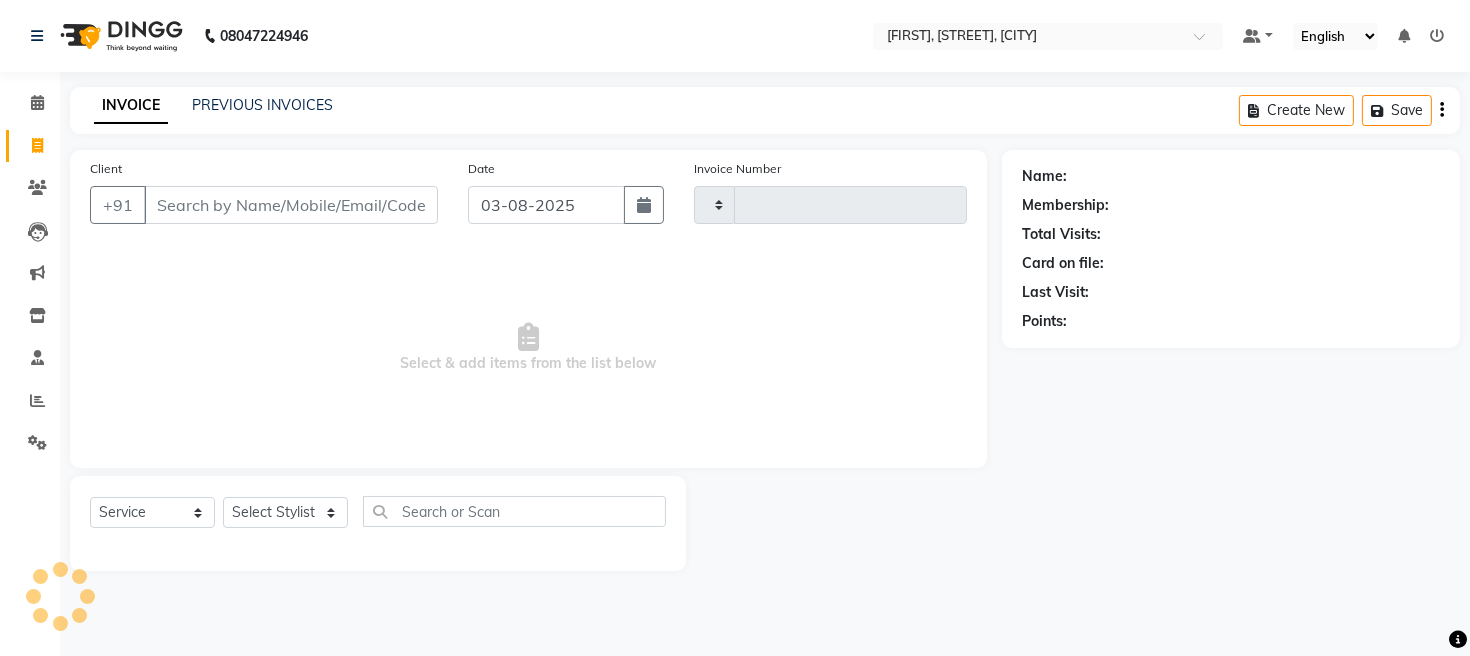 type on "1364" 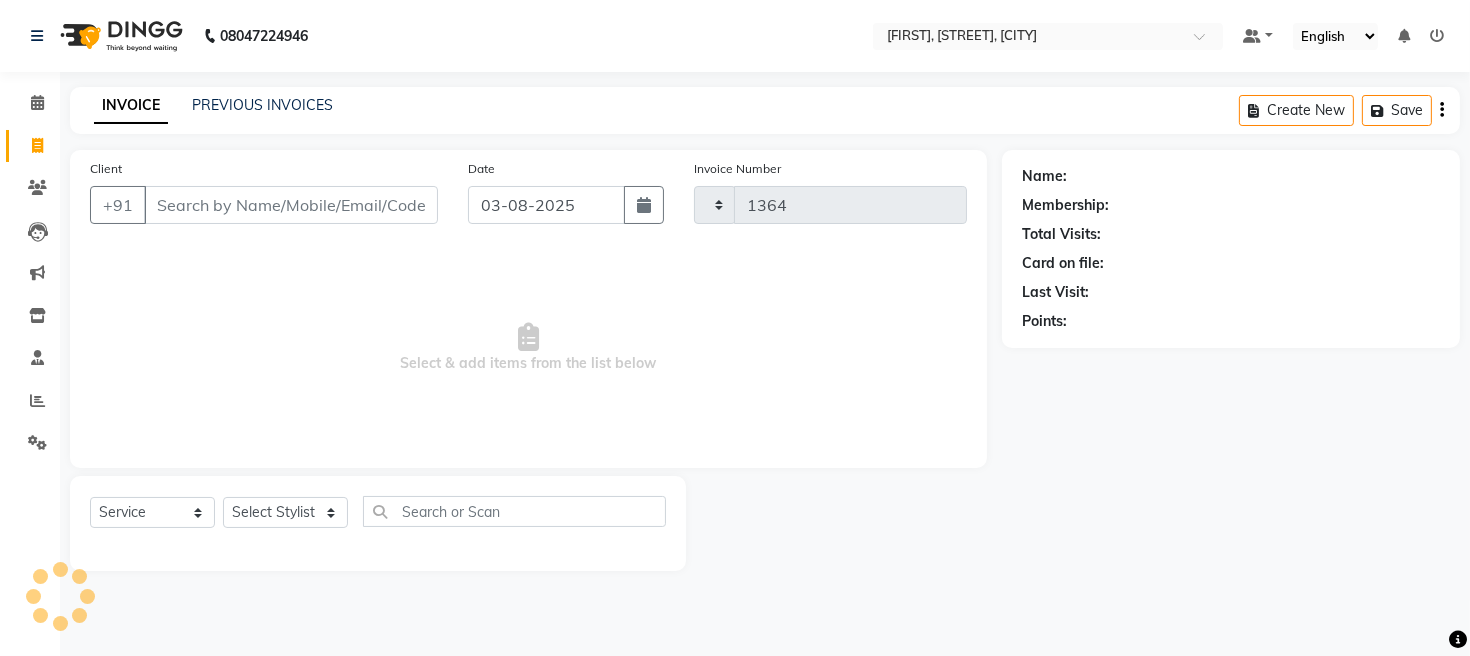 select on "779" 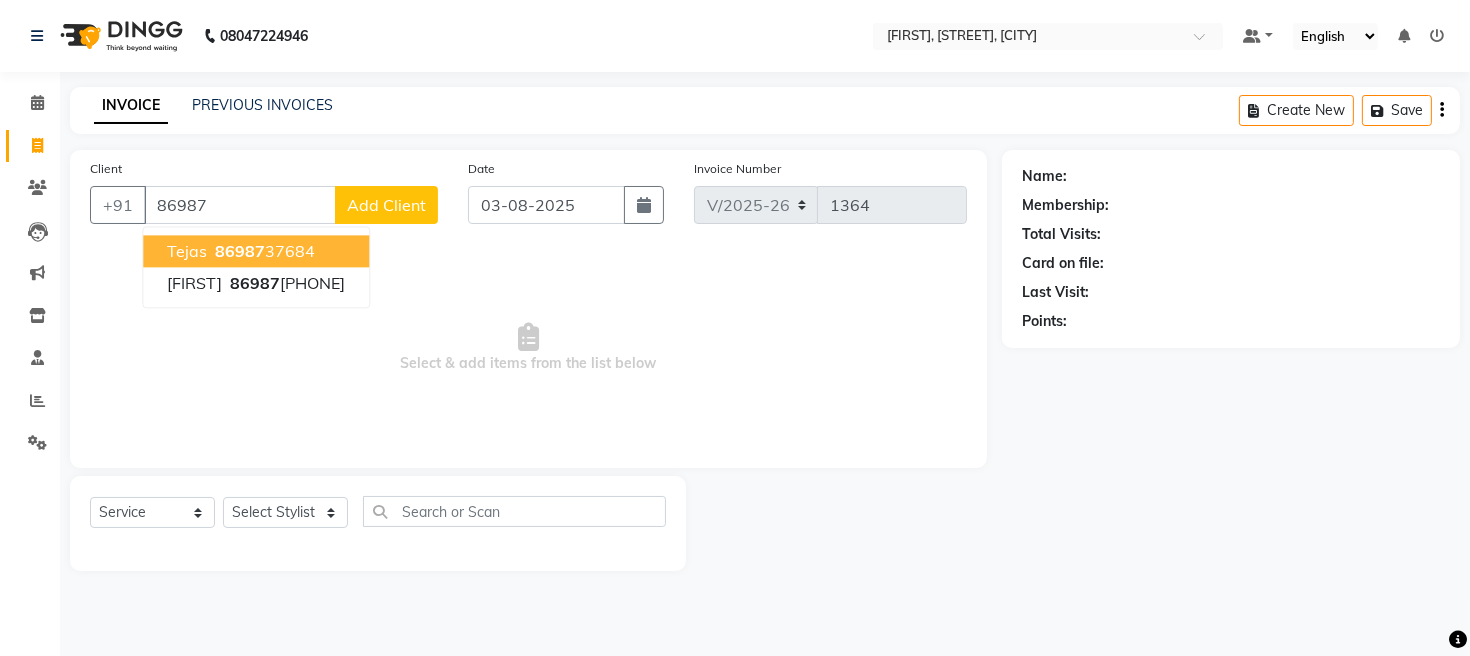 click on "[FIRST] [PHONE]" at bounding box center (256, 251) 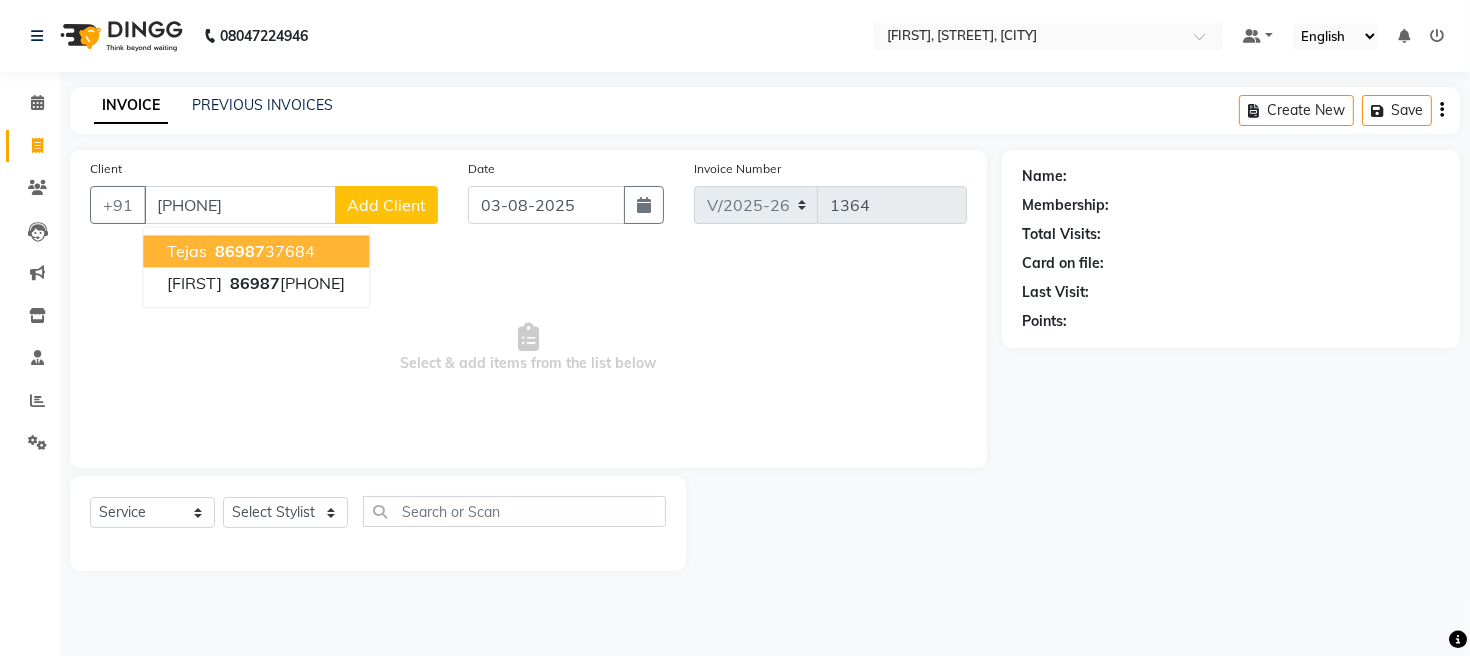 type on "[PHONE]" 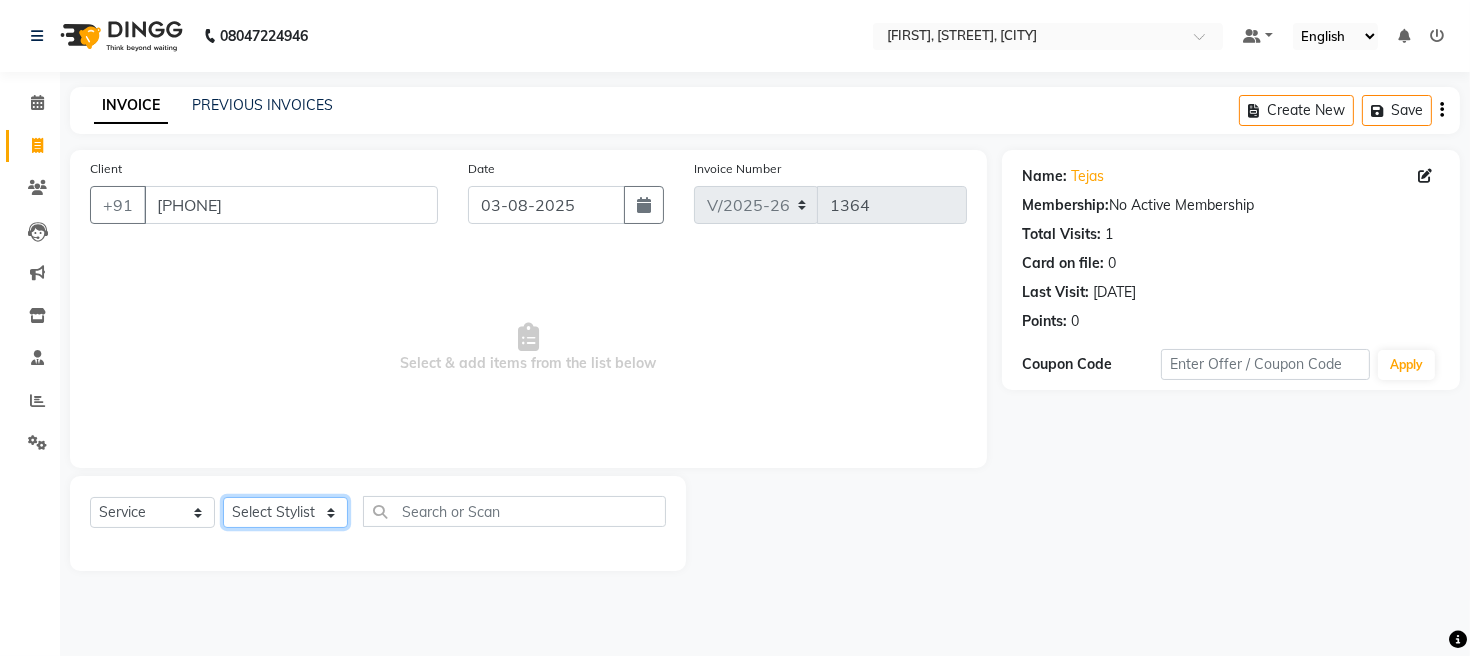 click on "Select Stylist [FIRST] [FIRST] [FIRST] [FIRST] [FIRST]" 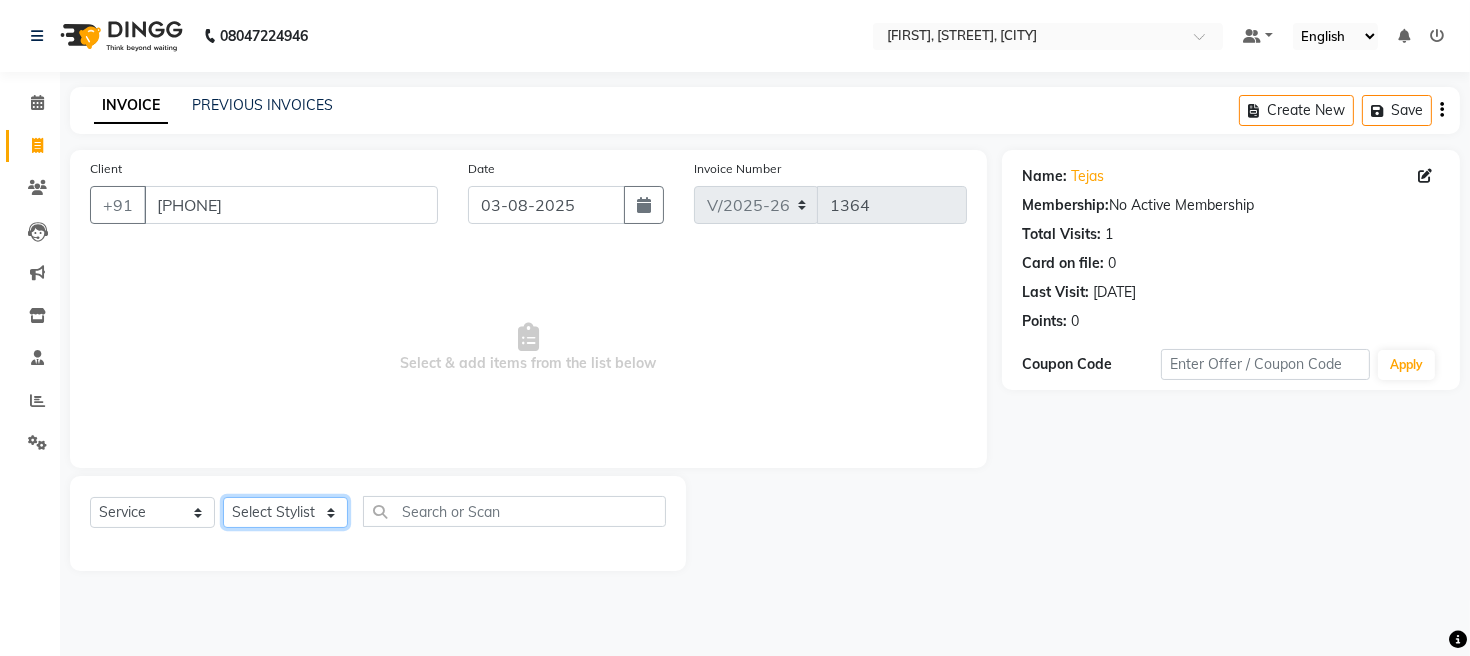 select on "16429" 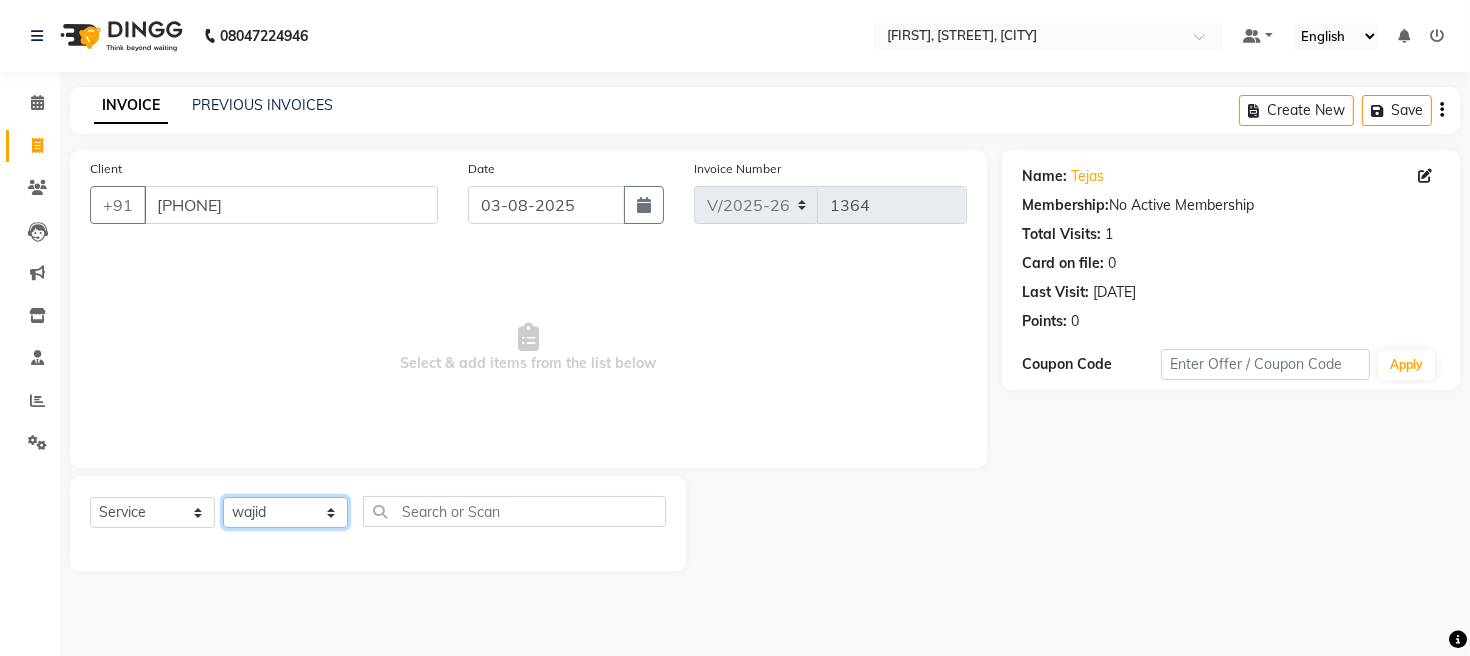 click on "Select Stylist [FIRST] [FIRST] [FIRST] [FIRST] [FIRST]" 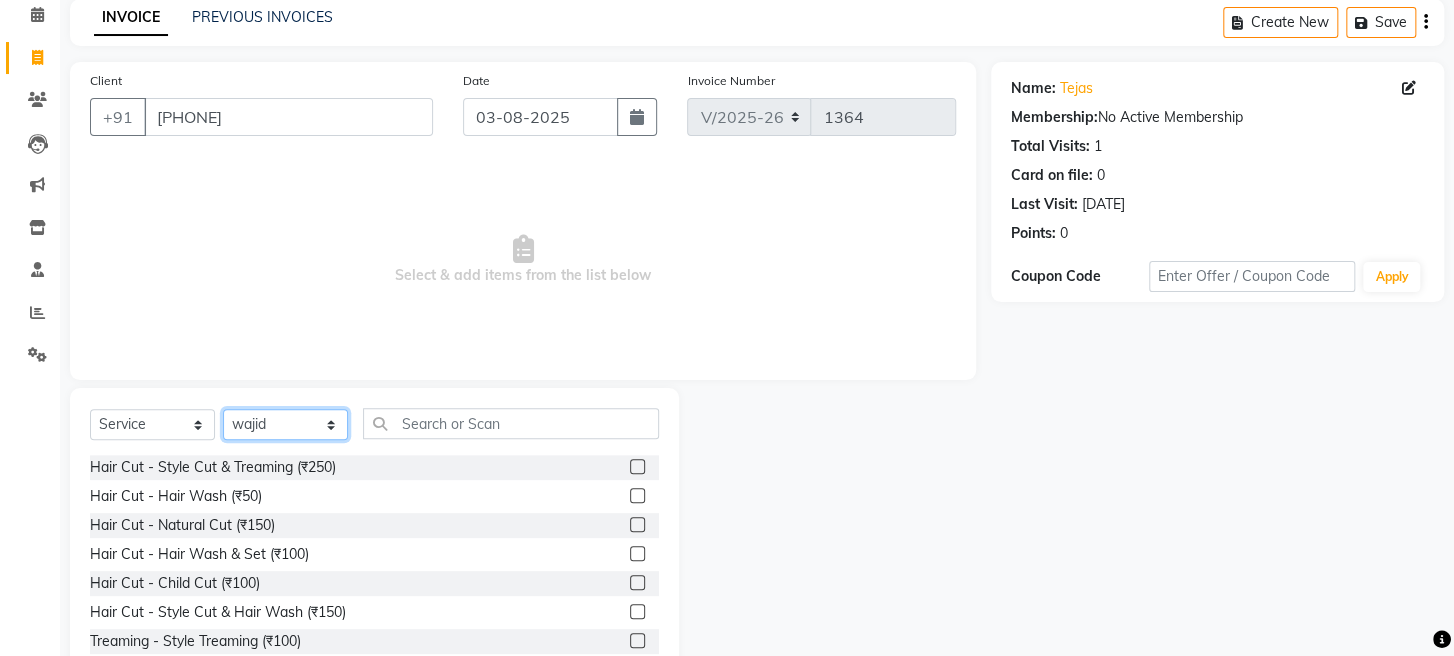 scroll, scrollTop: 145, scrollLeft: 0, axis: vertical 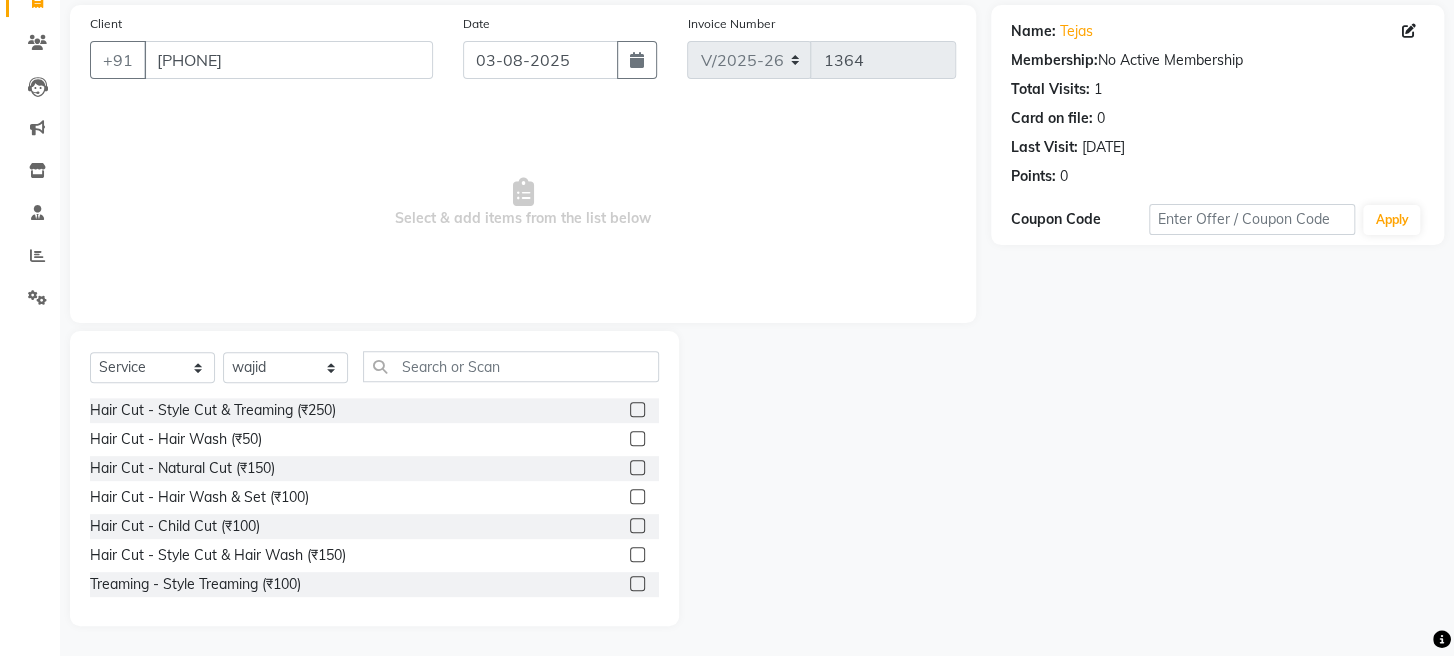 click 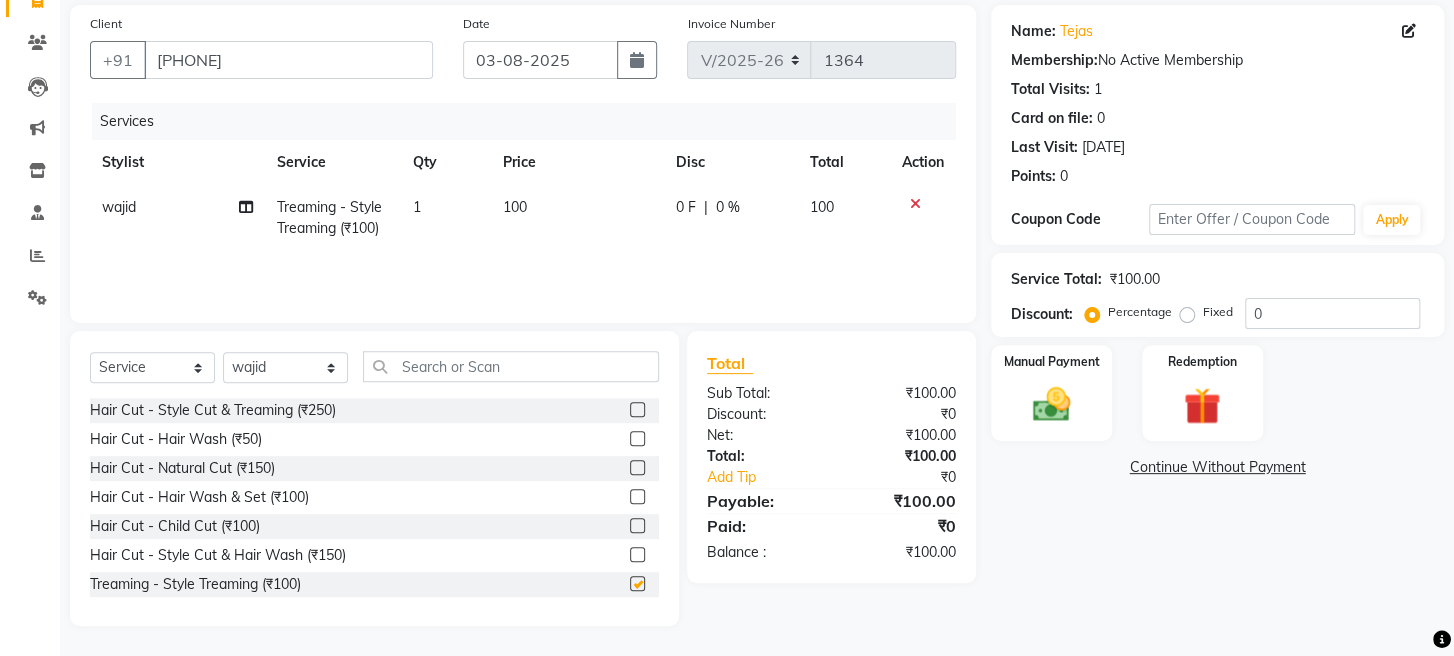click 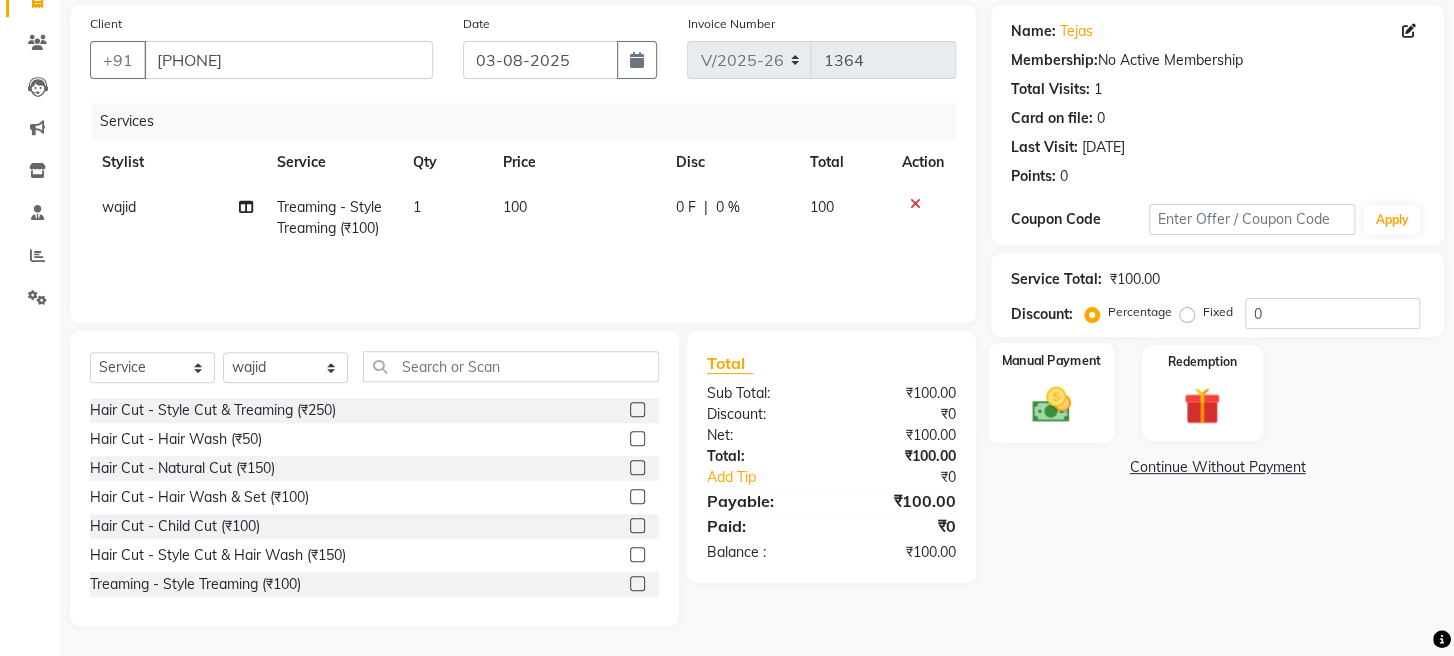 click 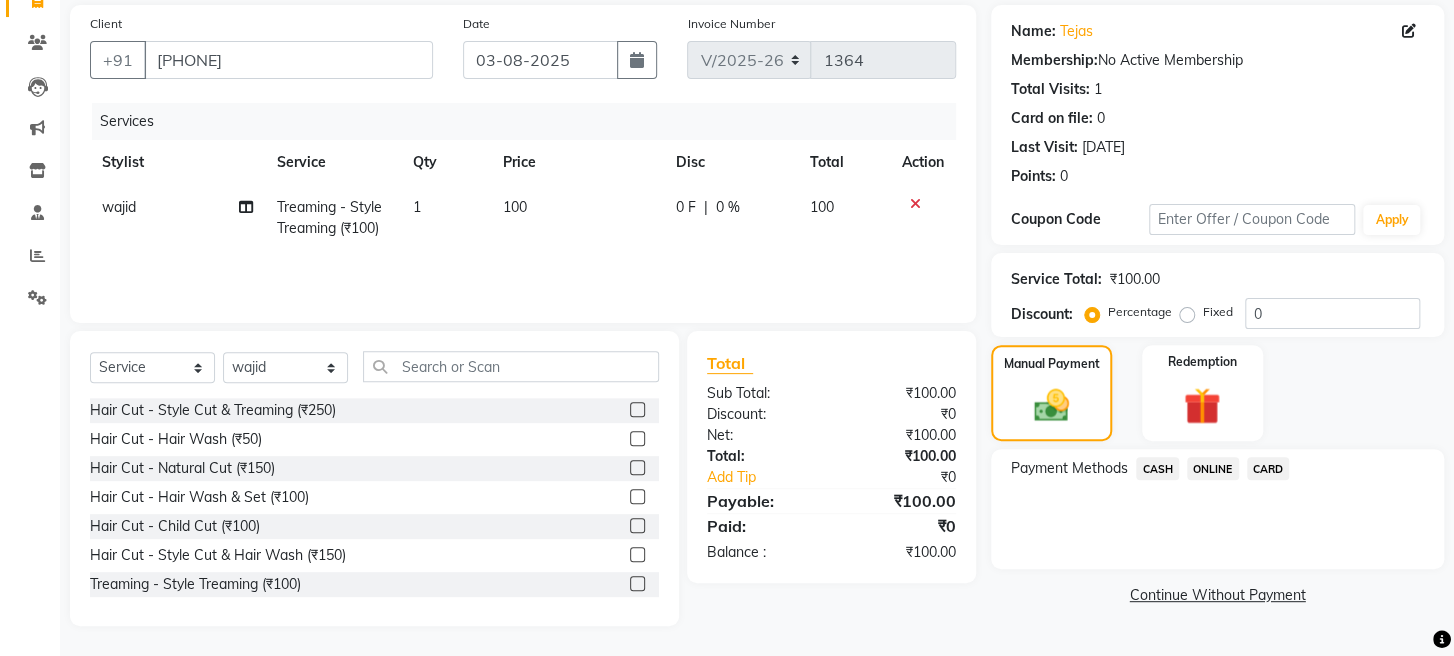 click 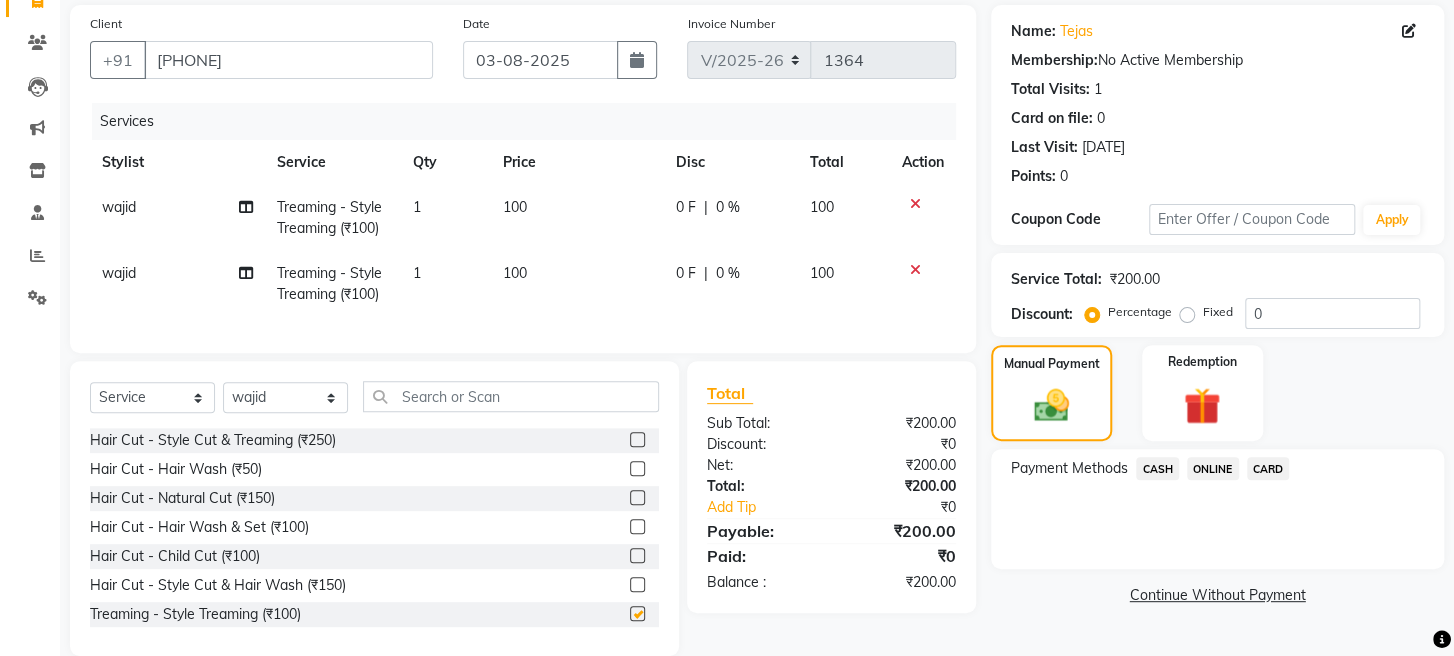 checkbox on "false" 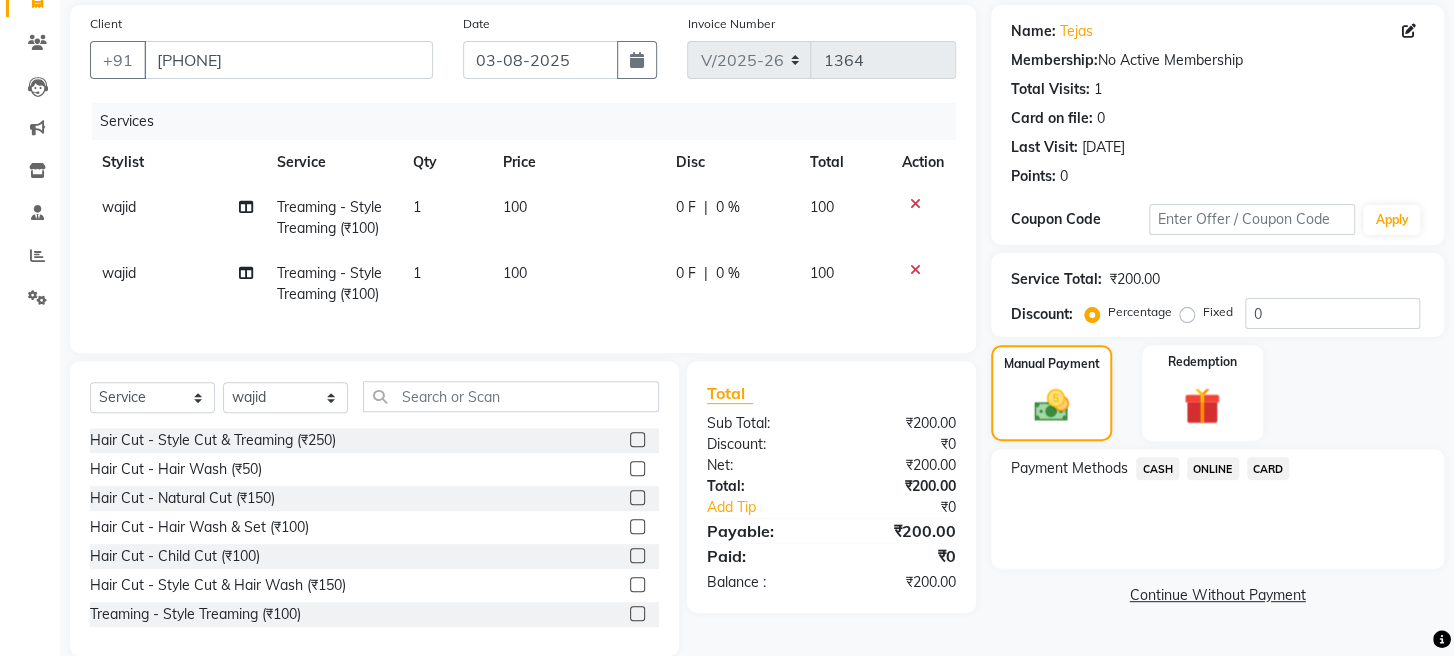 click on "ONLINE" 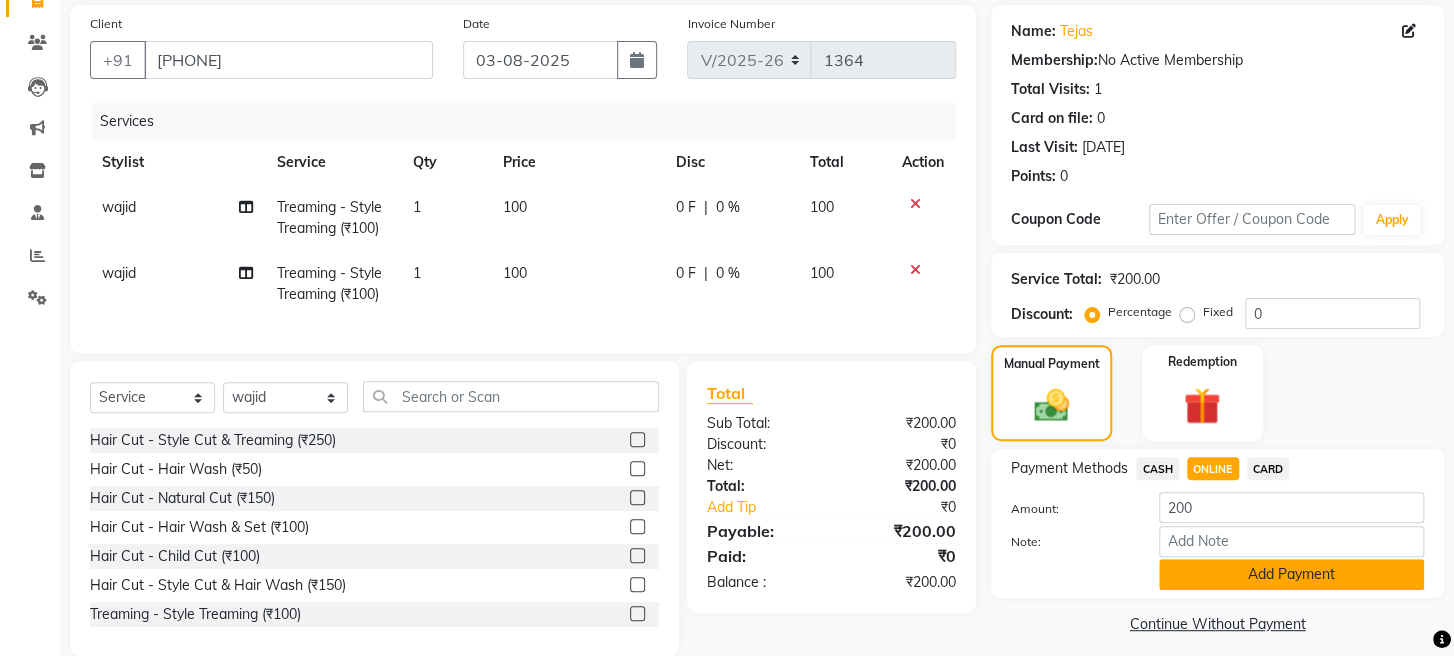 click on "Add Payment" 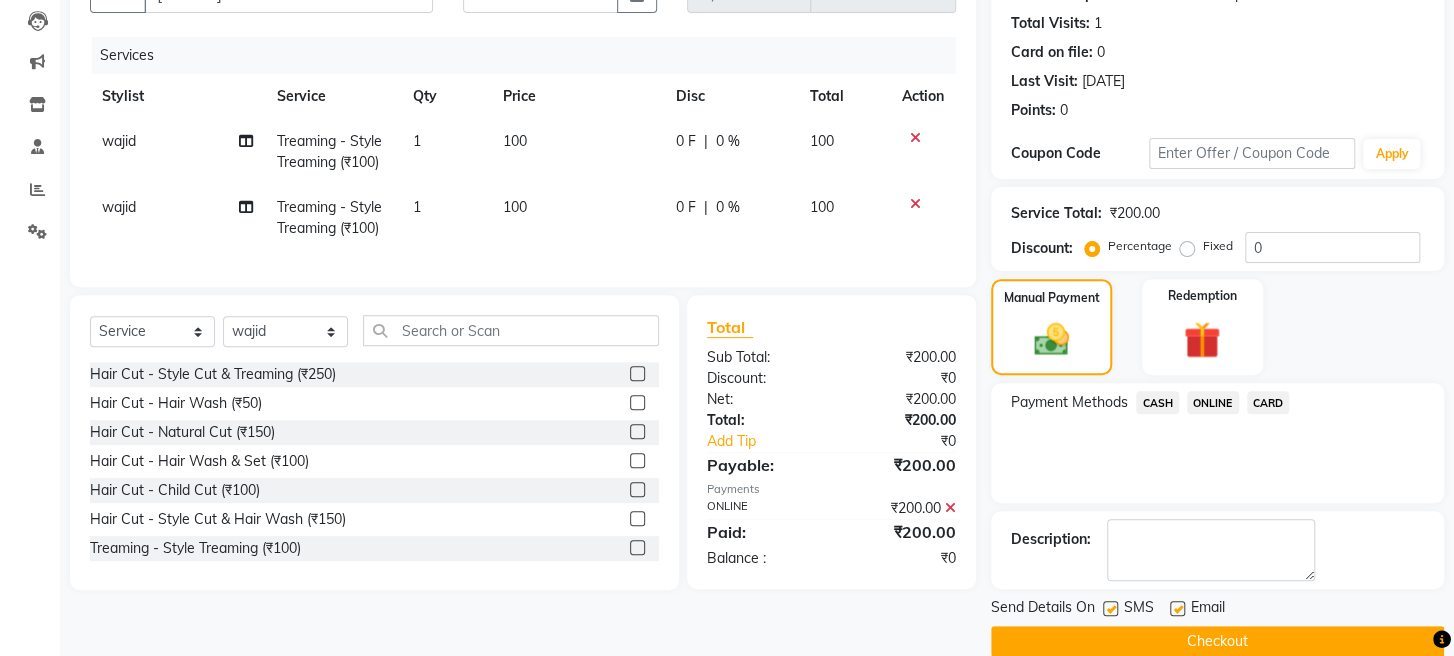scroll, scrollTop: 264, scrollLeft: 0, axis: vertical 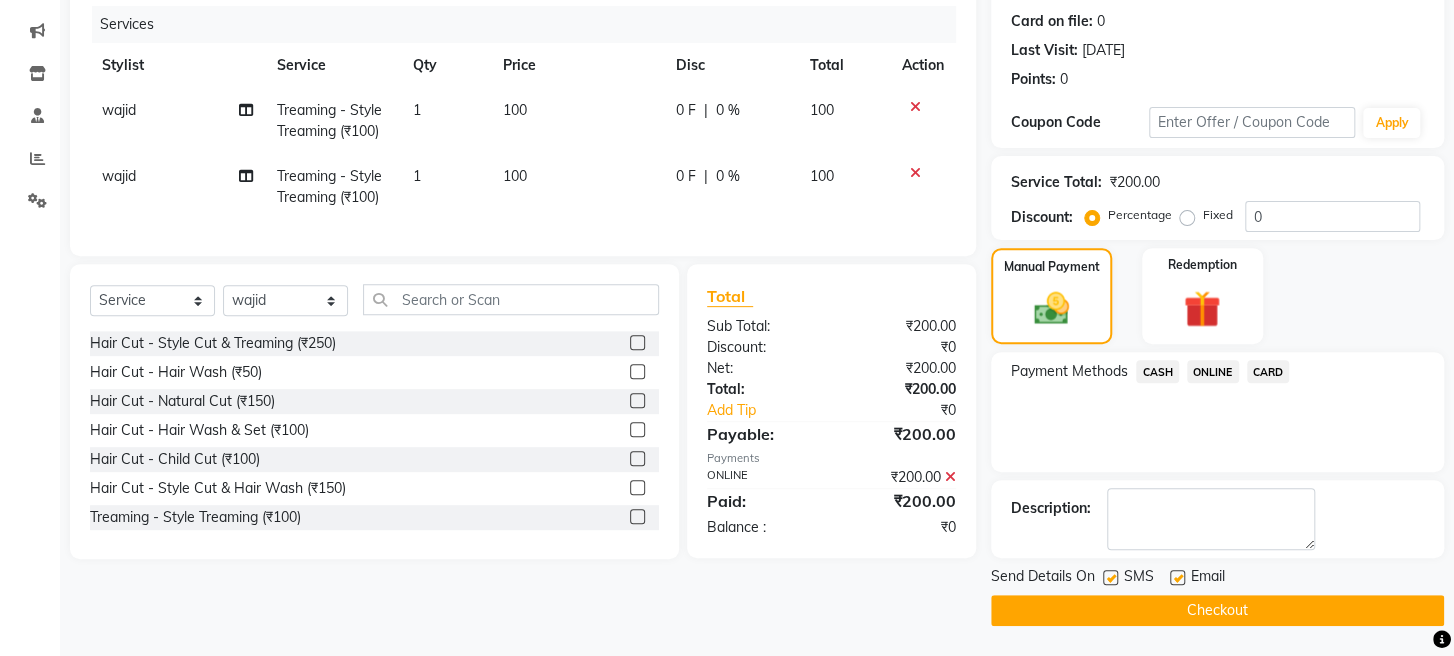 click on "Checkout" 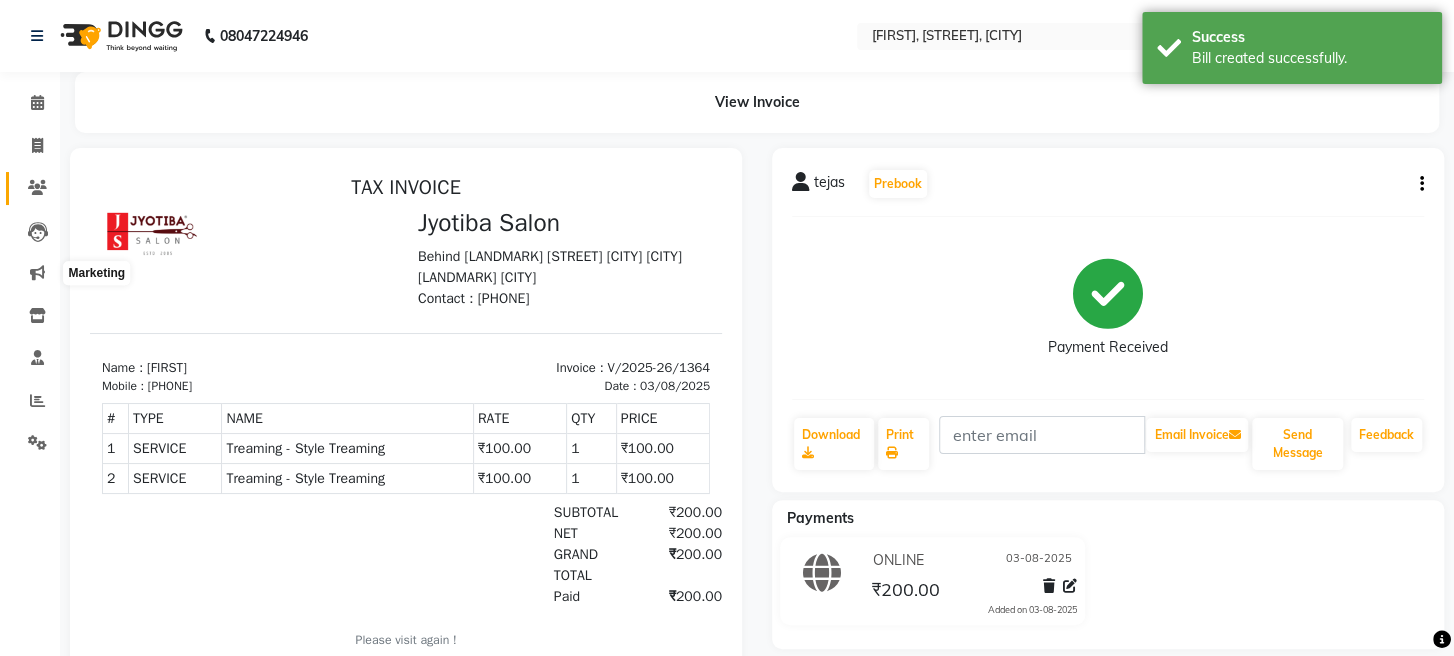 scroll, scrollTop: 0, scrollLeft: 0, axis: both 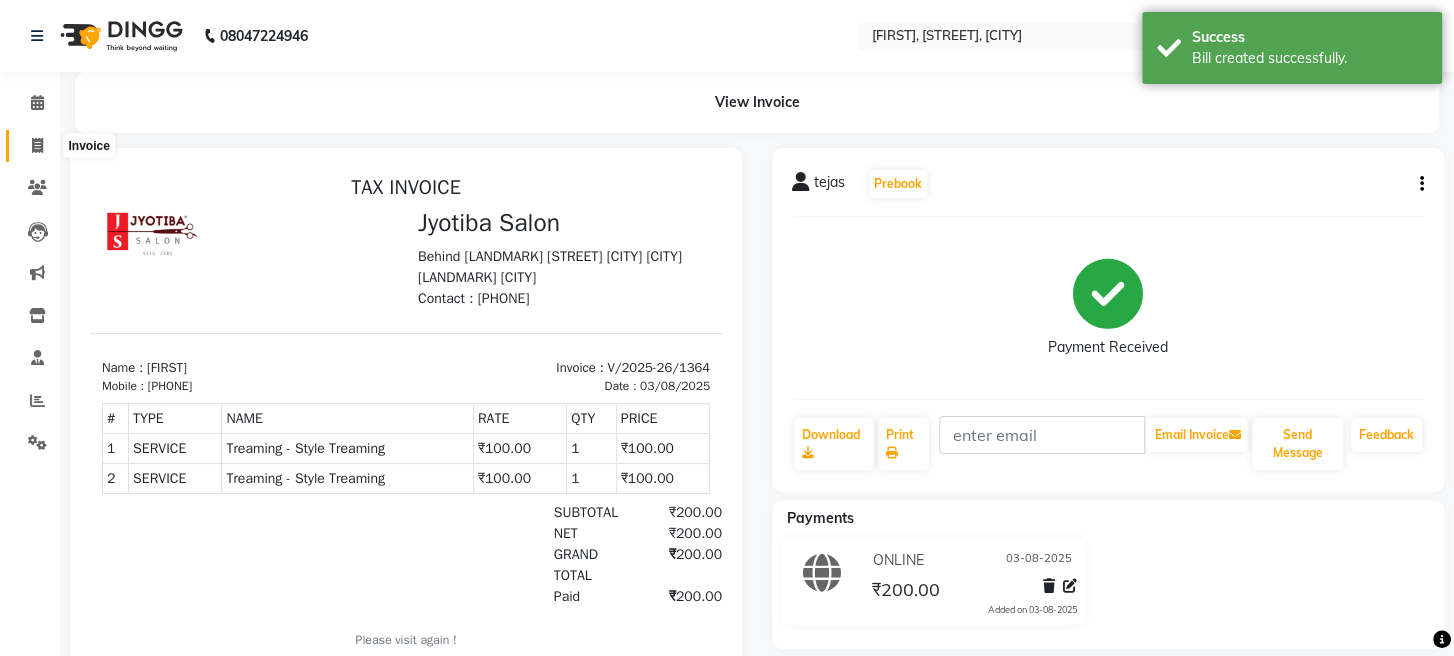 click 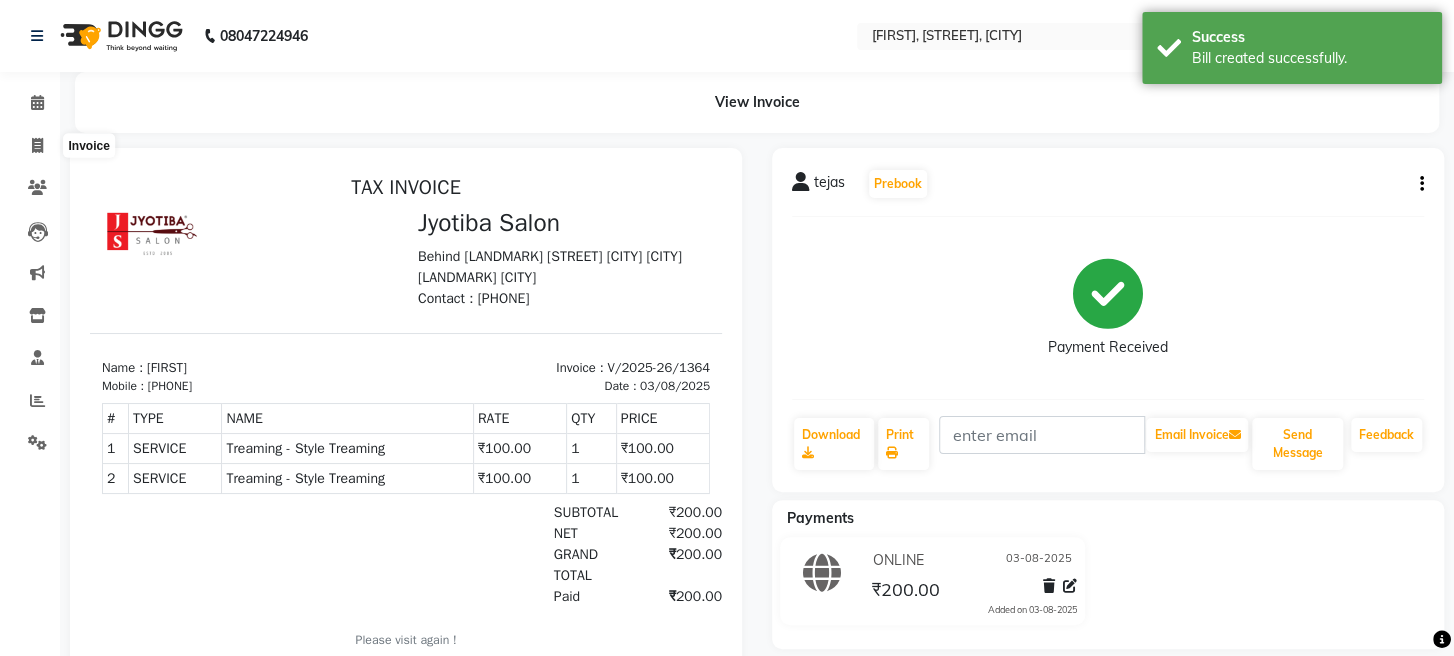 select on "service" 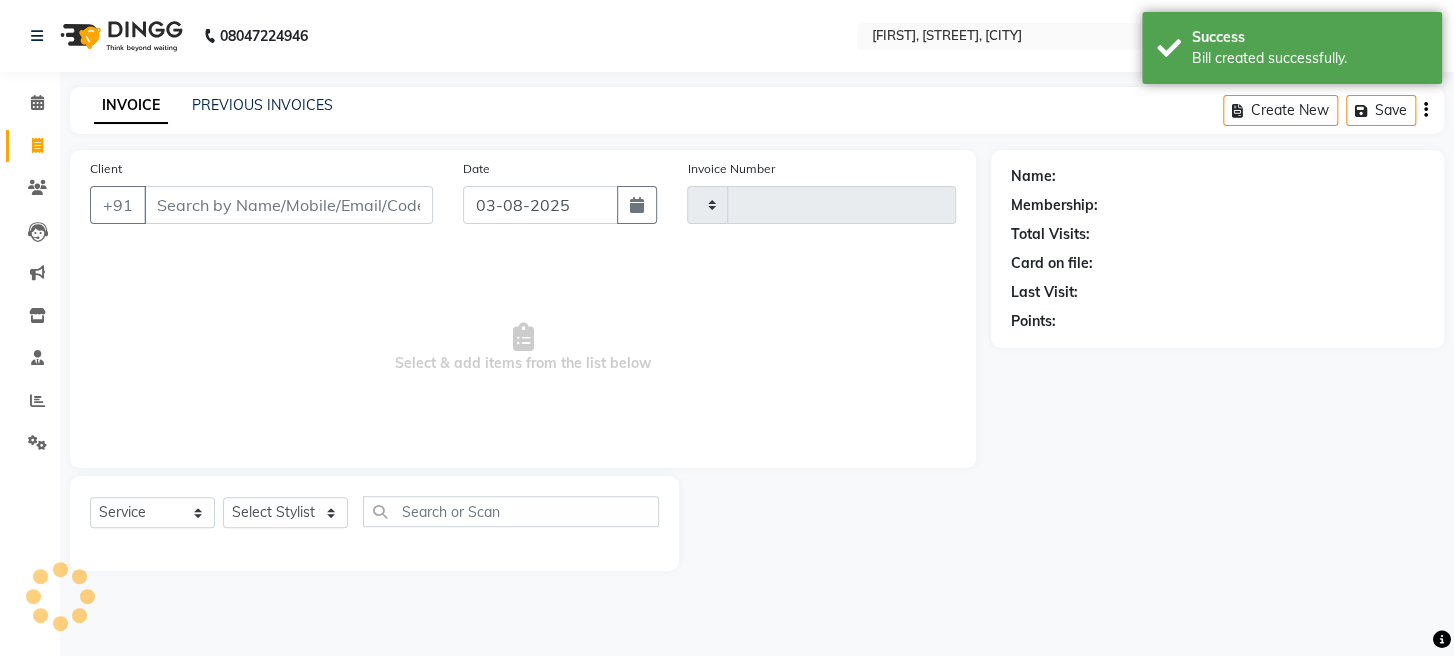 type on "1365" 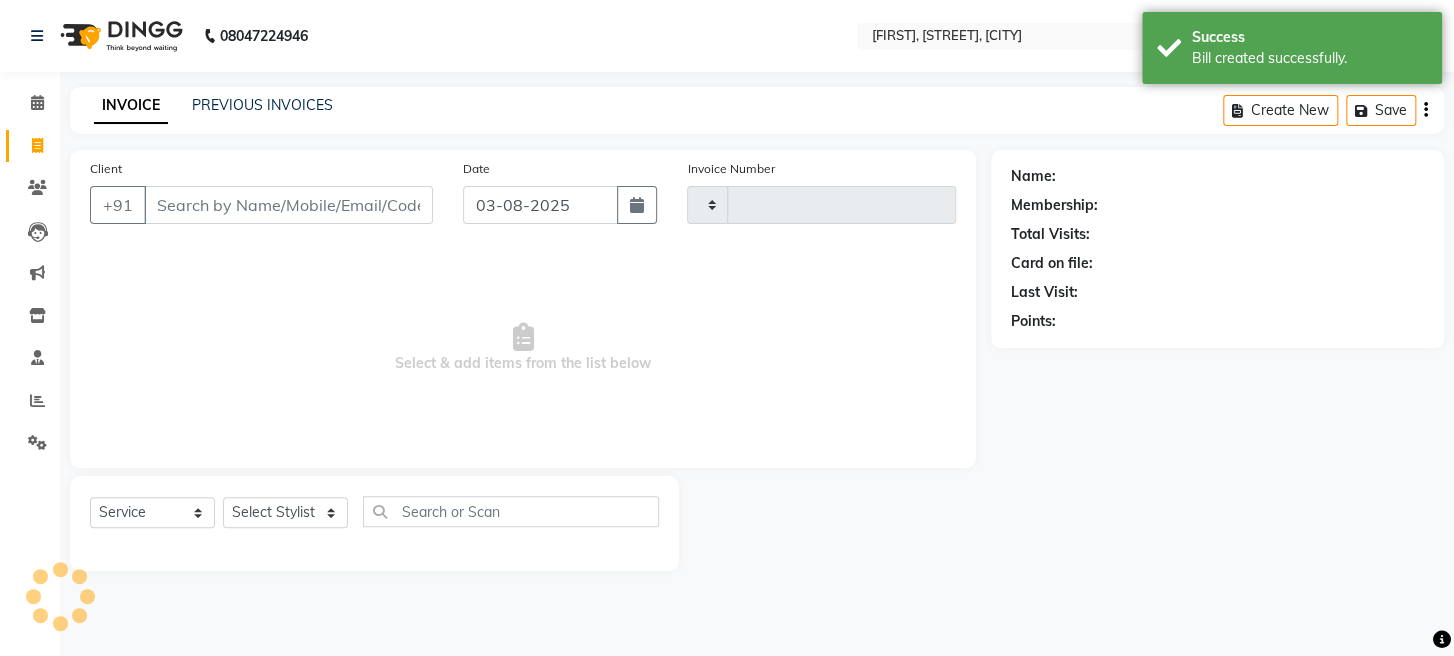 select on "779" 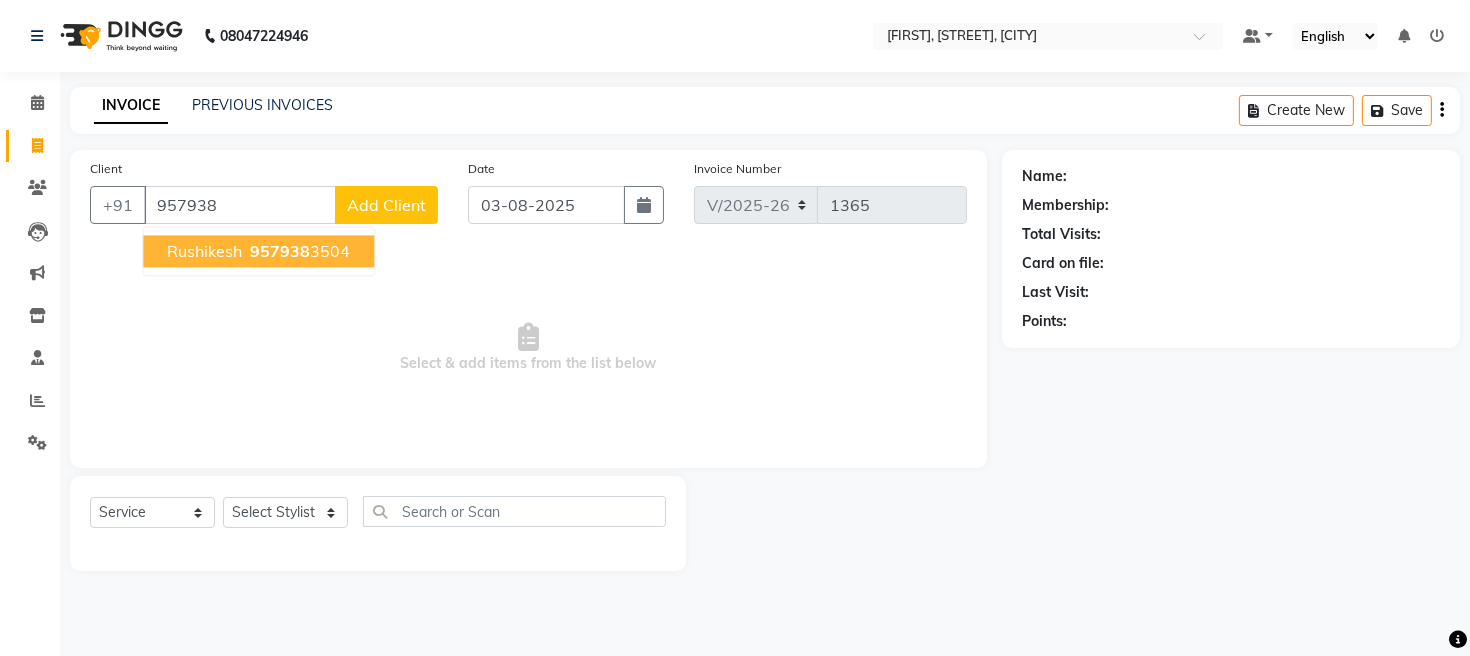 click on "rushikesh" at bounding box center (204, 251) 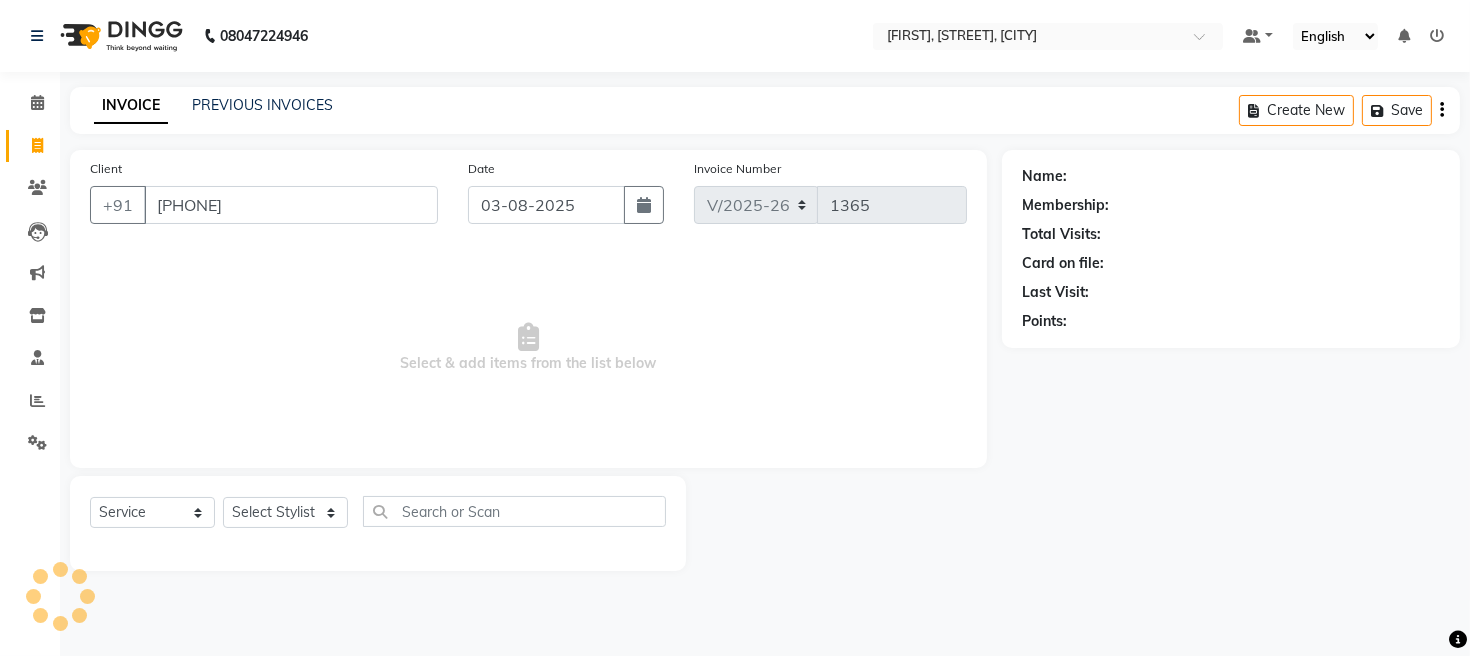 type on "[PHONE]" 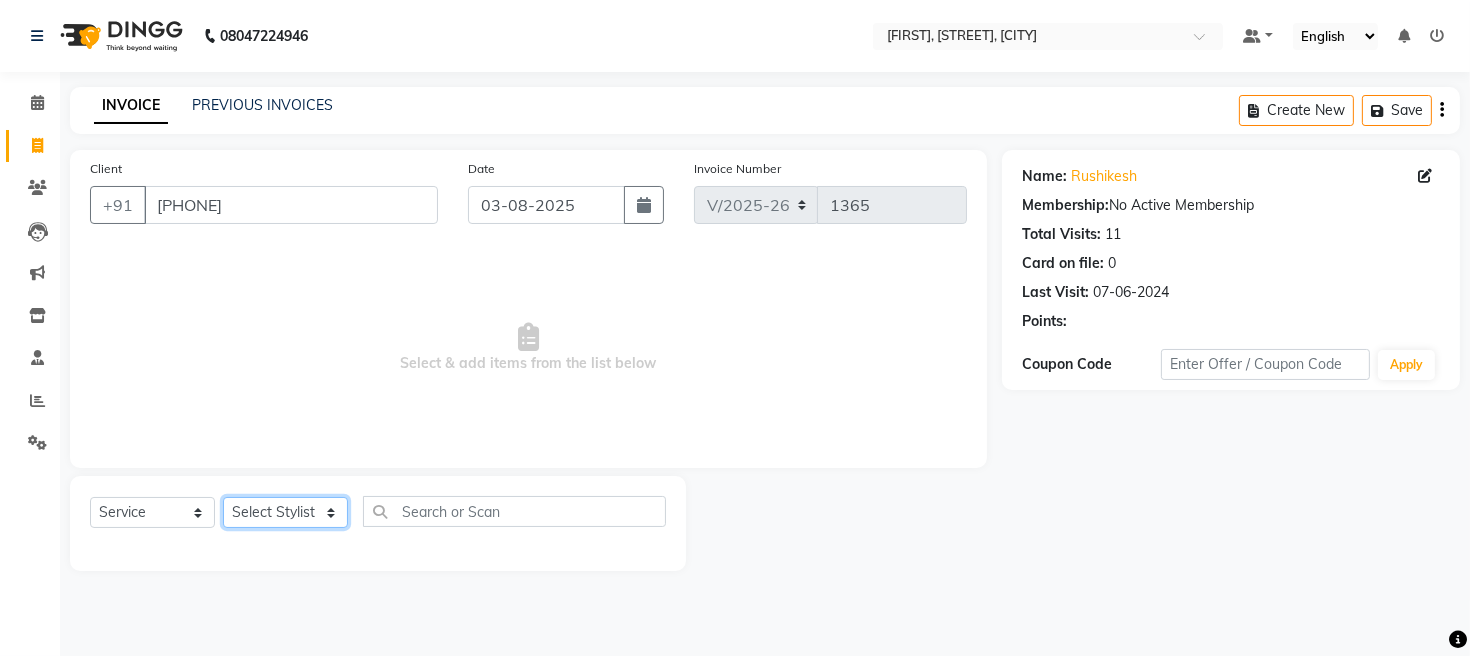 click on "Select Stylist [FIRST] [FIRST] [FIRST] [FIRST] [FIRST]" 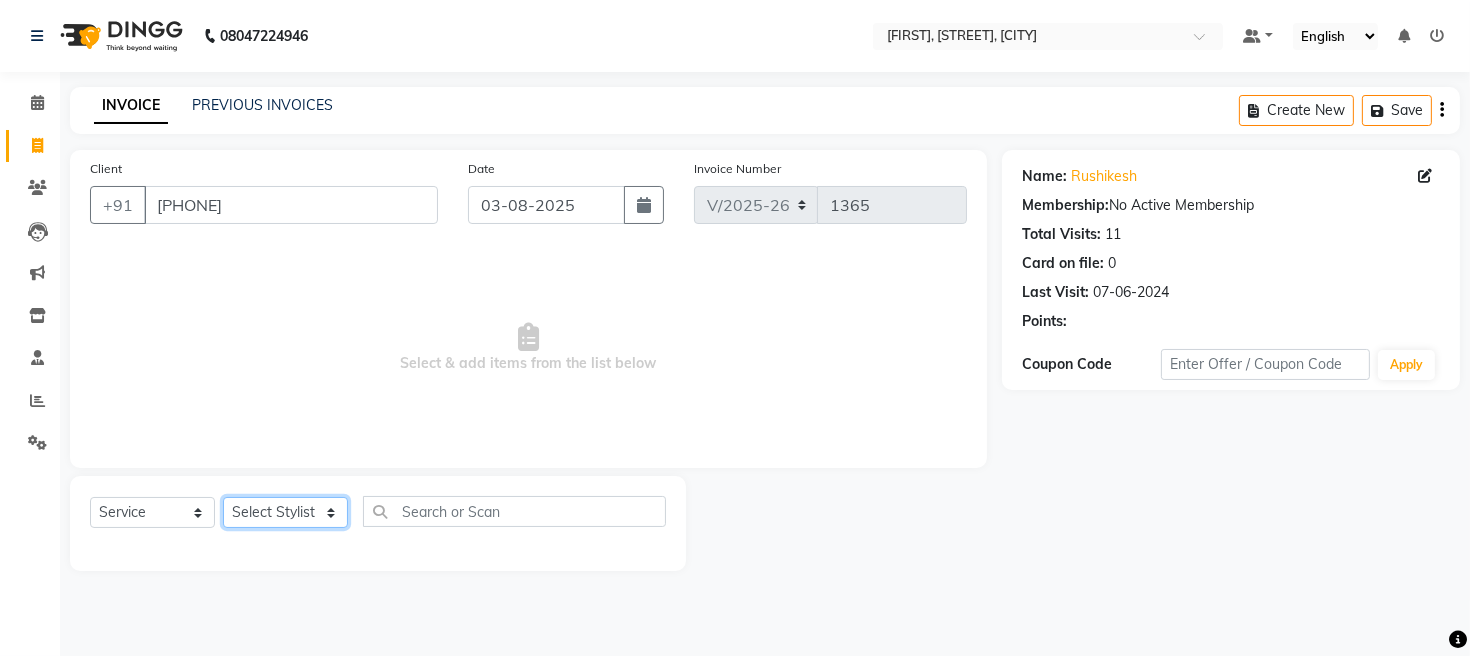 select on "16429" 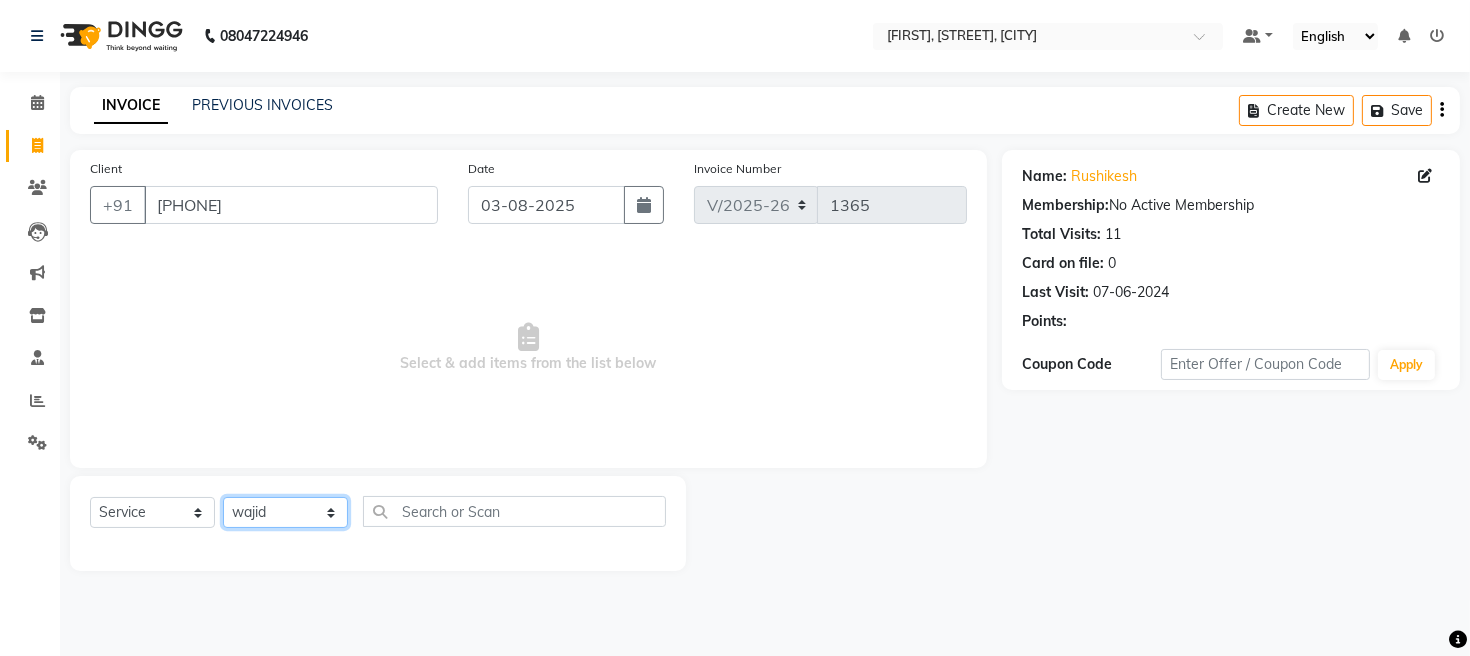 click on "Select Stylist [FIRST] [FIRST] [FIRST] [FIRST] [FIRST]" 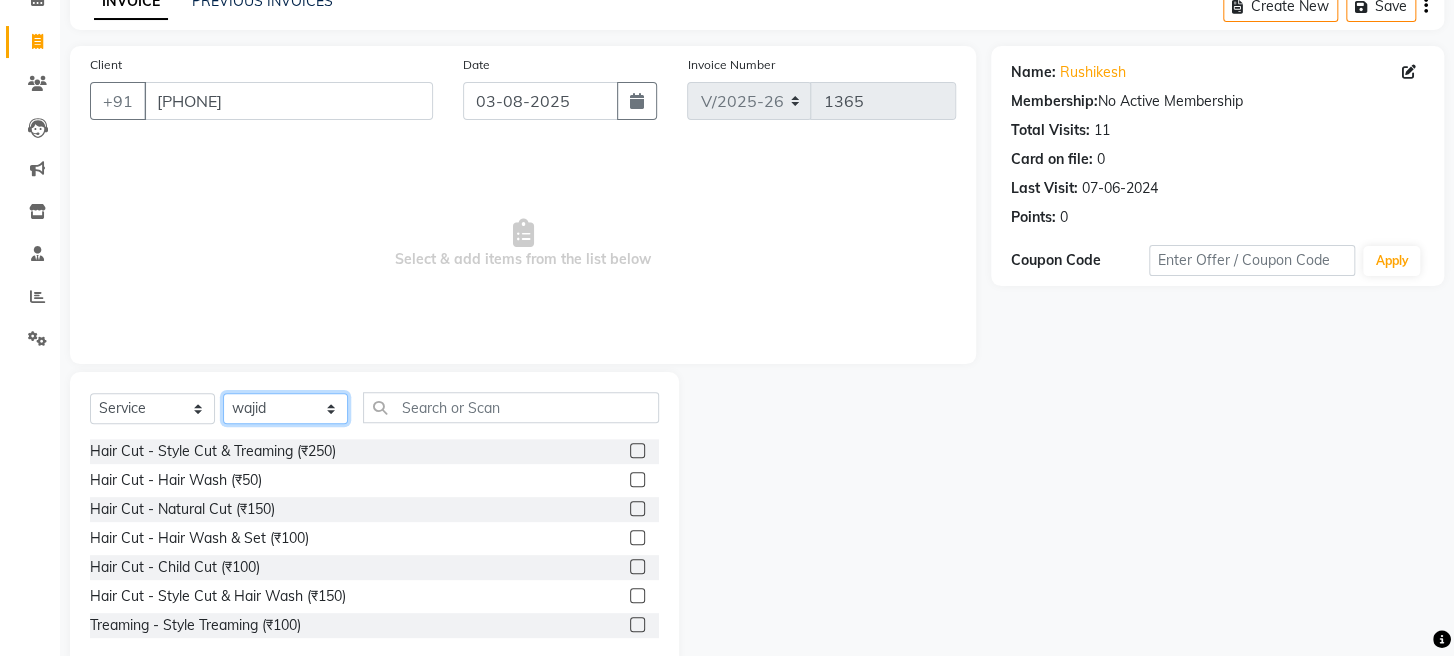 scroll, scrollTop: 145, scrollLeft: 0, axis: vertical 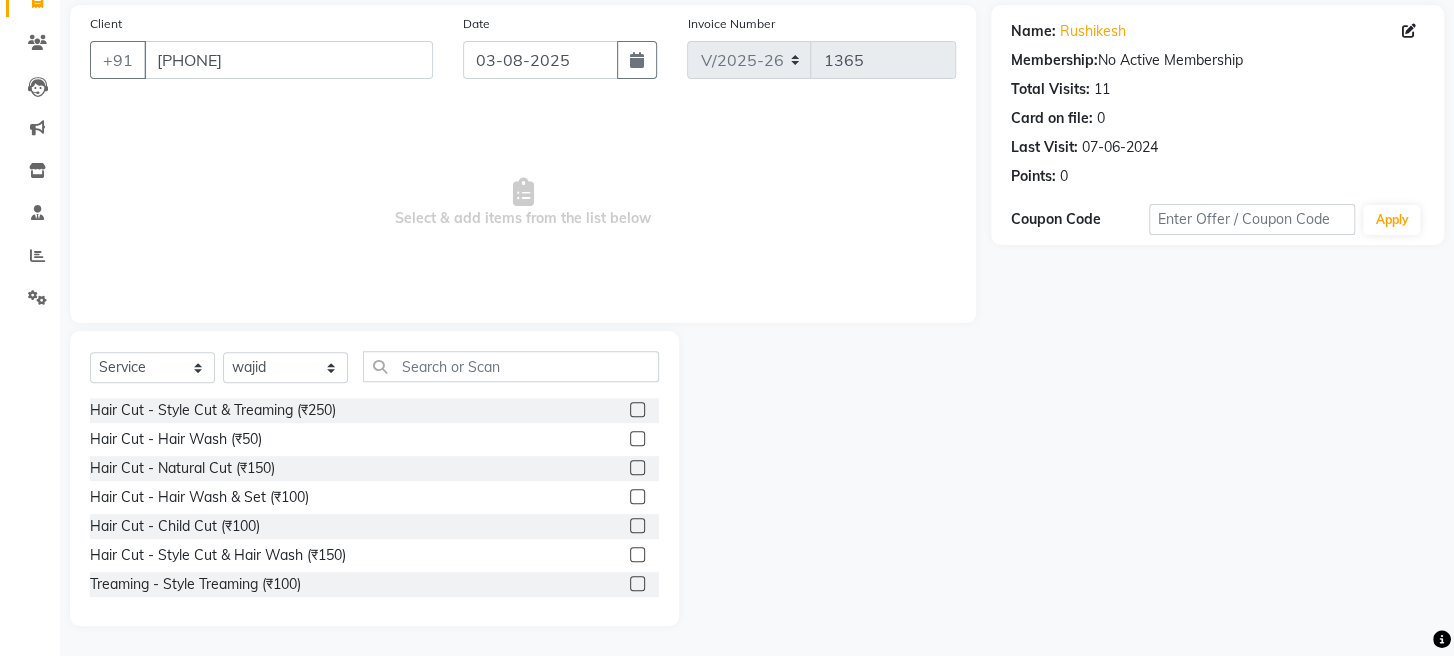 click 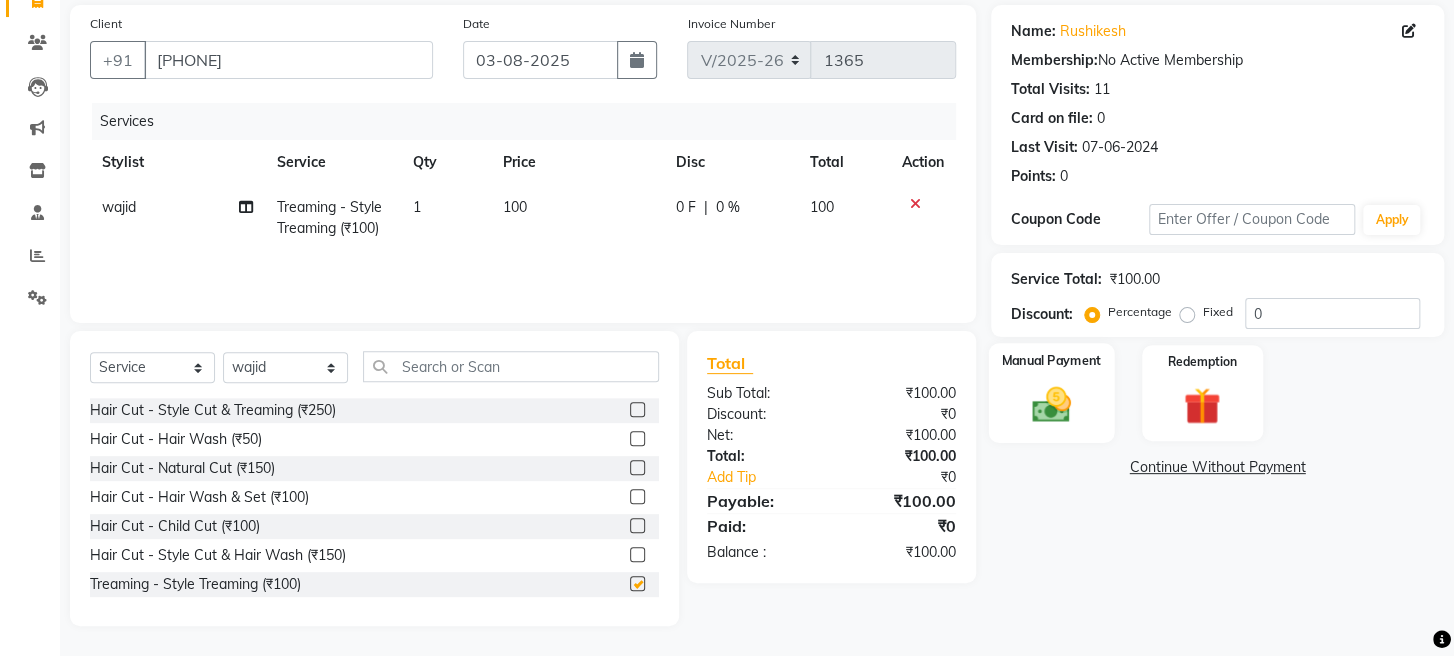 checkbox on "false" 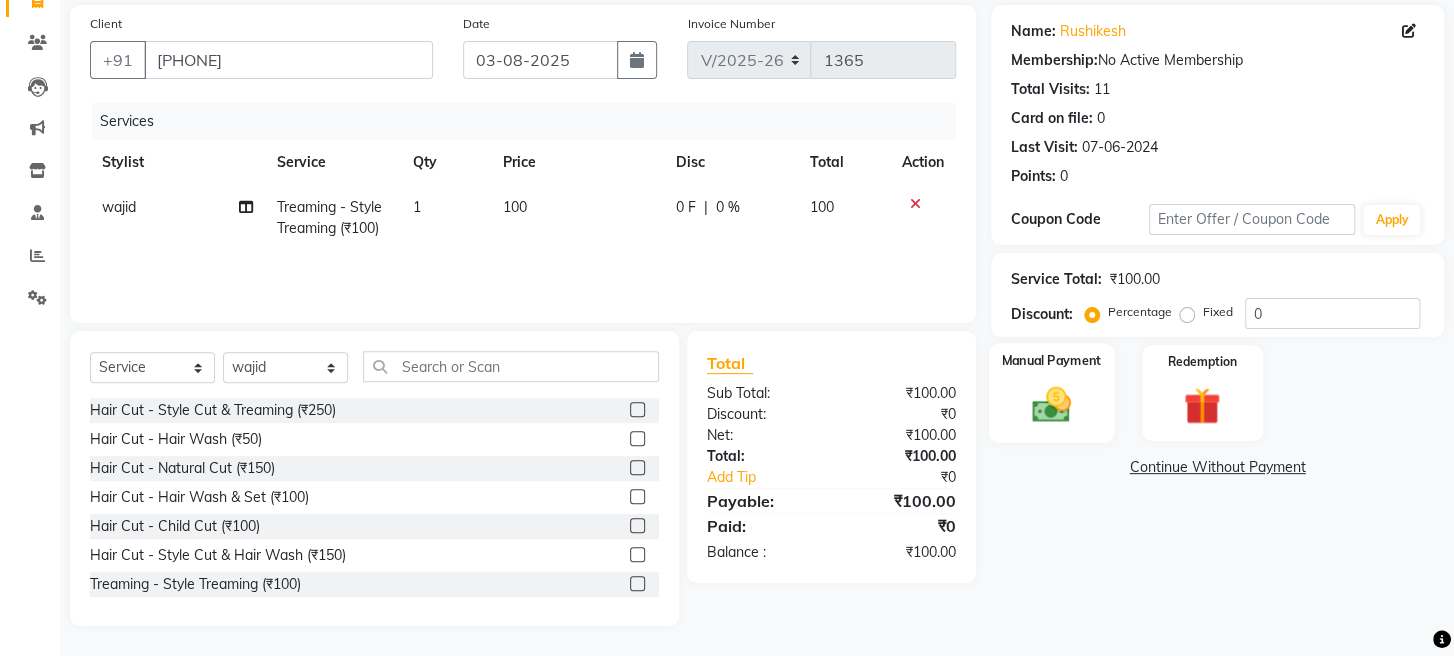 click 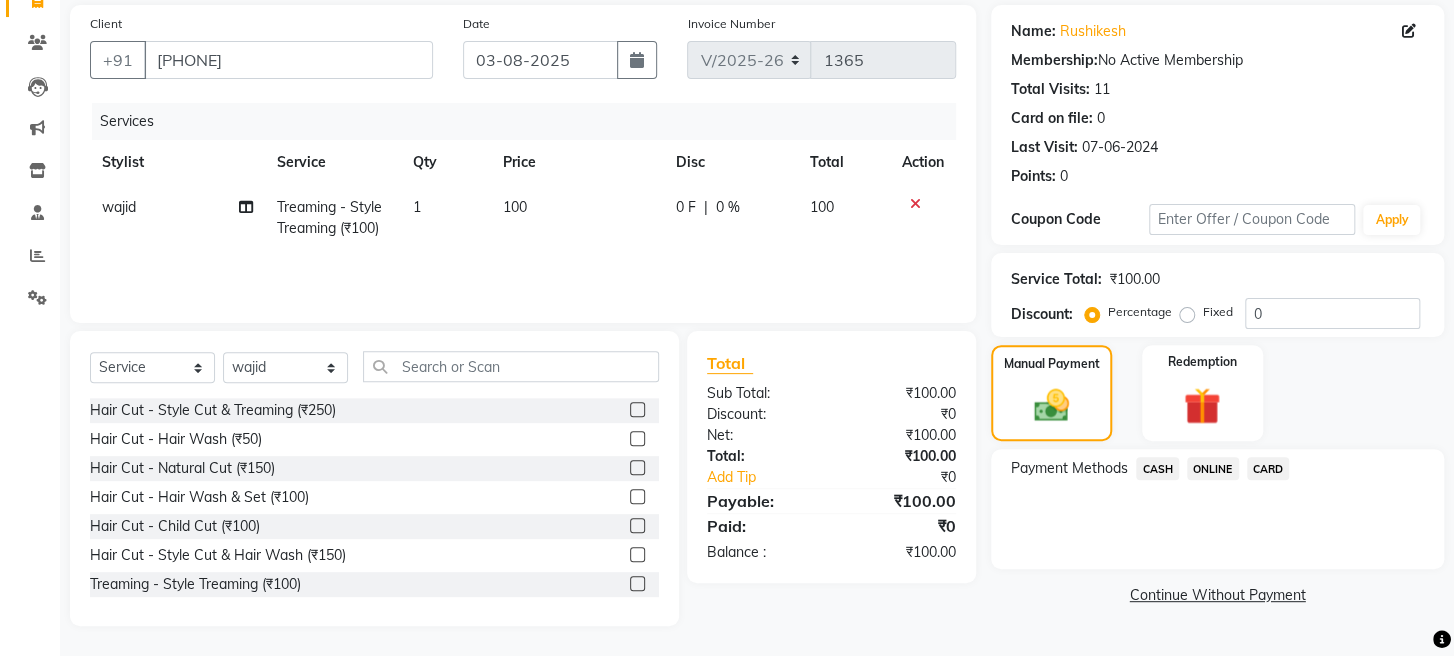 click on "ONLINE" 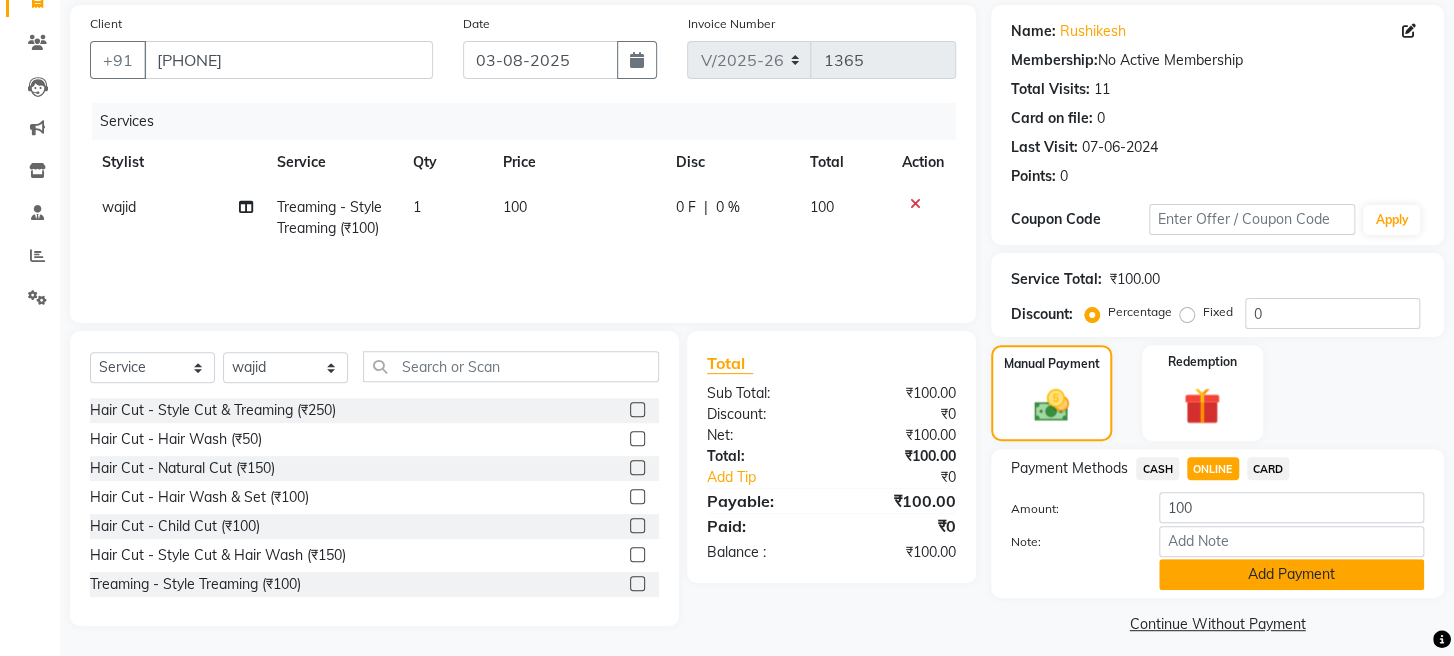 click on "Add Payment" 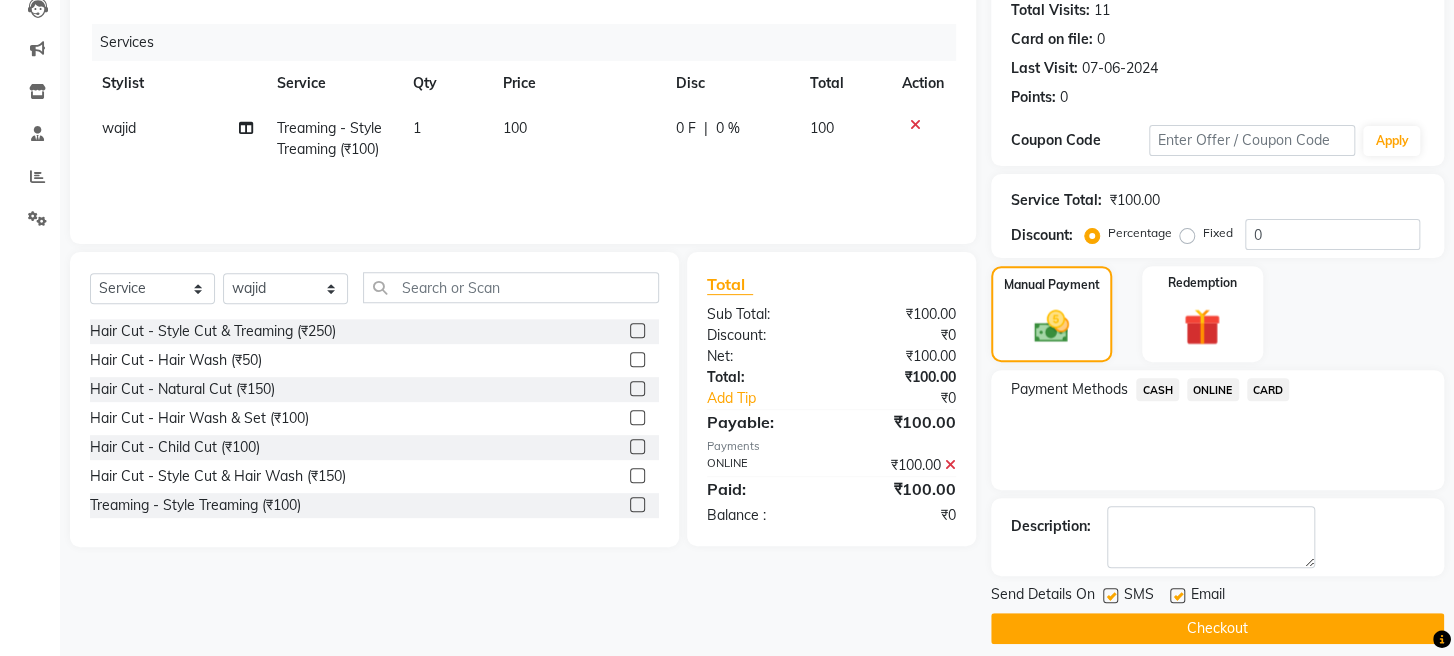 scroll, scrollTop: 264, scrollLeft: 0, axis: vertical 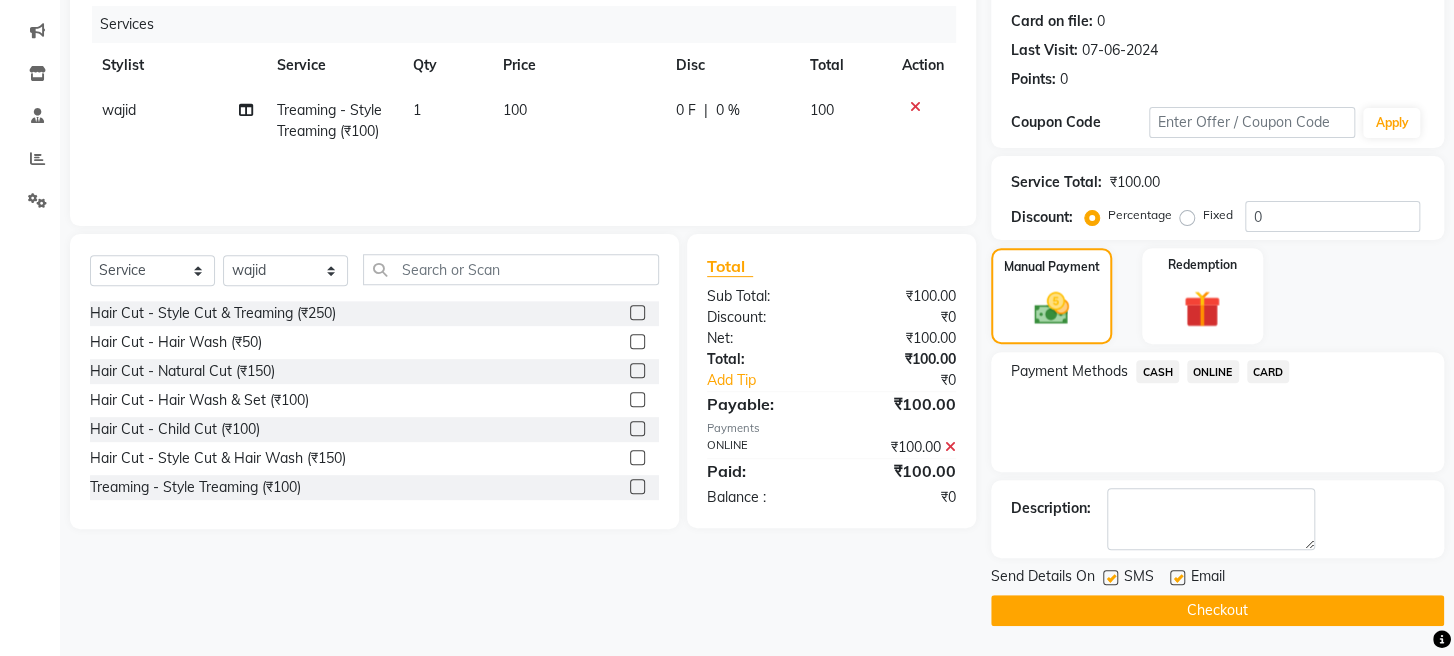 click on "Checkout" 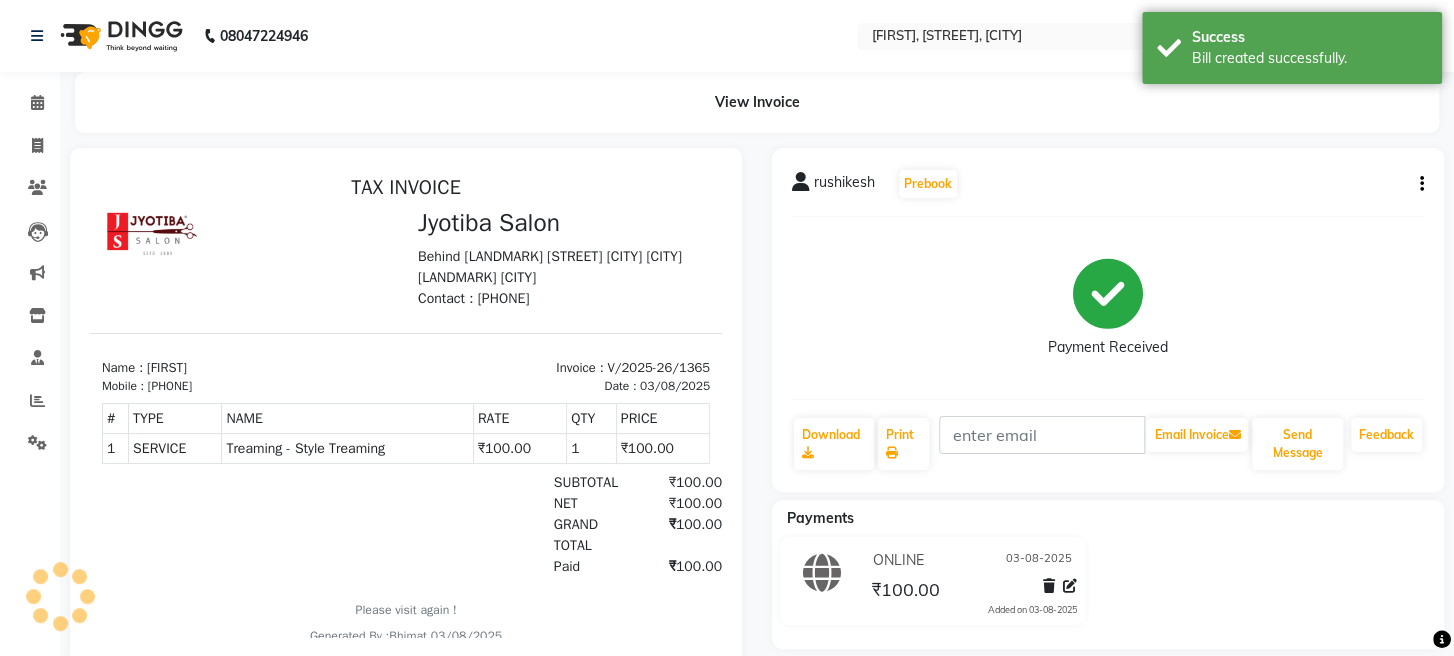 scroll, scrollTop: 0, scrollLeft: 0, axis: both 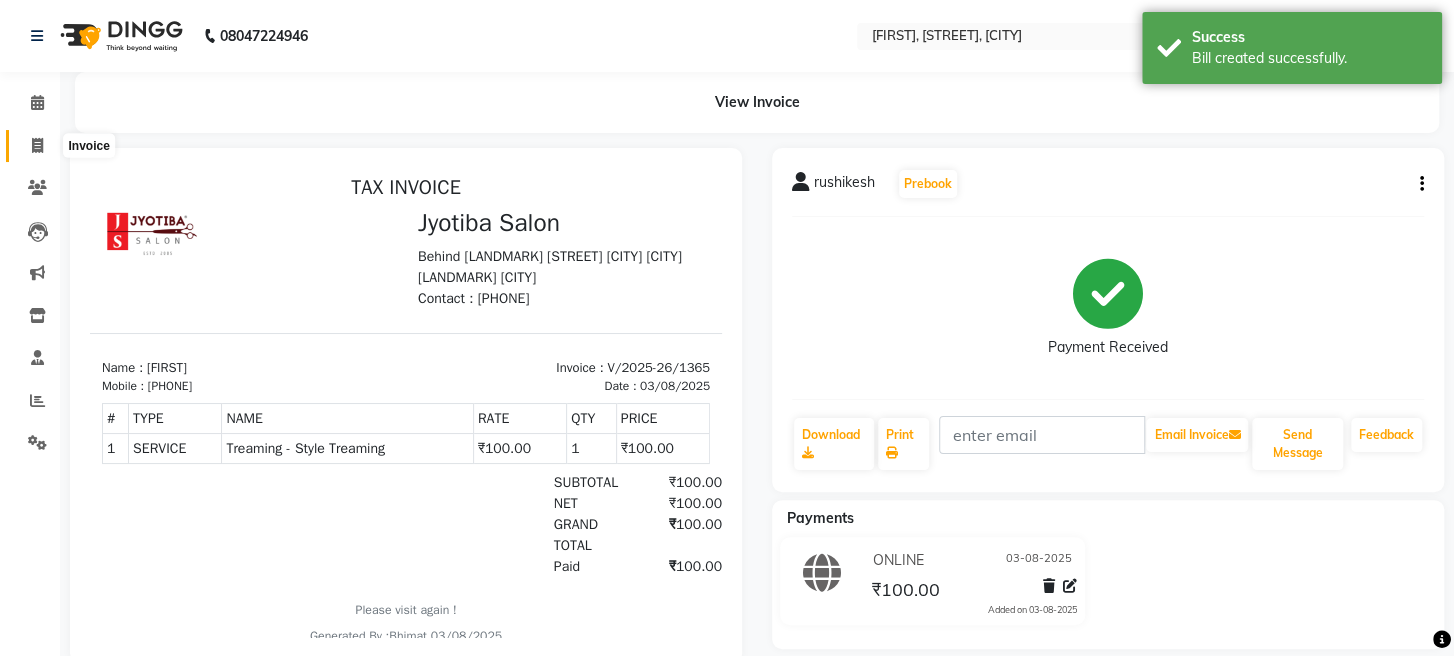 click 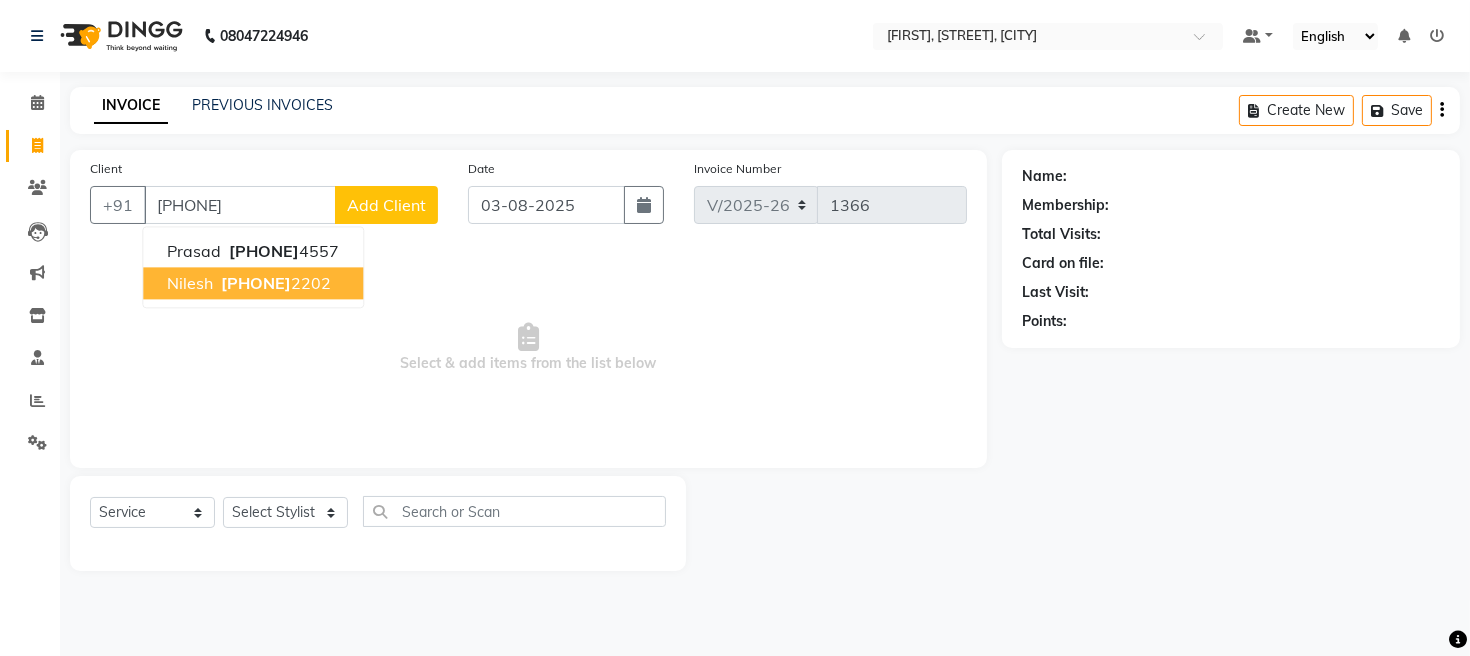 click on "[PHONE]" at bounding box center [274, 283] 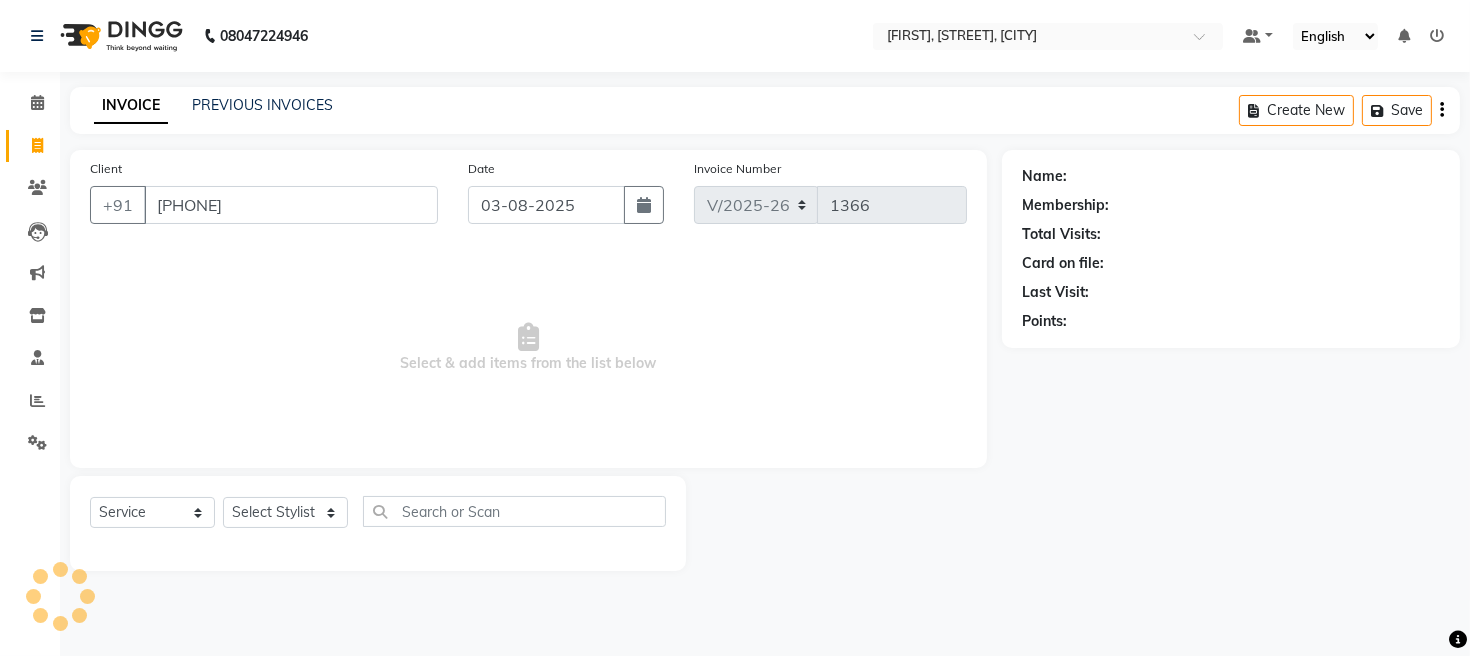 type on "[PHONE]" 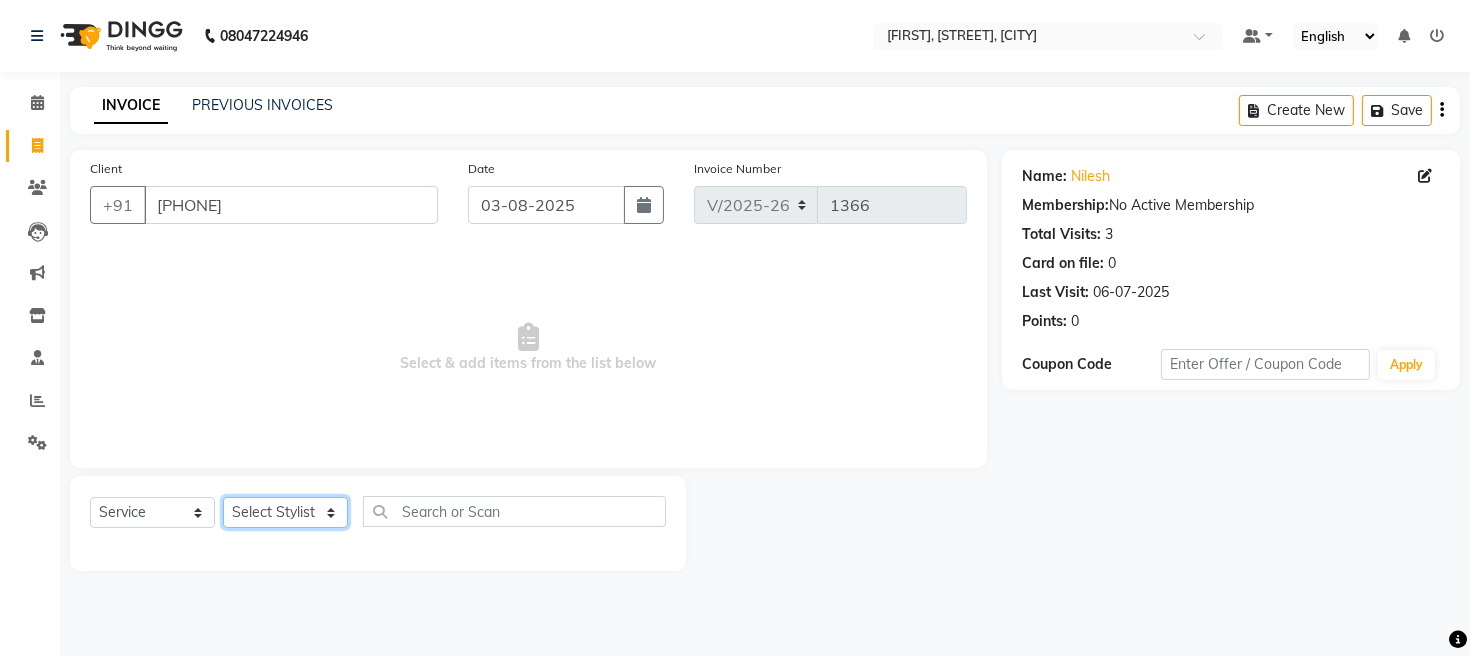 click on "Select Stylist [FIRST] [FIRST] [FIRST] [FIRST] [FIRST]" 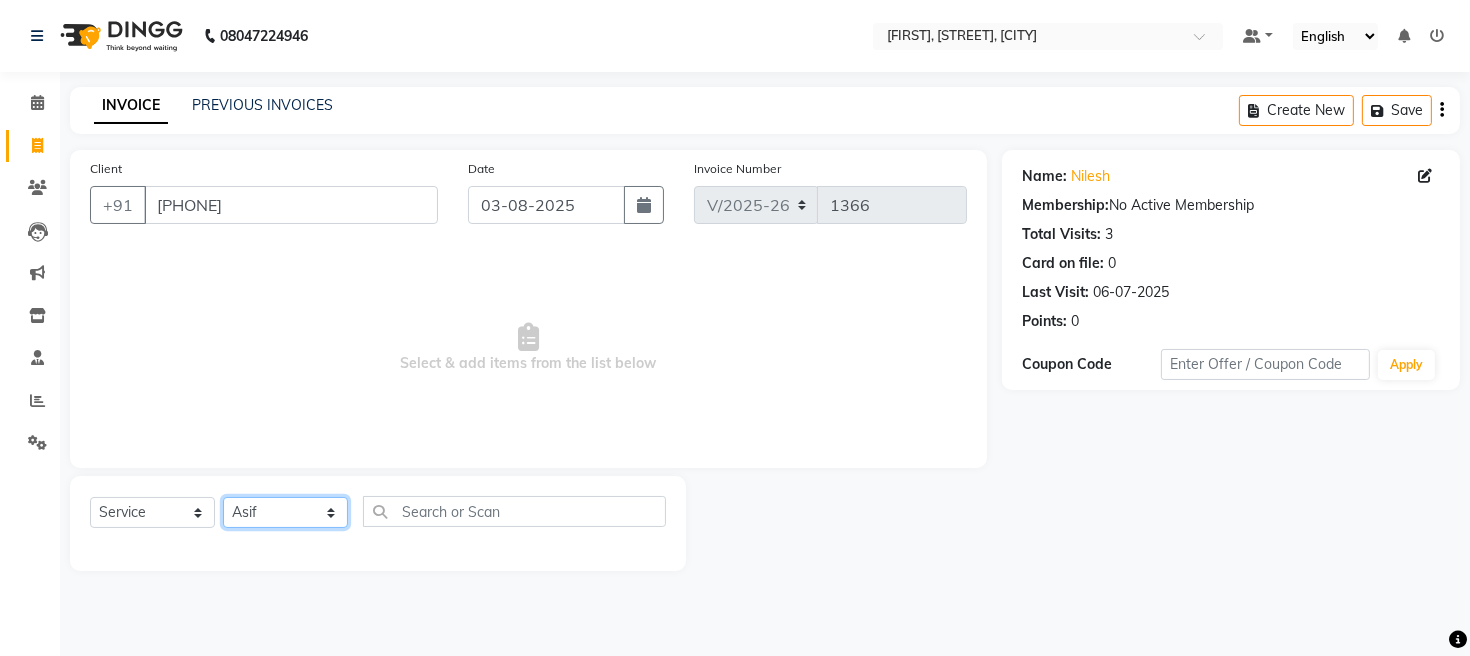 click on "Select Stylist [FIRST] [FIRST] [FIRST] [FIRST] [FIRST]" 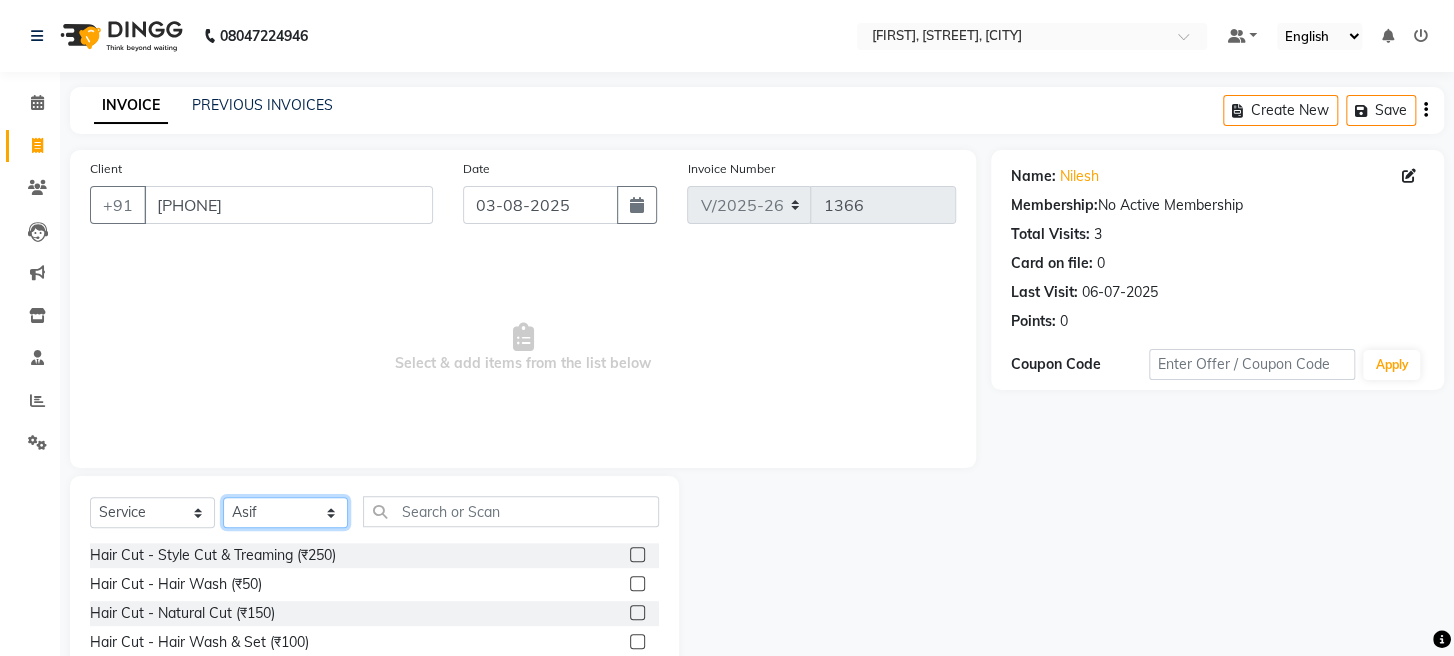 click on "Select Stylist [FIRST] [FIRST] [FIRST] [FIRST] [FIRST]" 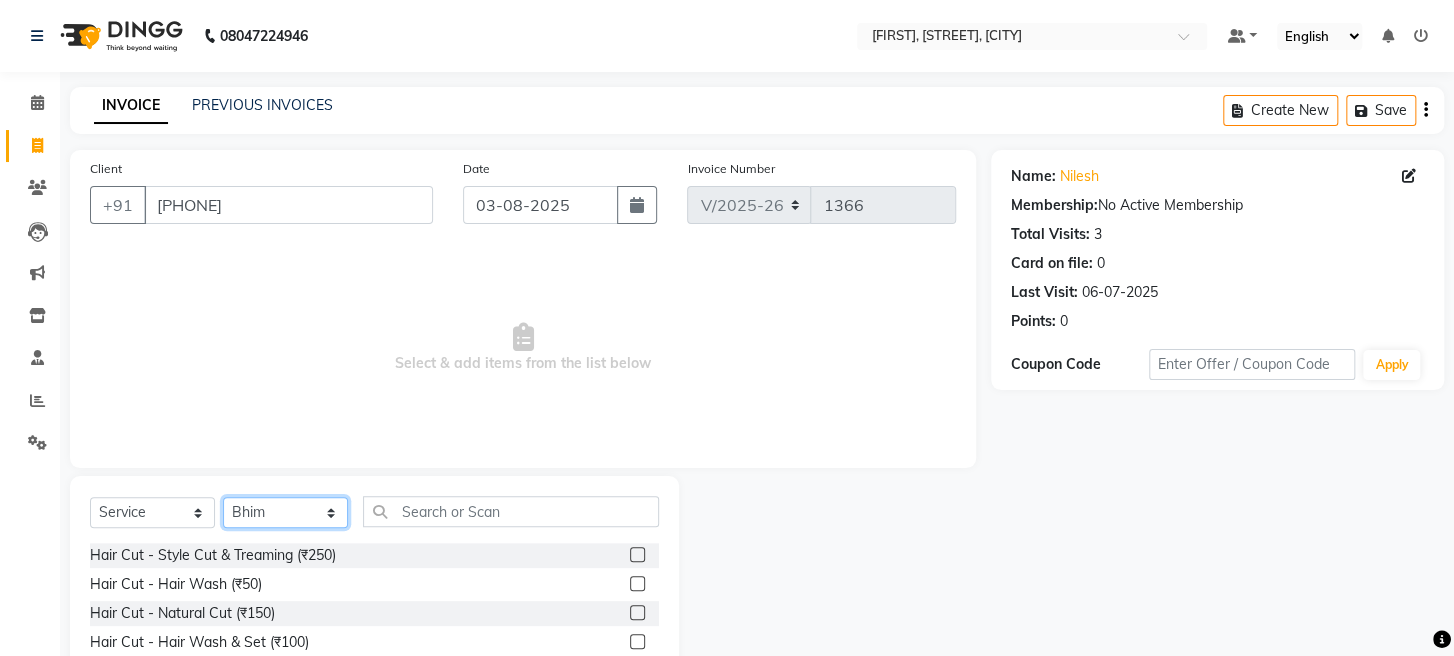 click on "Select Stylist [FIRST] [FIRST] [FIRST] [FIRST] [FIRST]" 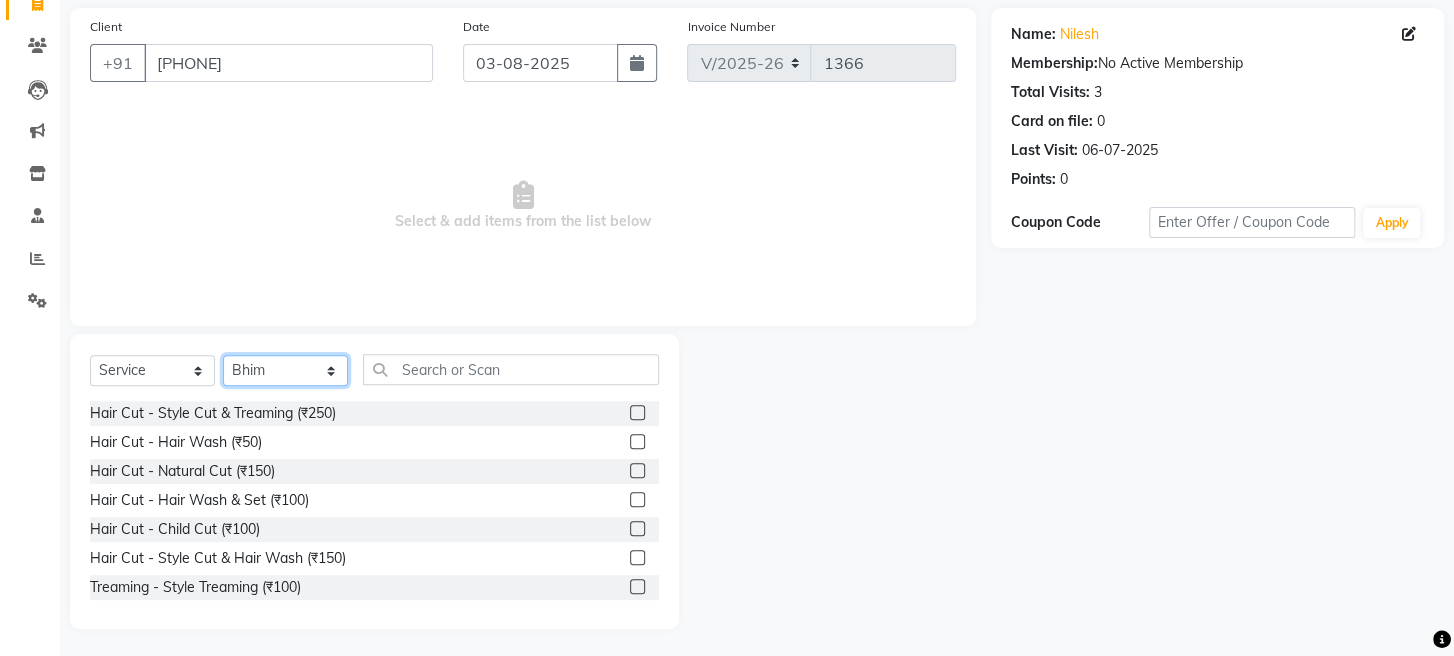 scroll, scrollTop: 145, scrollLeft: 0, axis: vertical 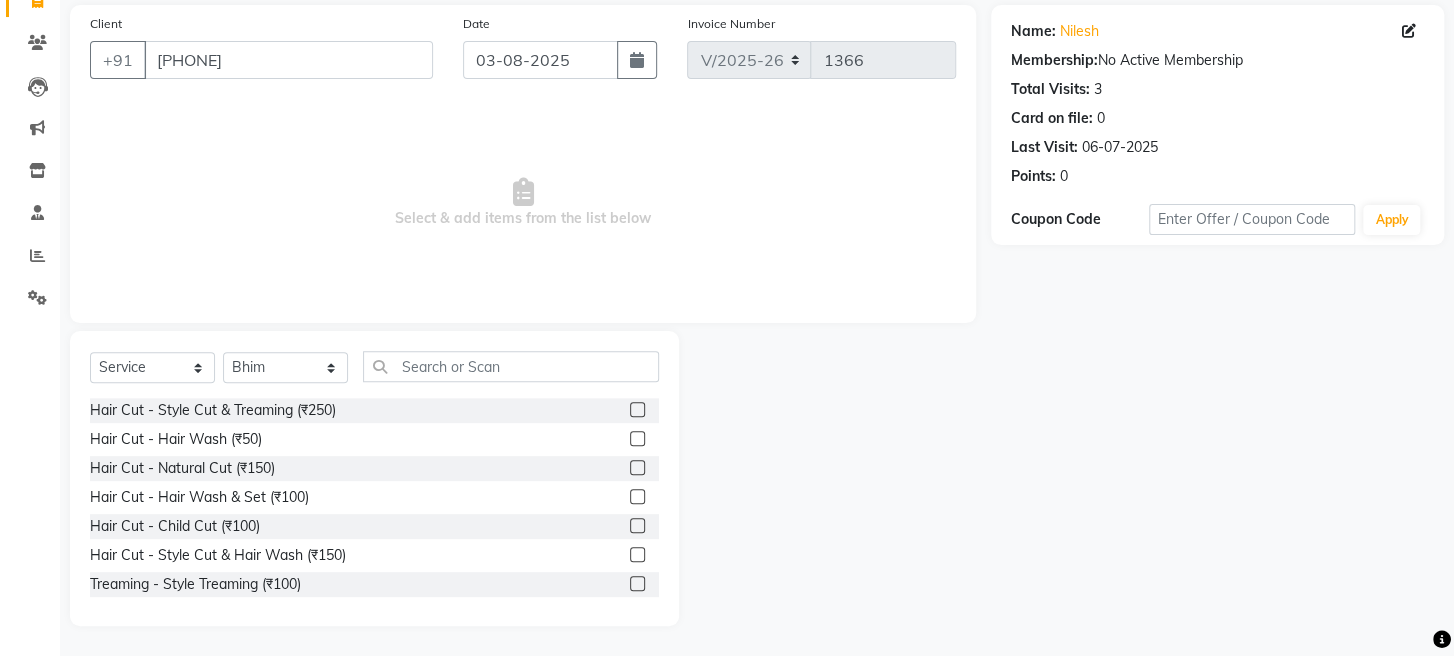 click 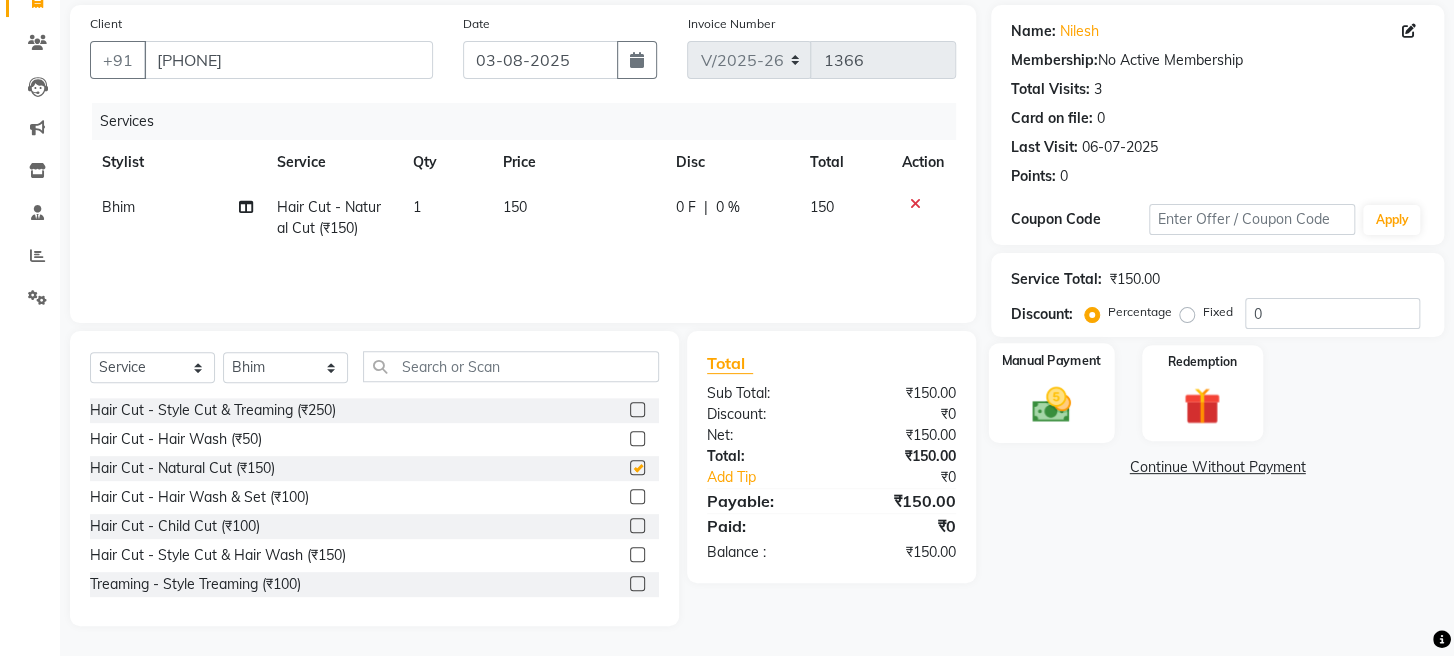 checkbox on "false" 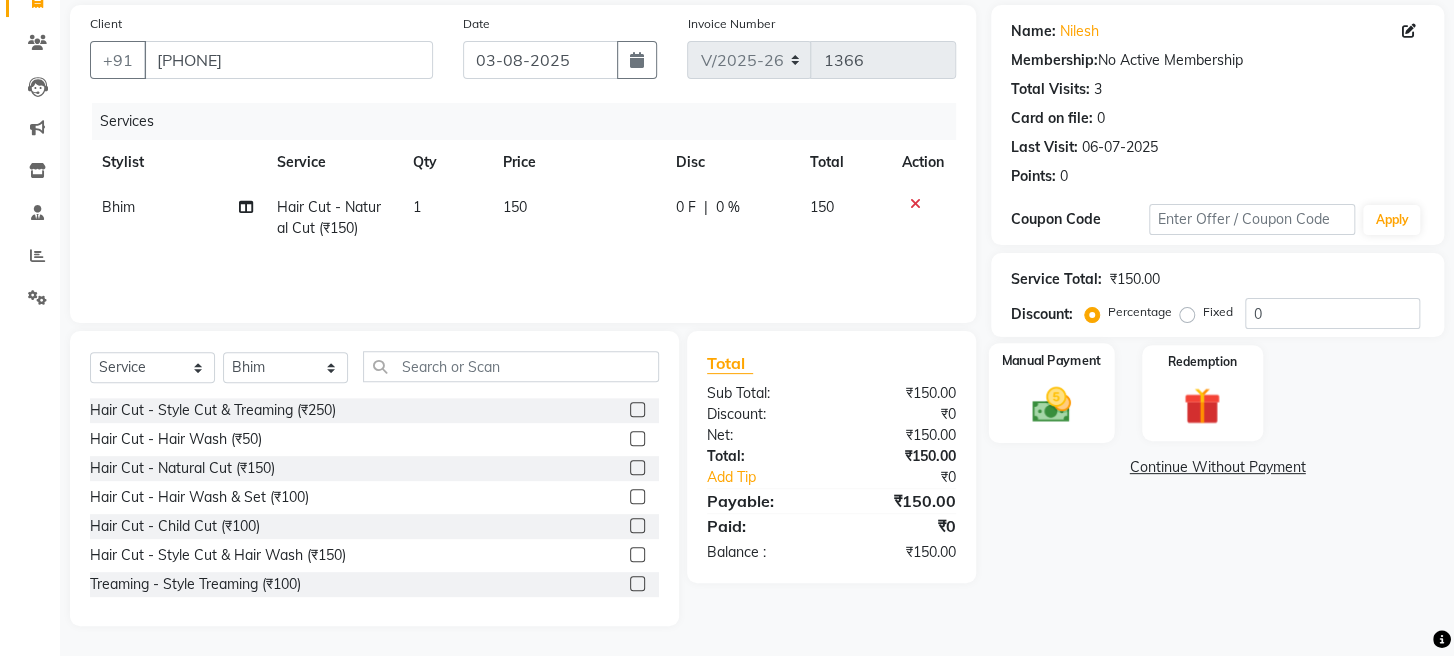 click 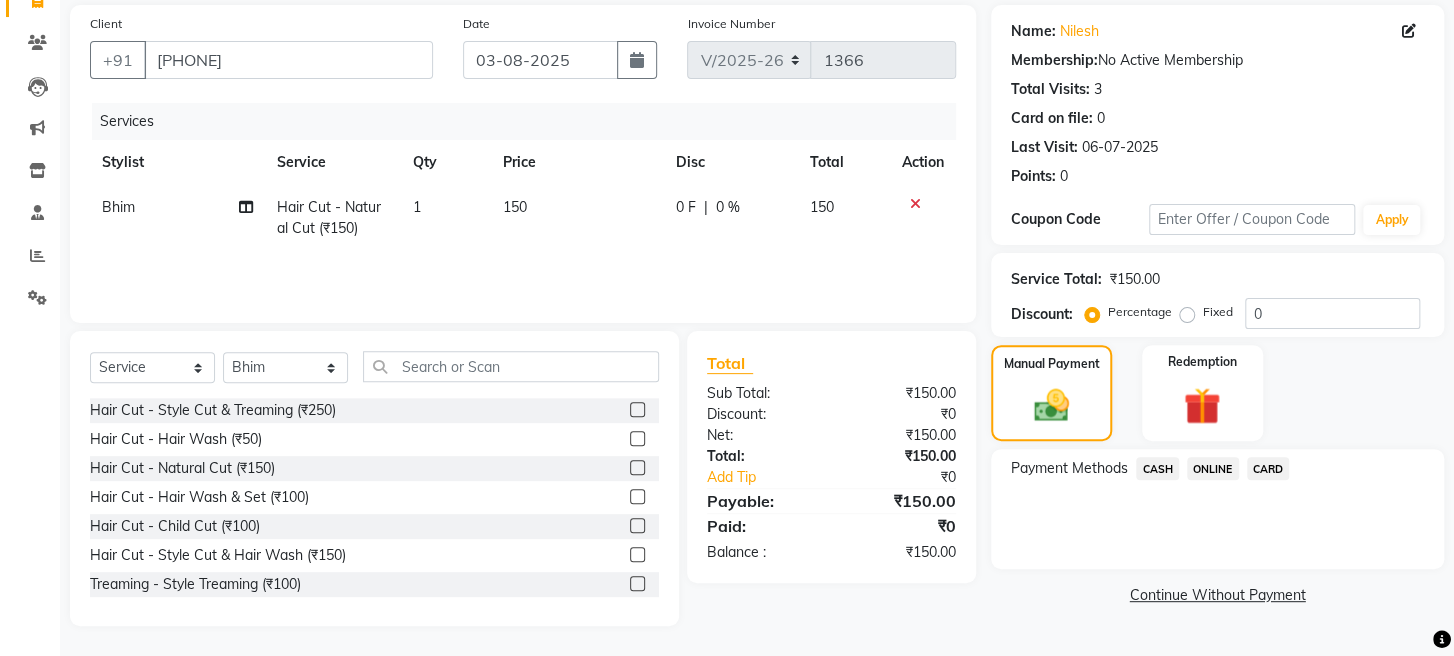 click on "ONLINE" 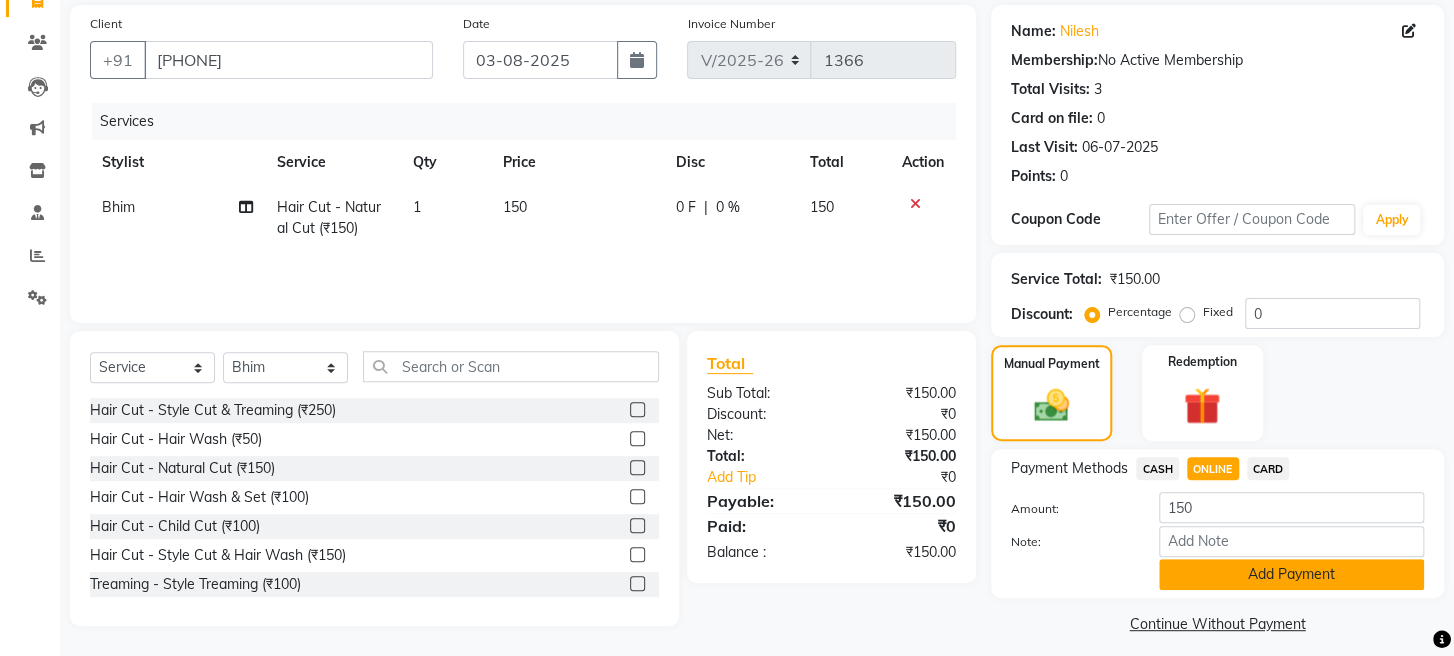 click on "Add Payment" 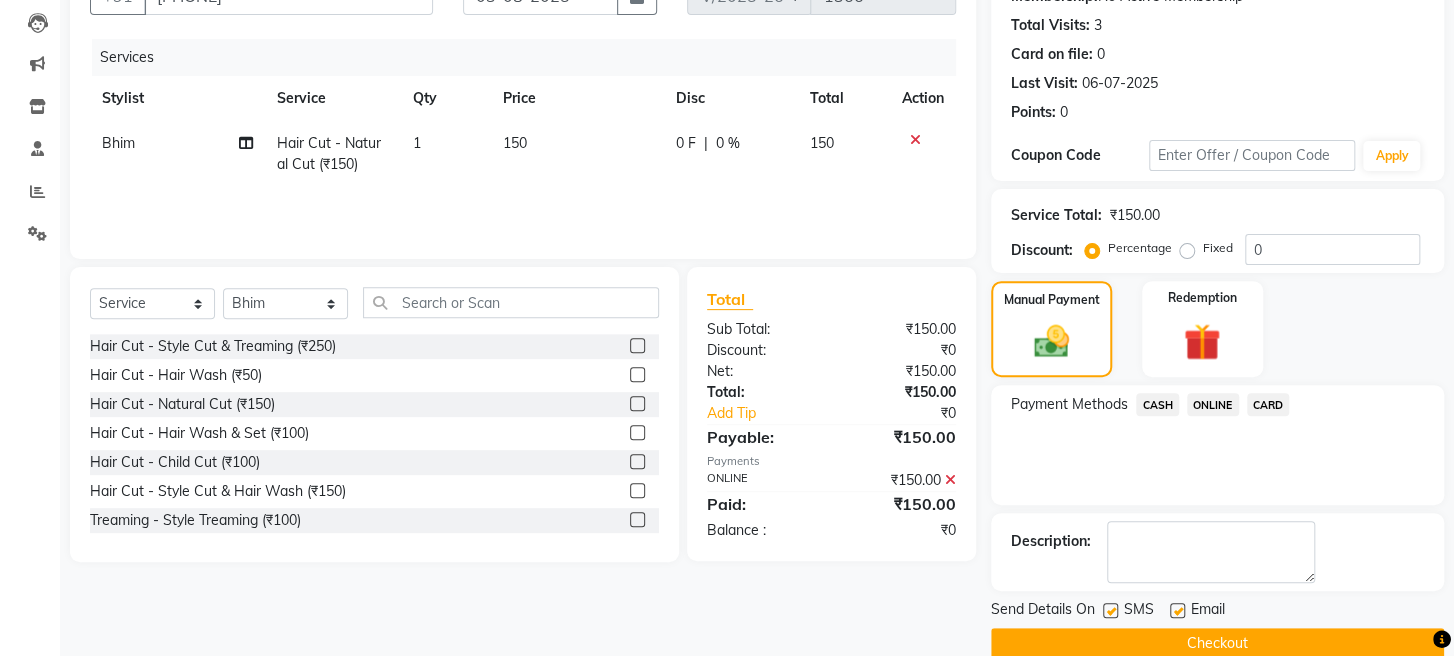 scroll, scrollTop: 264, scrollLeft: 0, axis: vertical 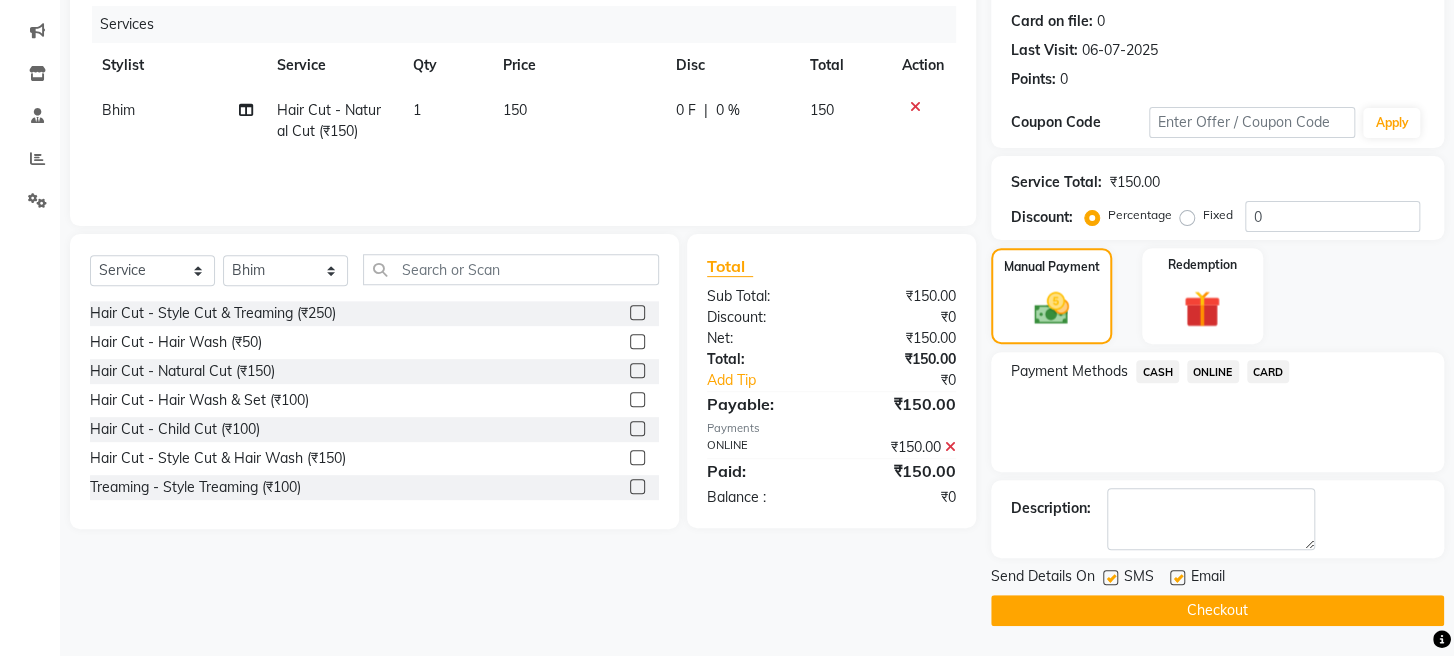 click on "Checkout" 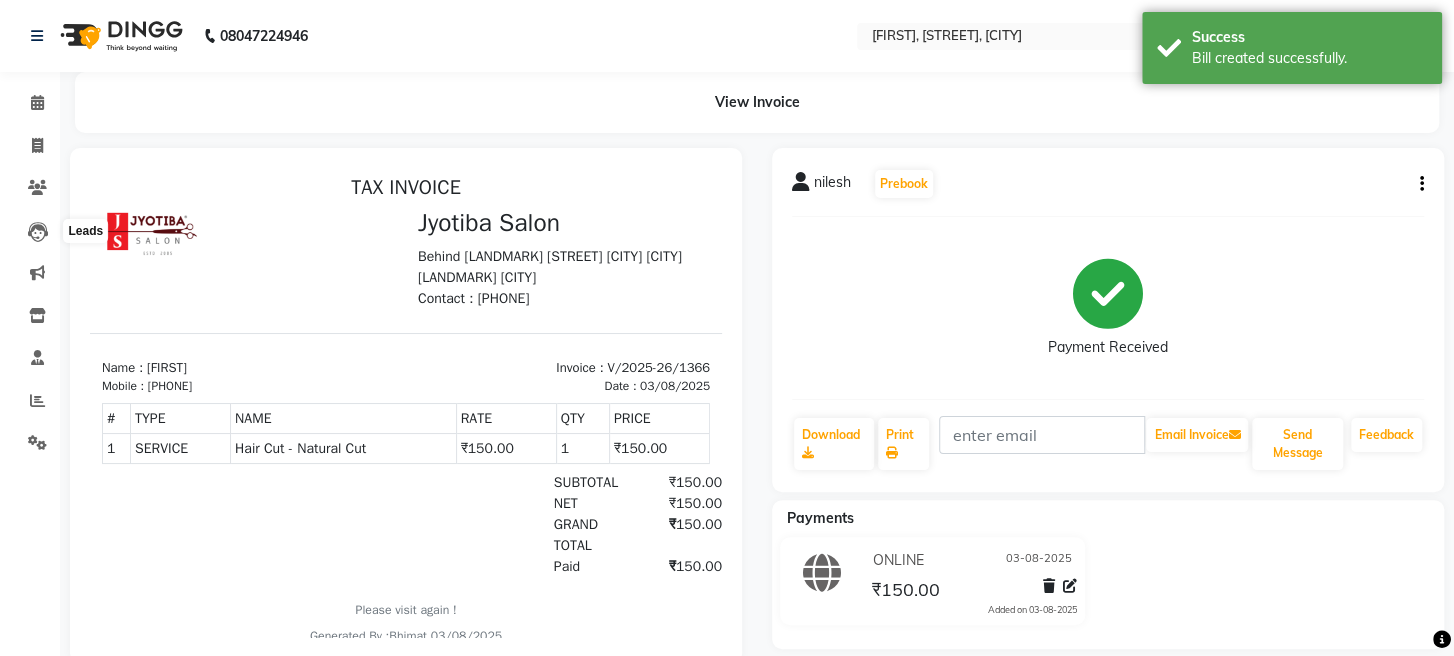 scroll, scrollTop: 0, scrollLeft: 0, axis: both 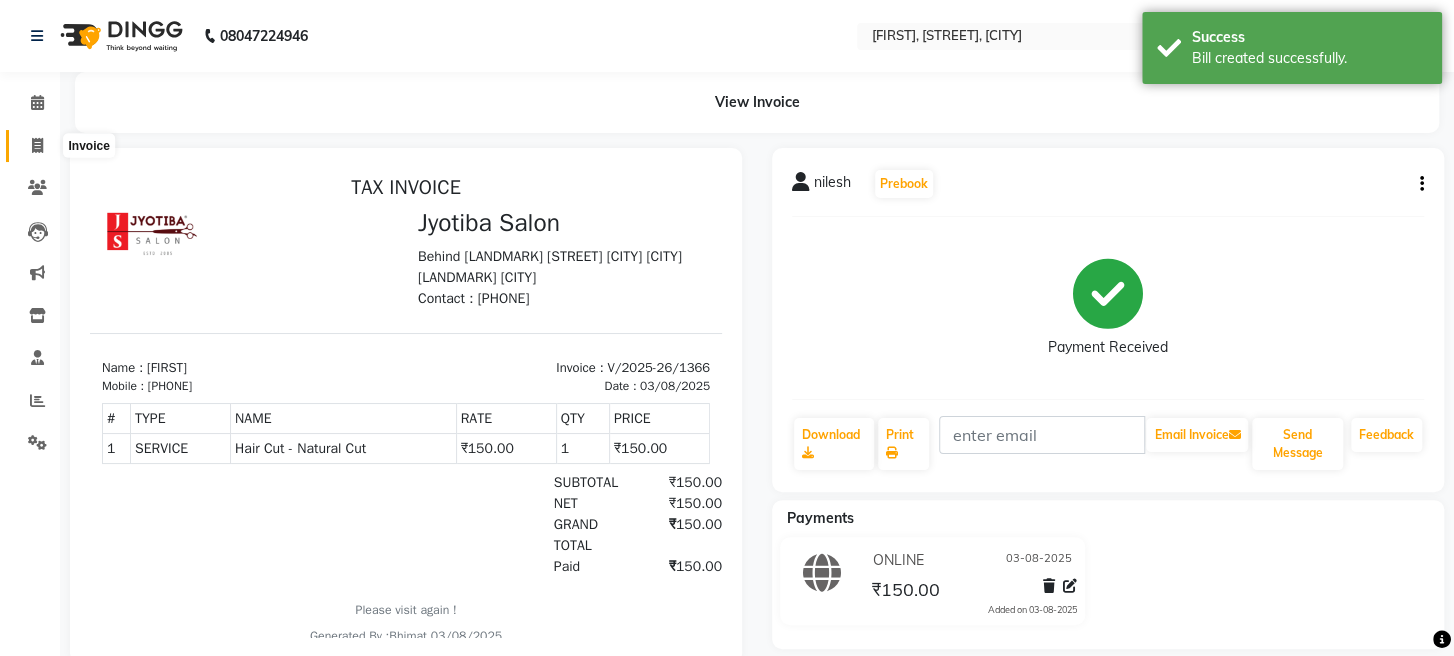 click 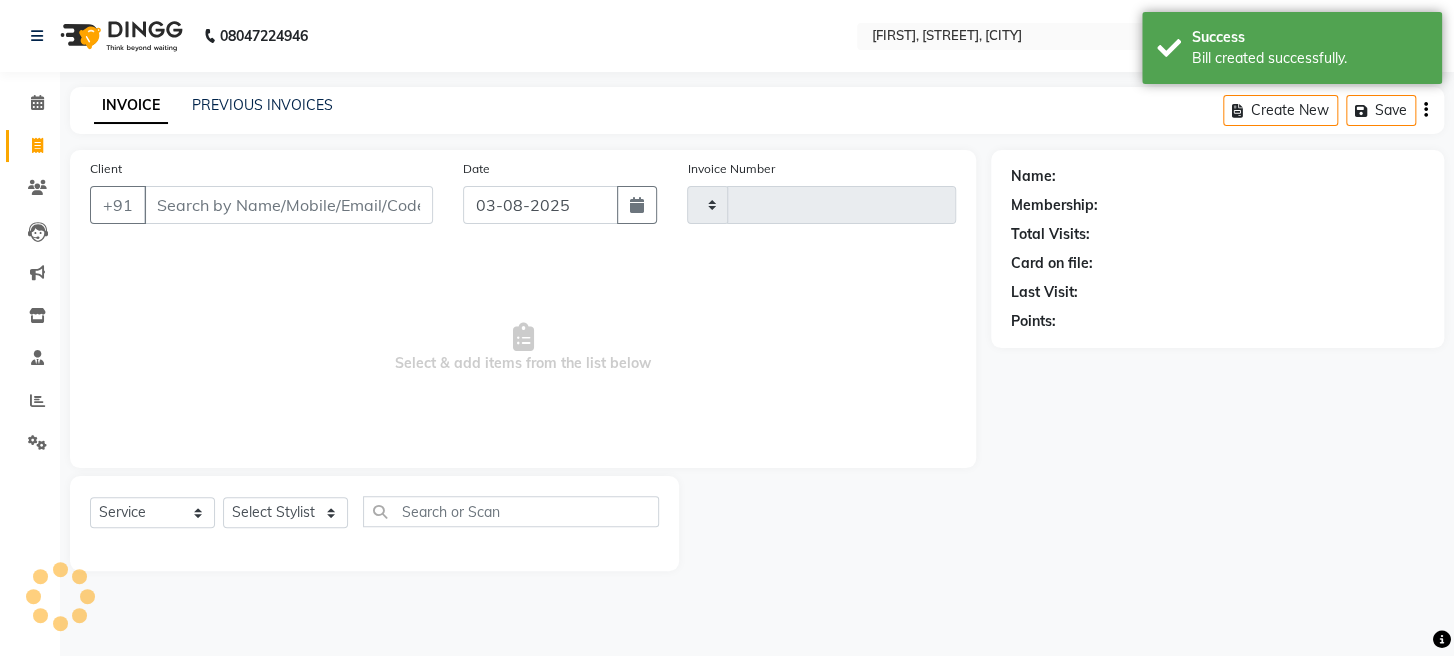 type on "1367" 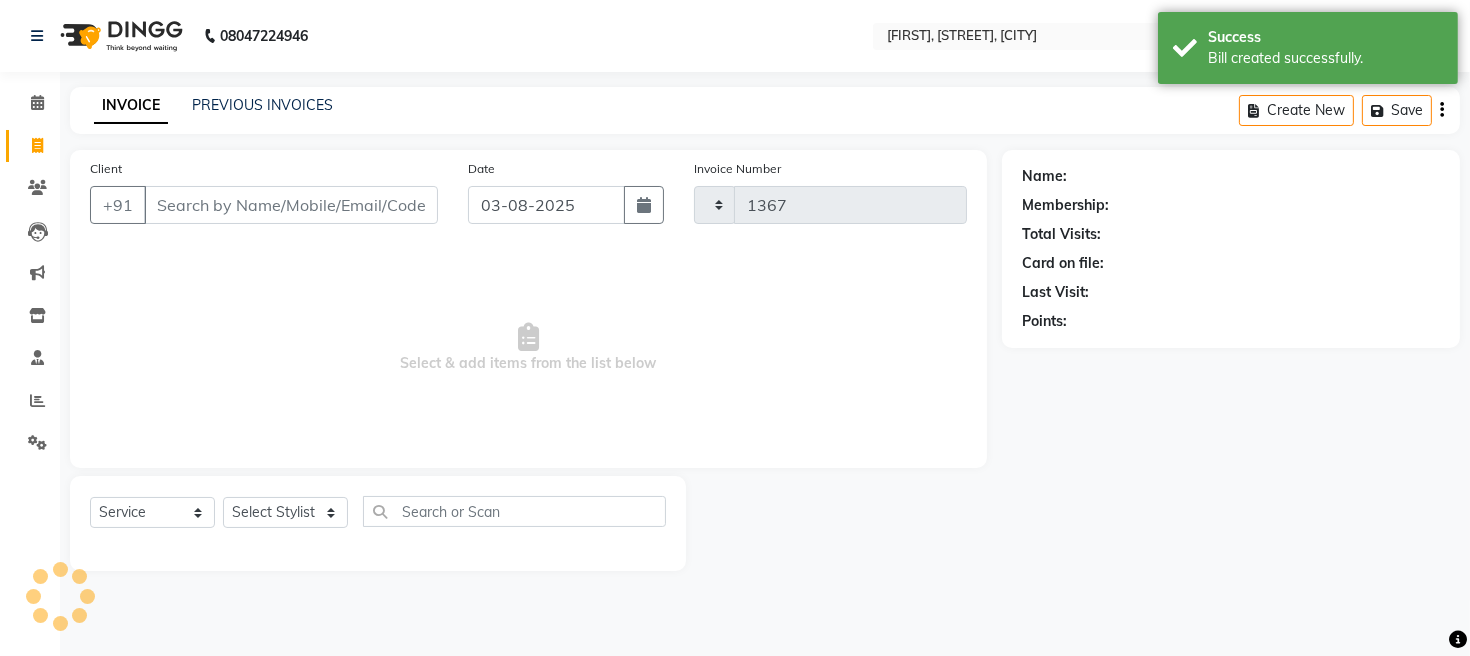select on "779" 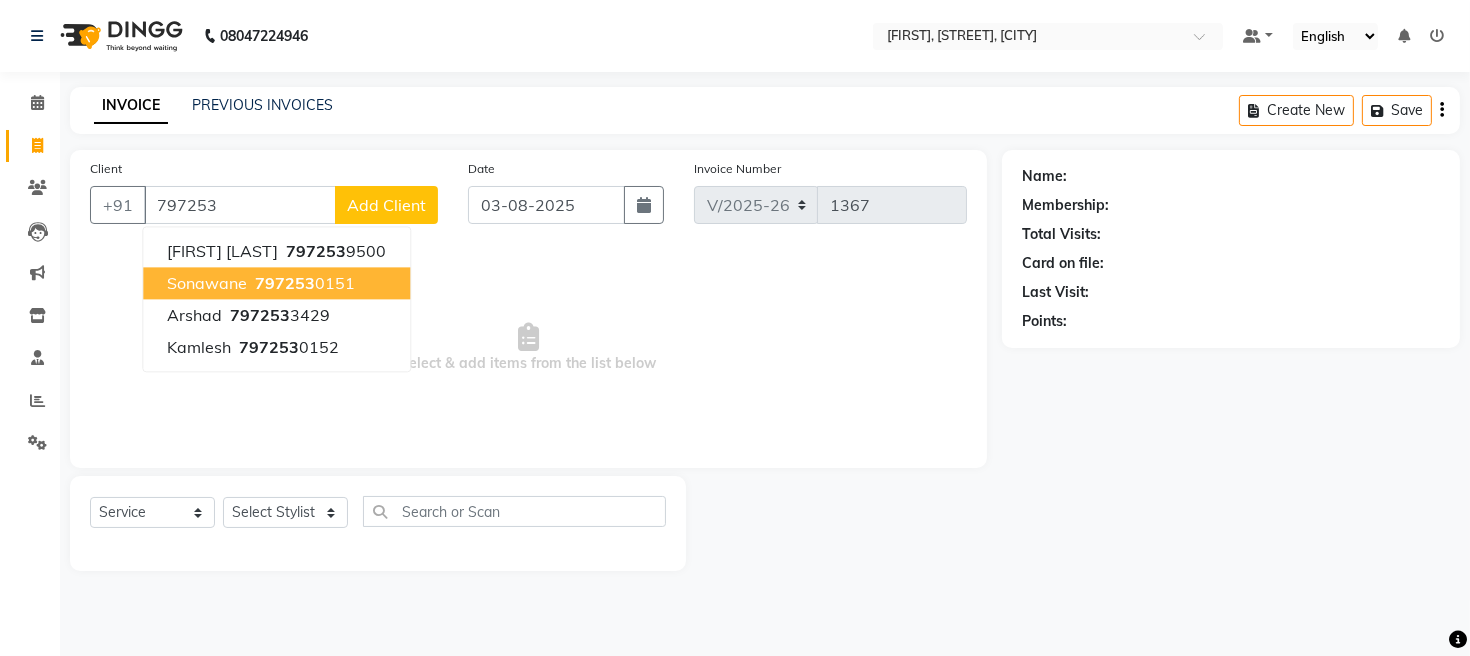click on "797253" at bounding box center [285, 283] 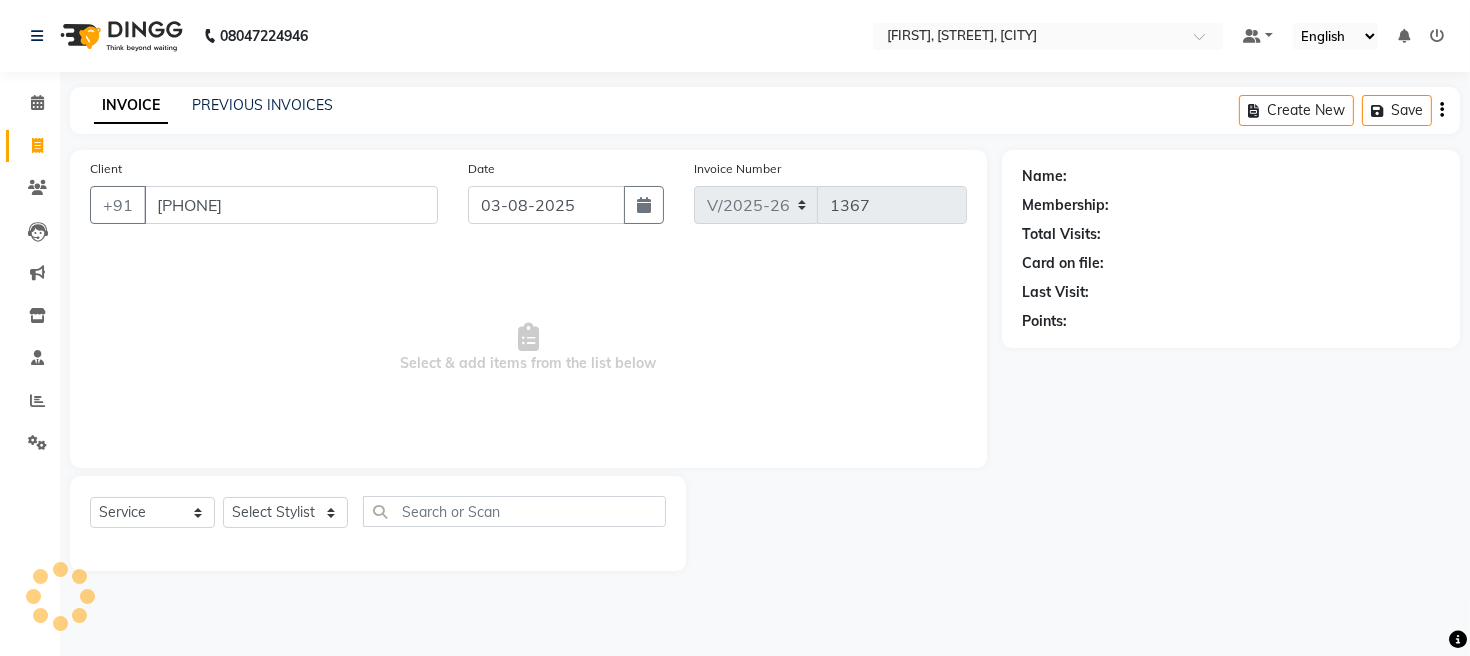 type on "[PHONE]" 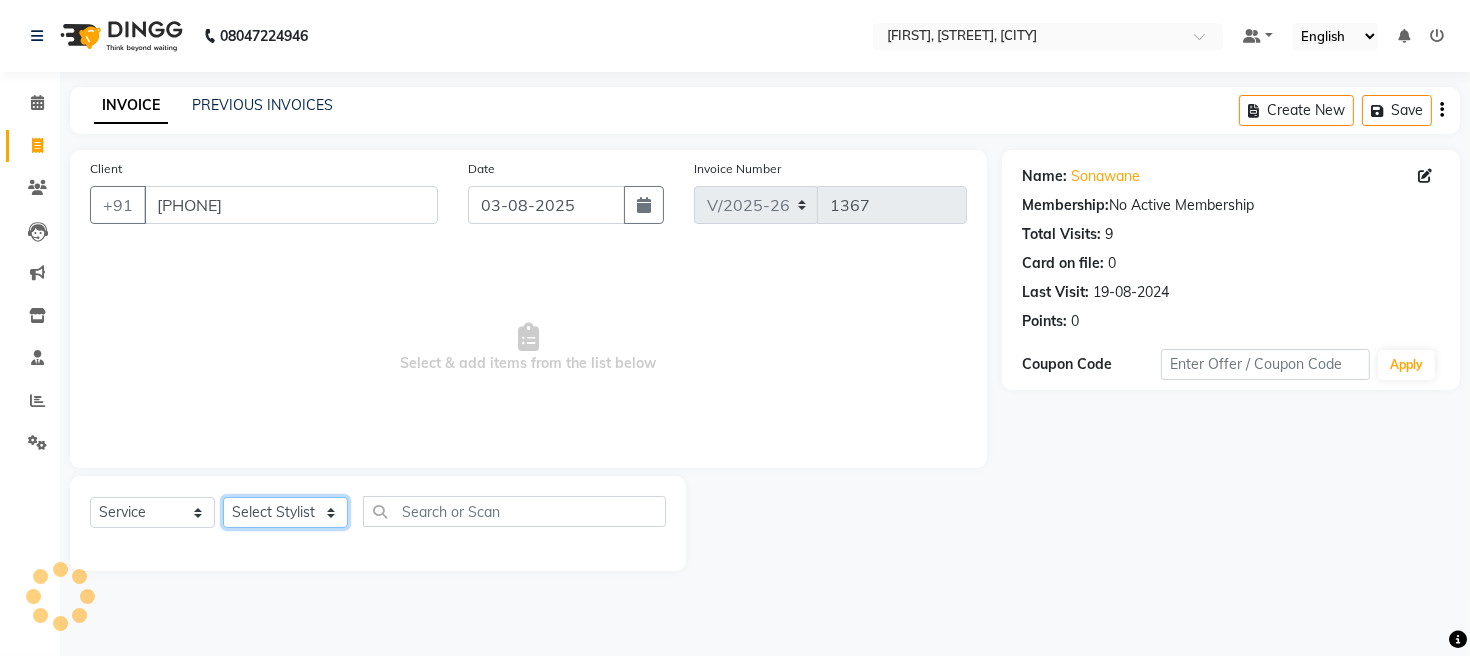 drag, startPoint x: 307, startPoint y: 512, endPoint x: 305, endPoint y: 501, distance: 11.18034 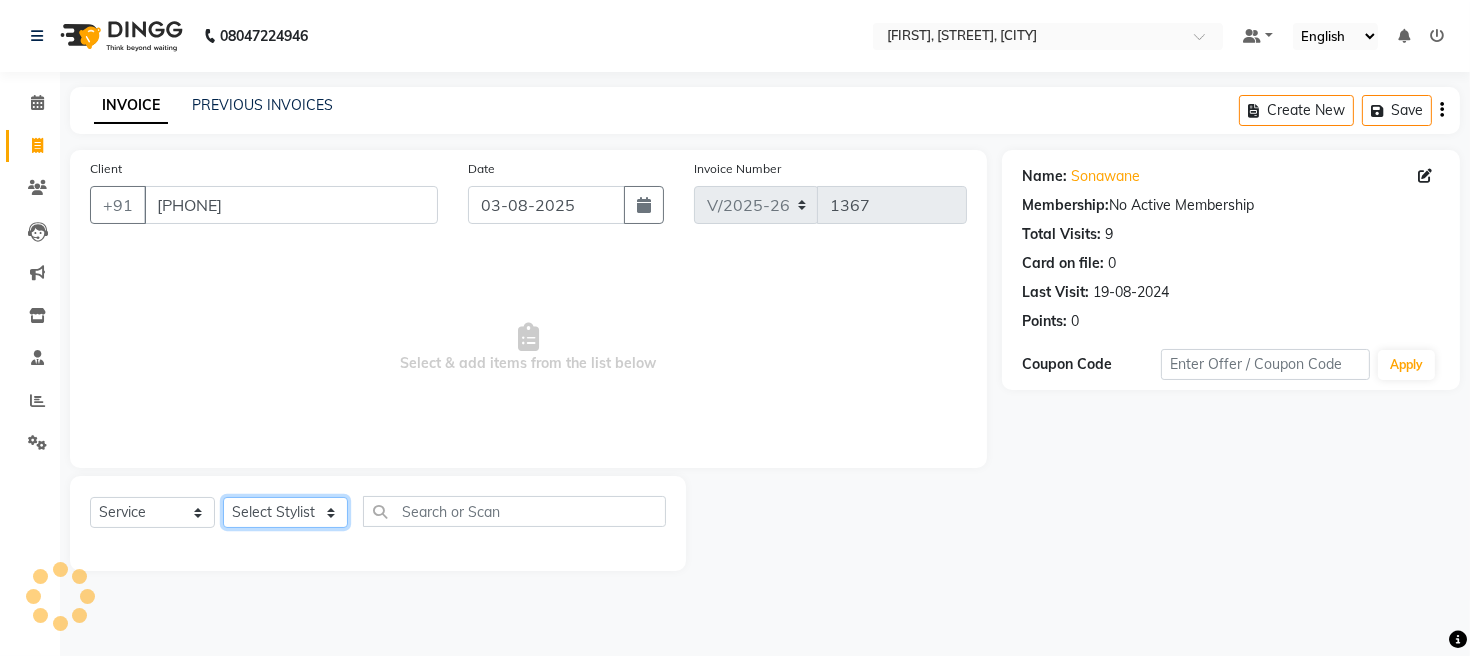 click on "Select Stylist [FIRST] [FIRST] [FIRST] [FIRST] [FIRST]" 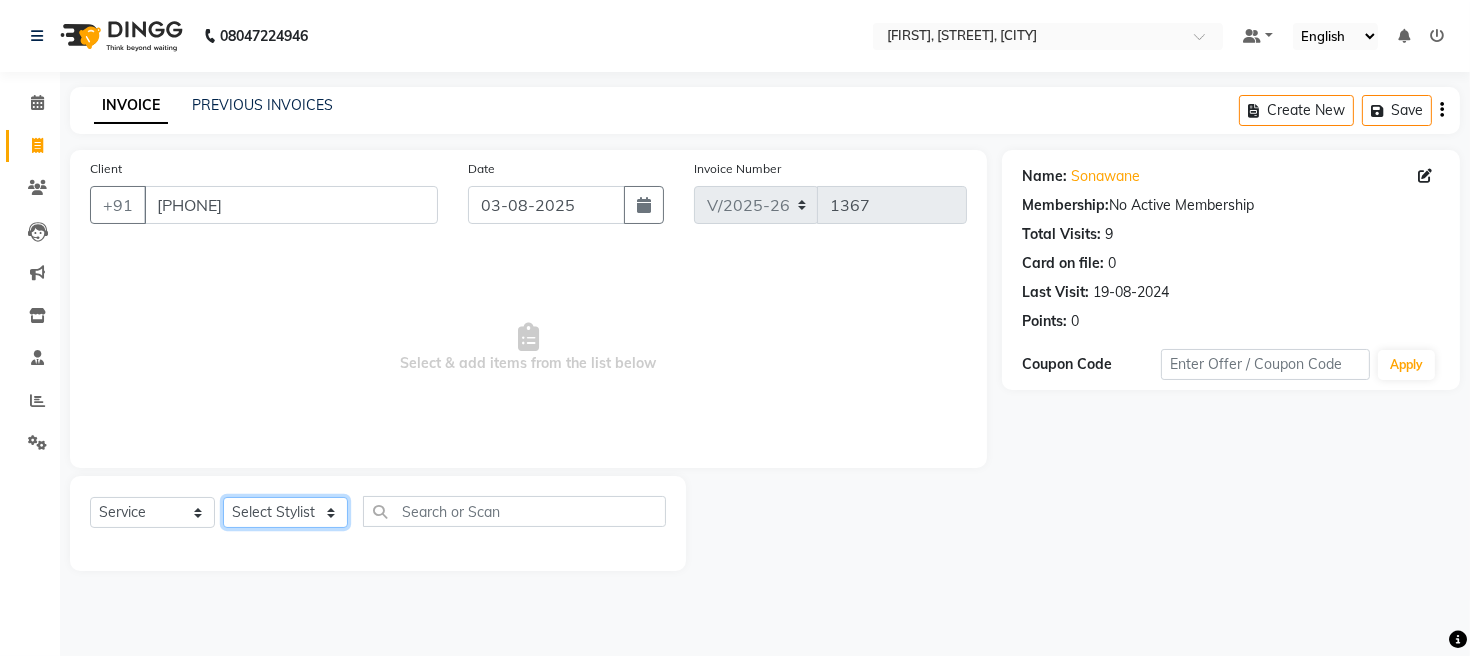 select on "12803" 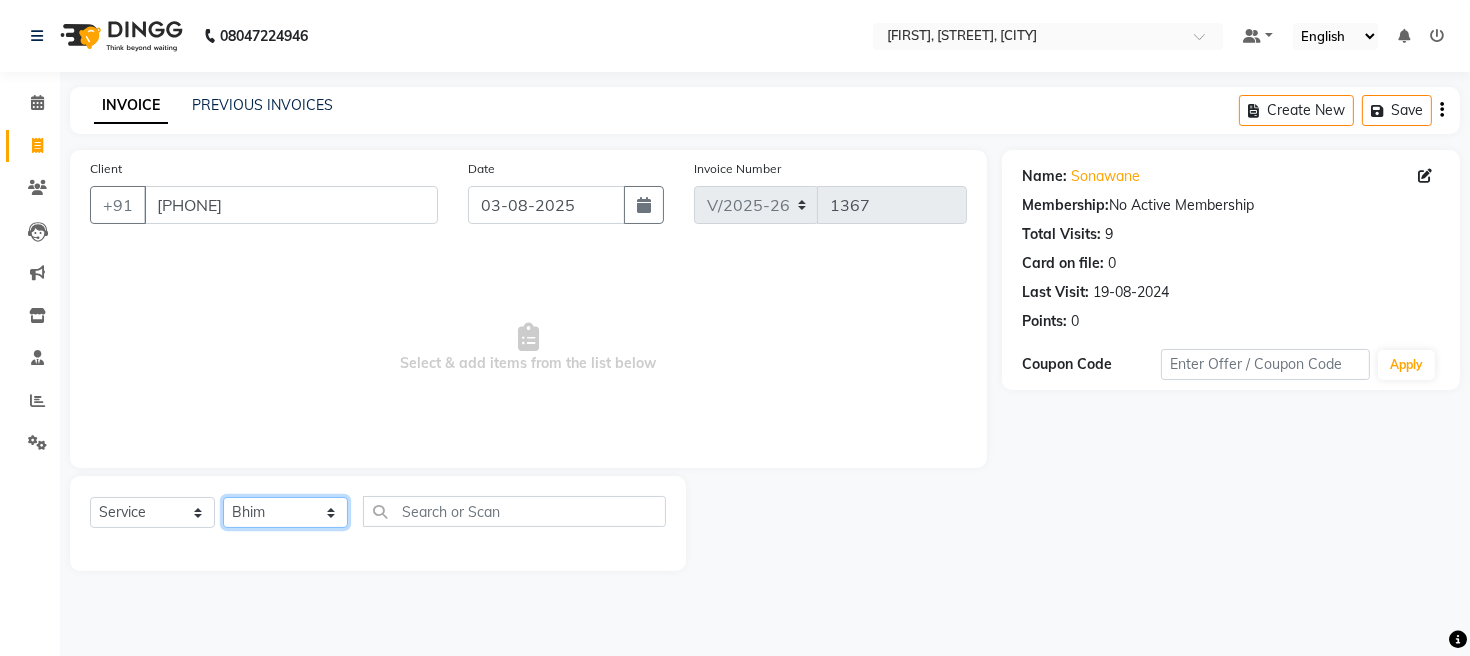 click on "Select Stylist [FIRST] [FIRST] [FIRST] [FIRST] [FIRST]" 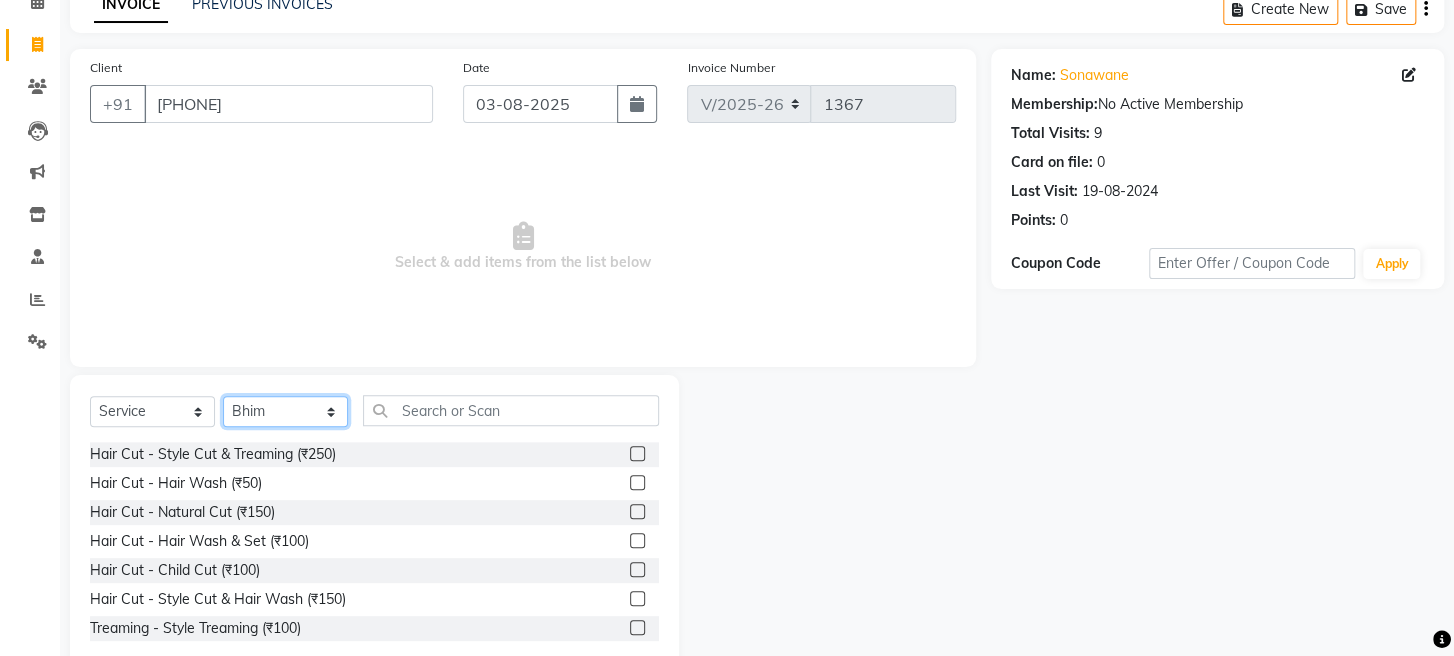scroll, scrollTop: 145, scrollLeft: 0, axis: vertical 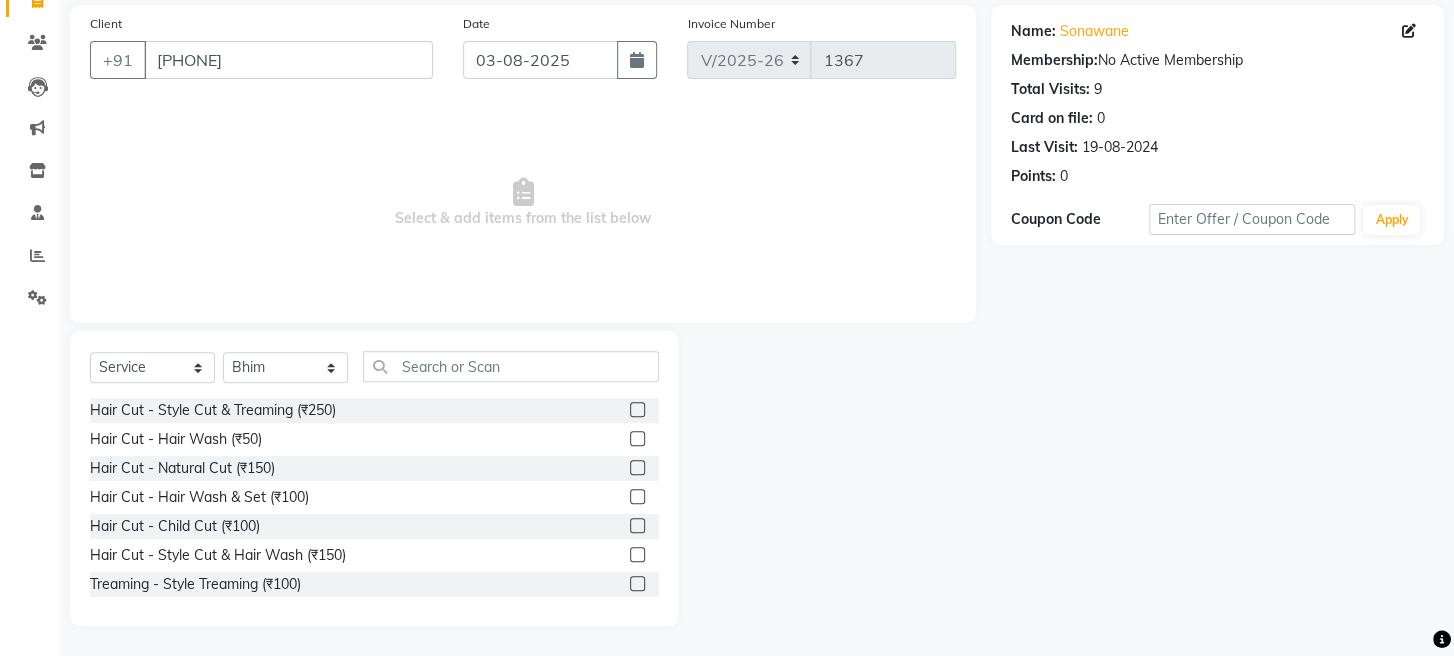 drag, startPoint x: 619, startPoint y: 578, endPoint x: 560, endPoint y: 376, distance: 210.44002 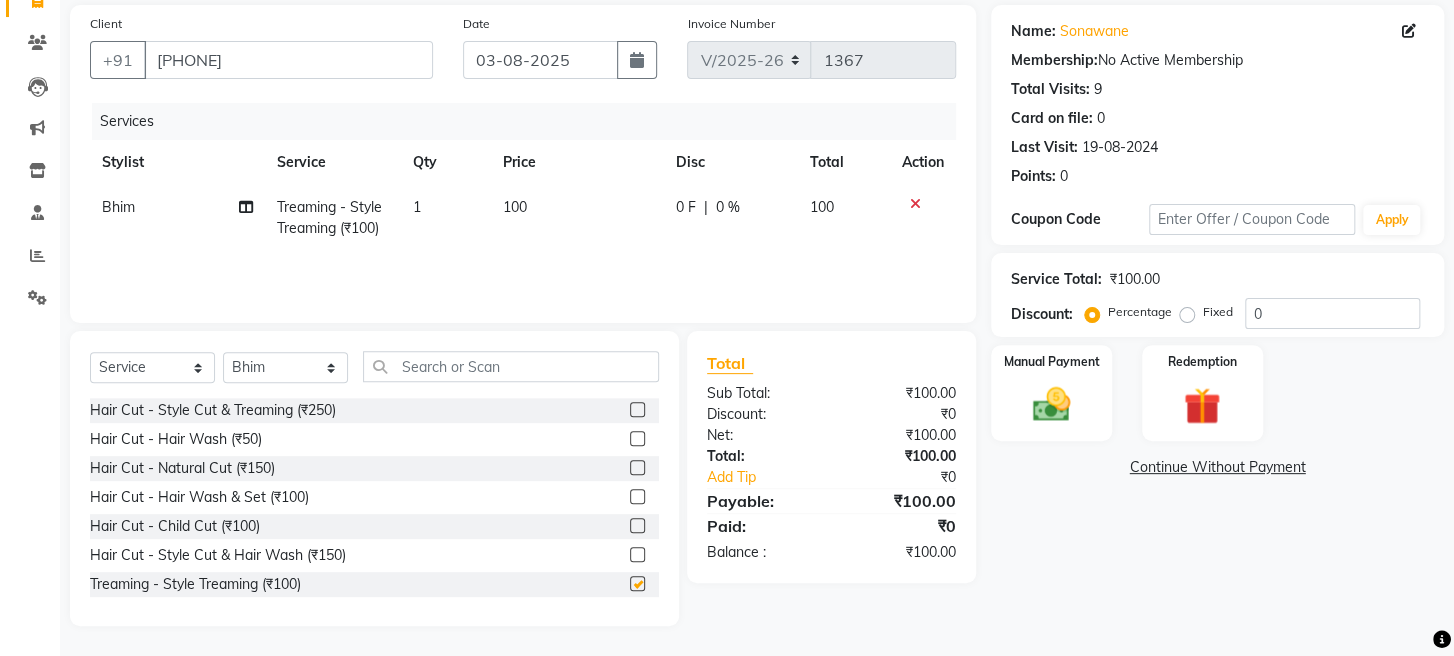 checkbox on "false" 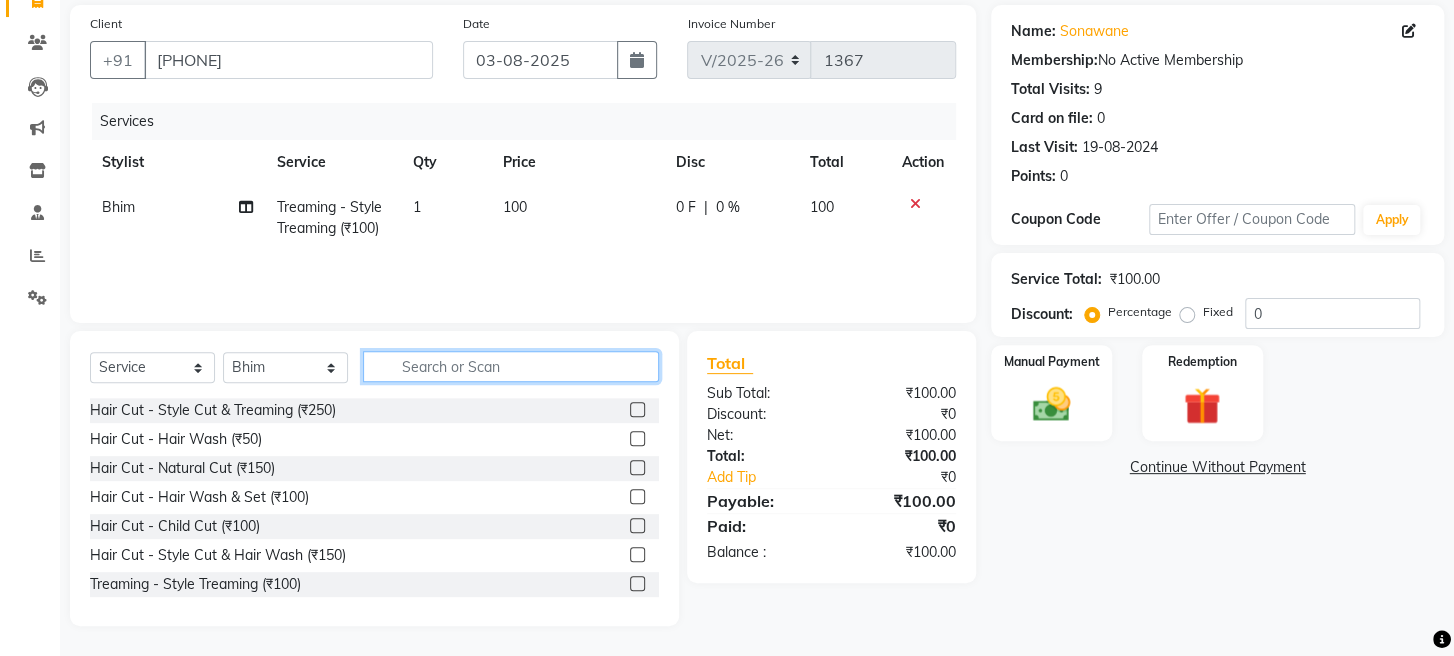 click 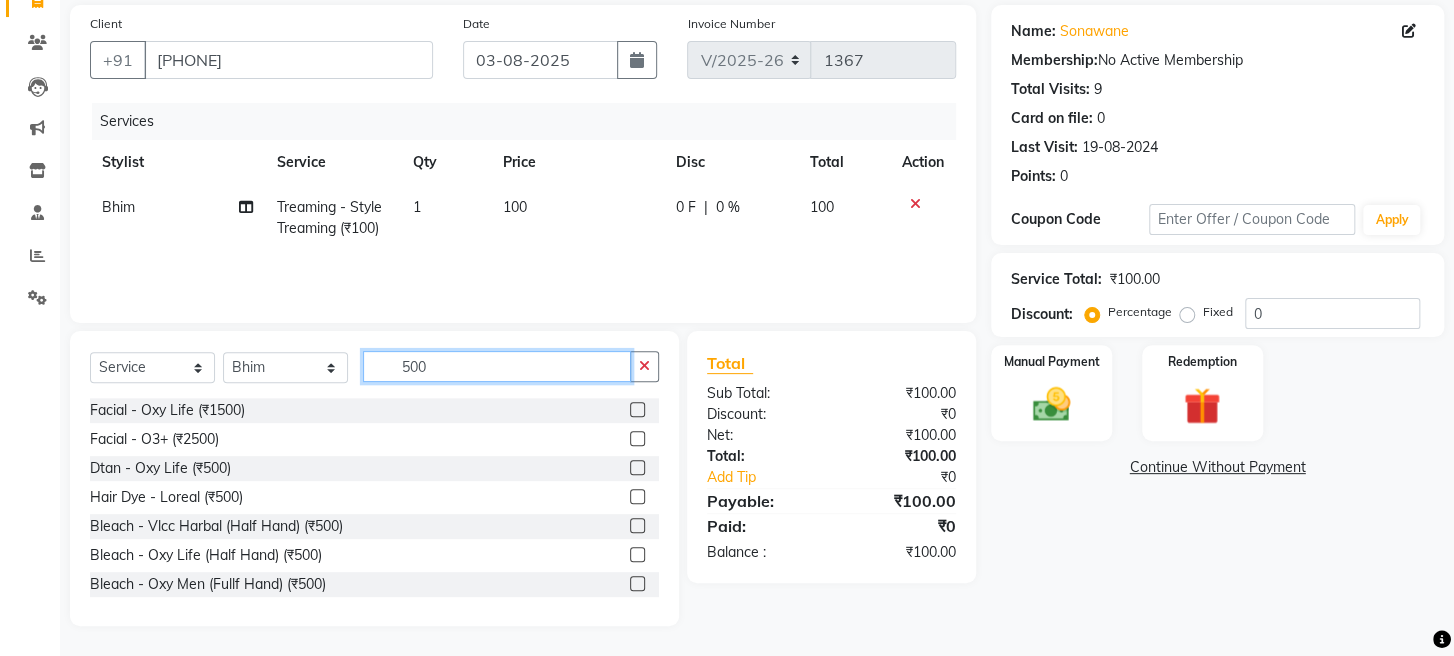type on "500" 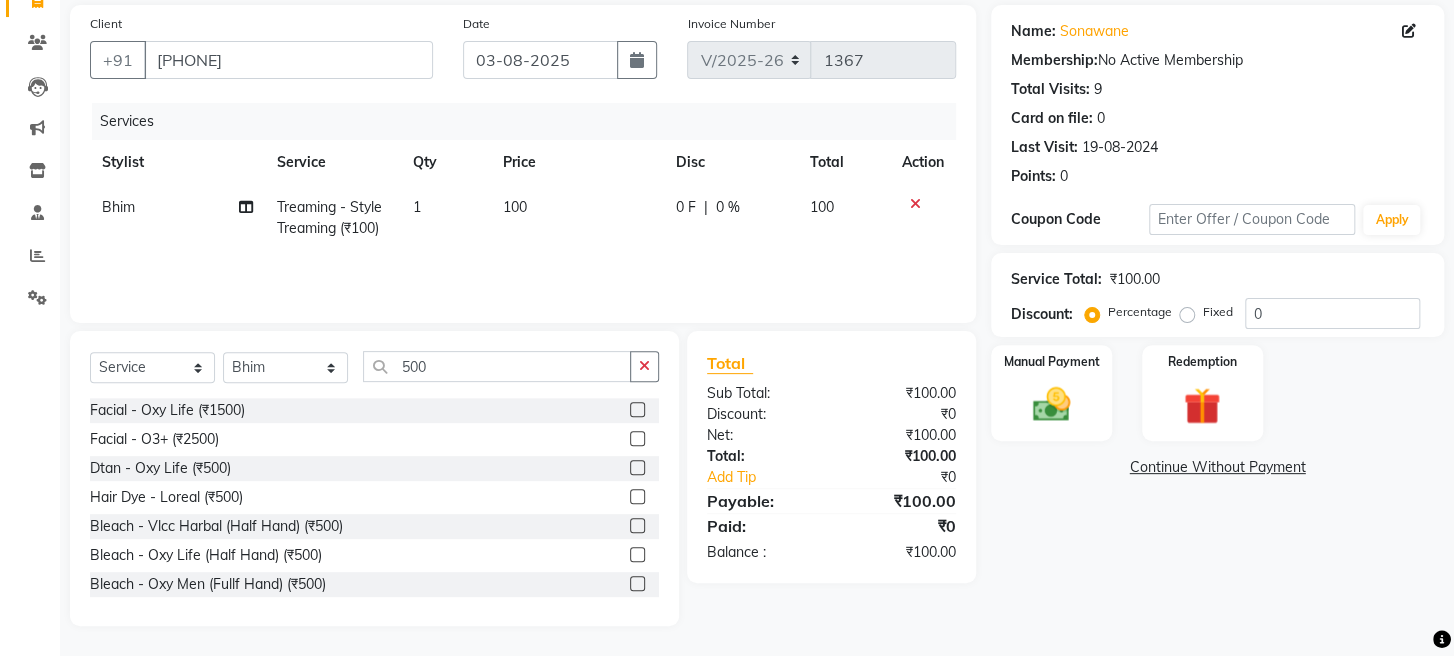 drag, startPoint x: 622, startPoint y: 466, endPoint x: 640, endPoint y: 466, distance: 18 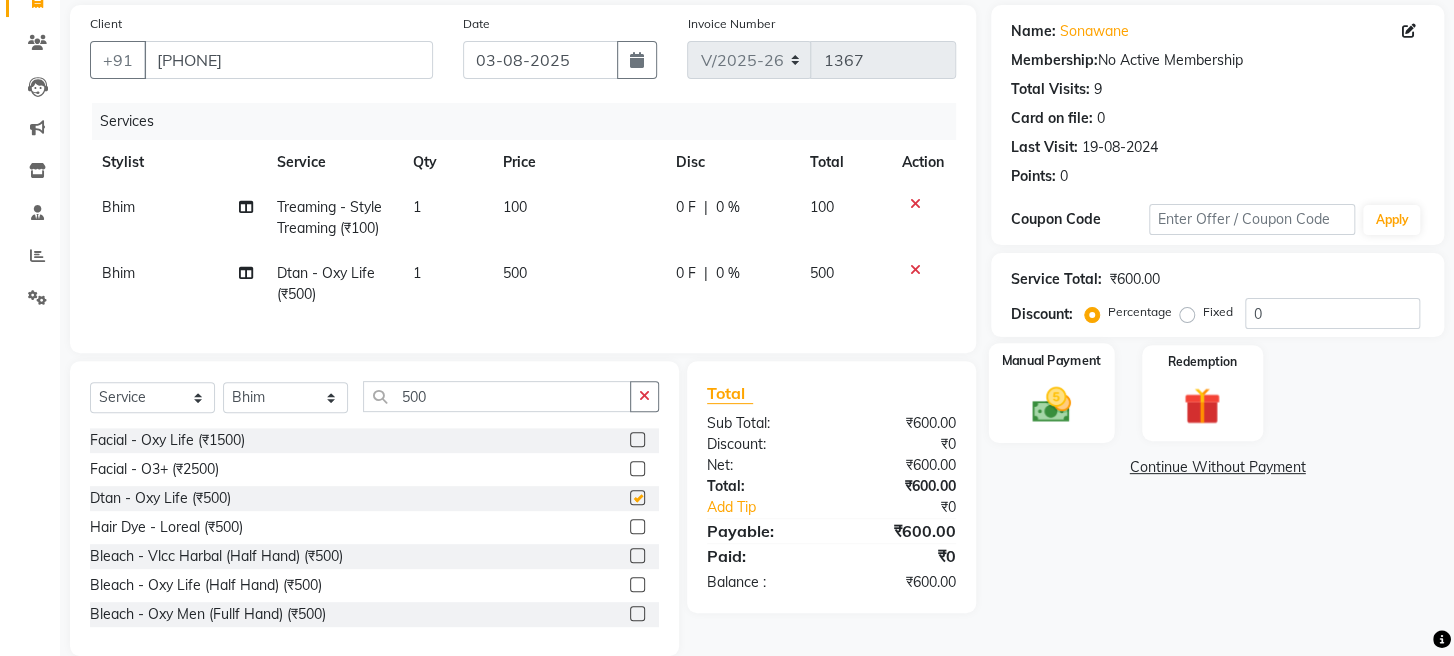 checkbox on "false" 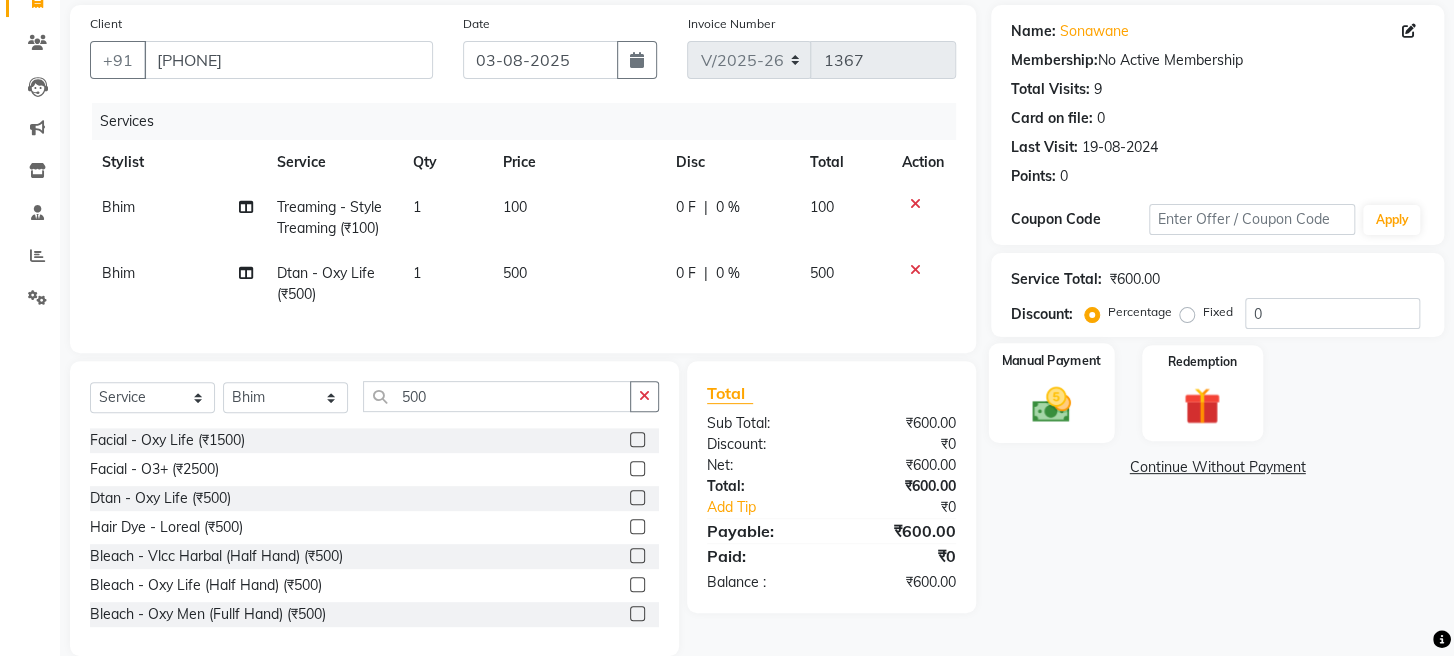 click 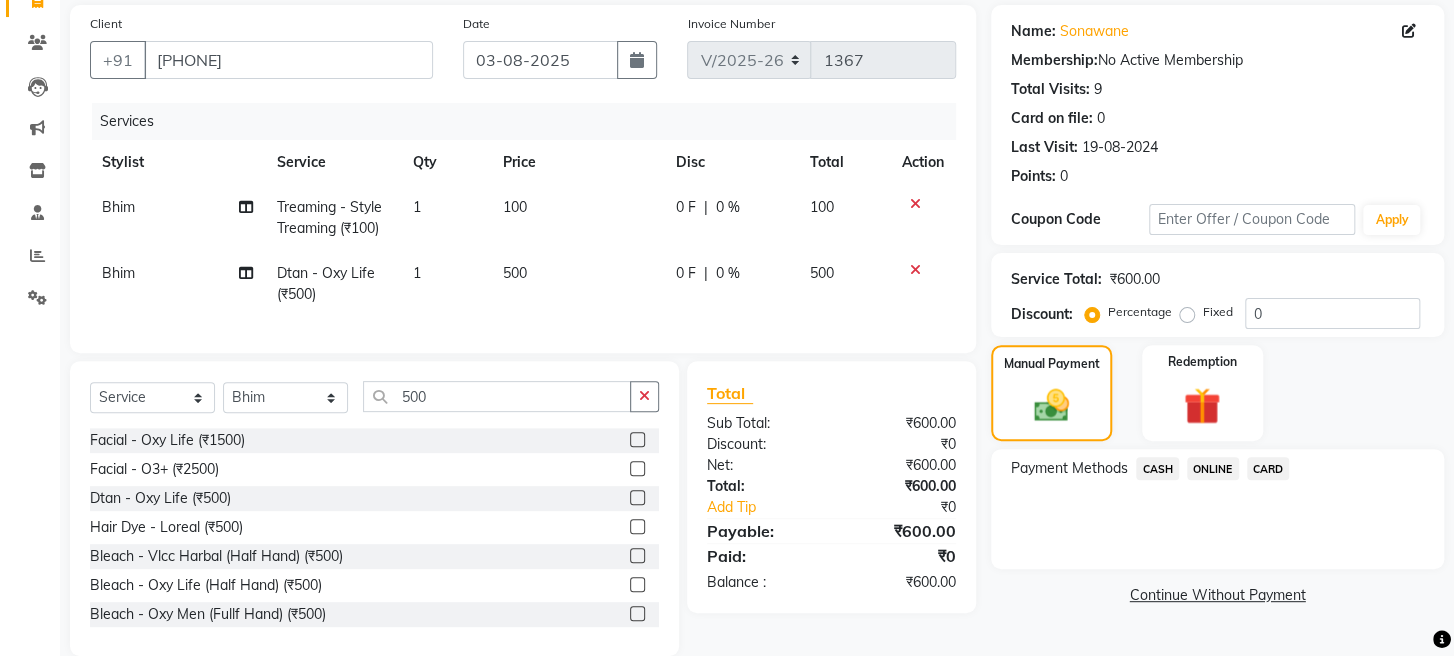 click on "ONLINE" 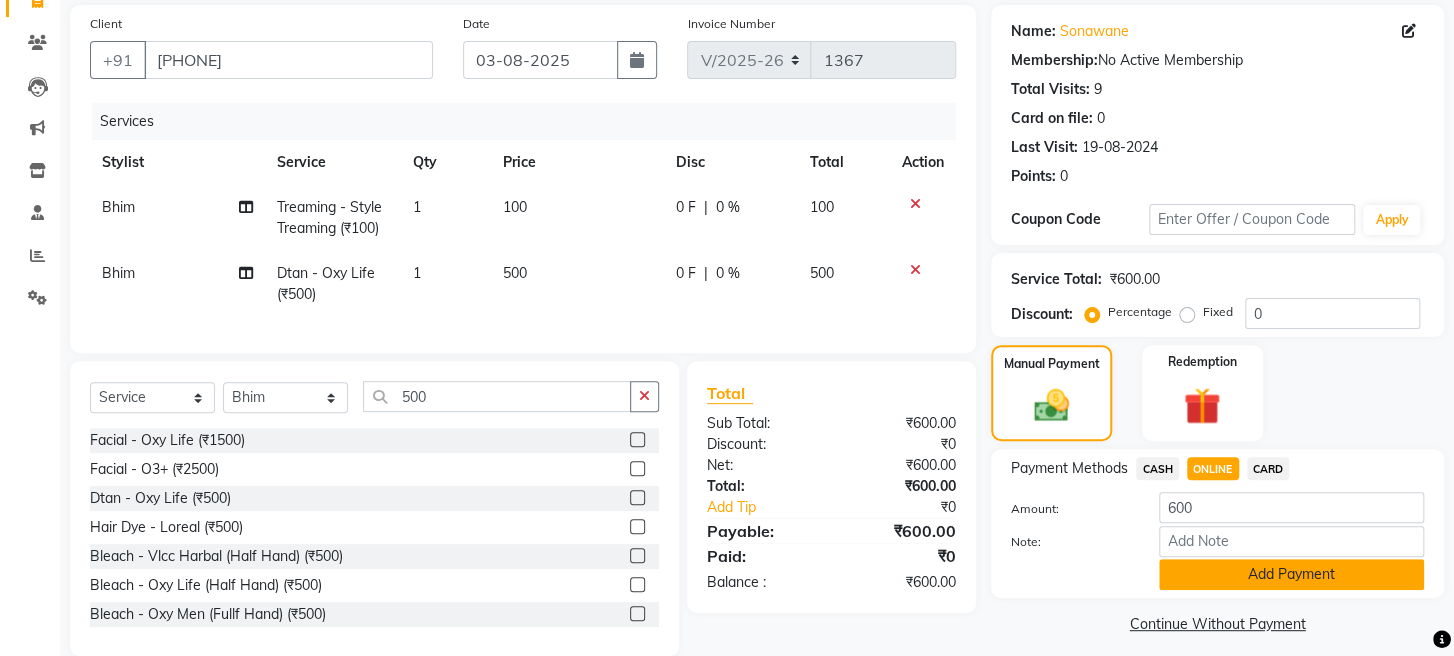 click on "Add Payment" 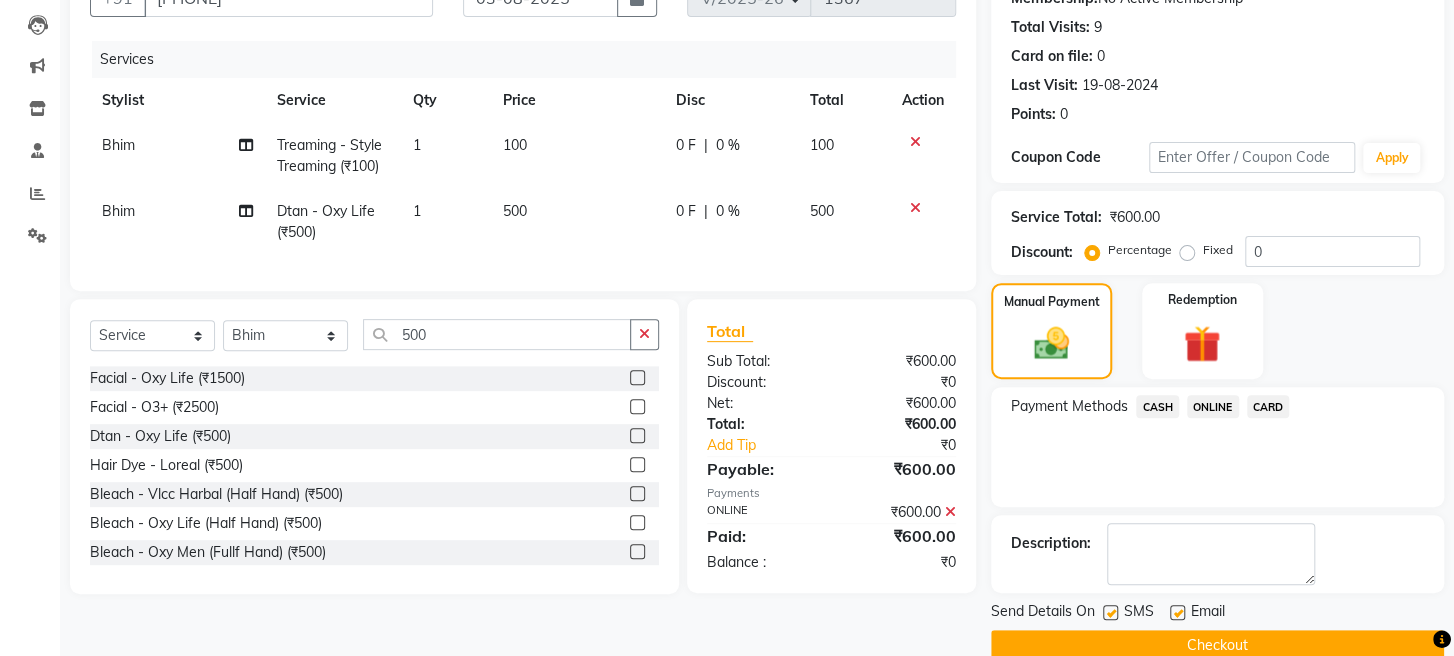 scroll, scrollTop: 264, scrollLeft: 0, axis: vertical 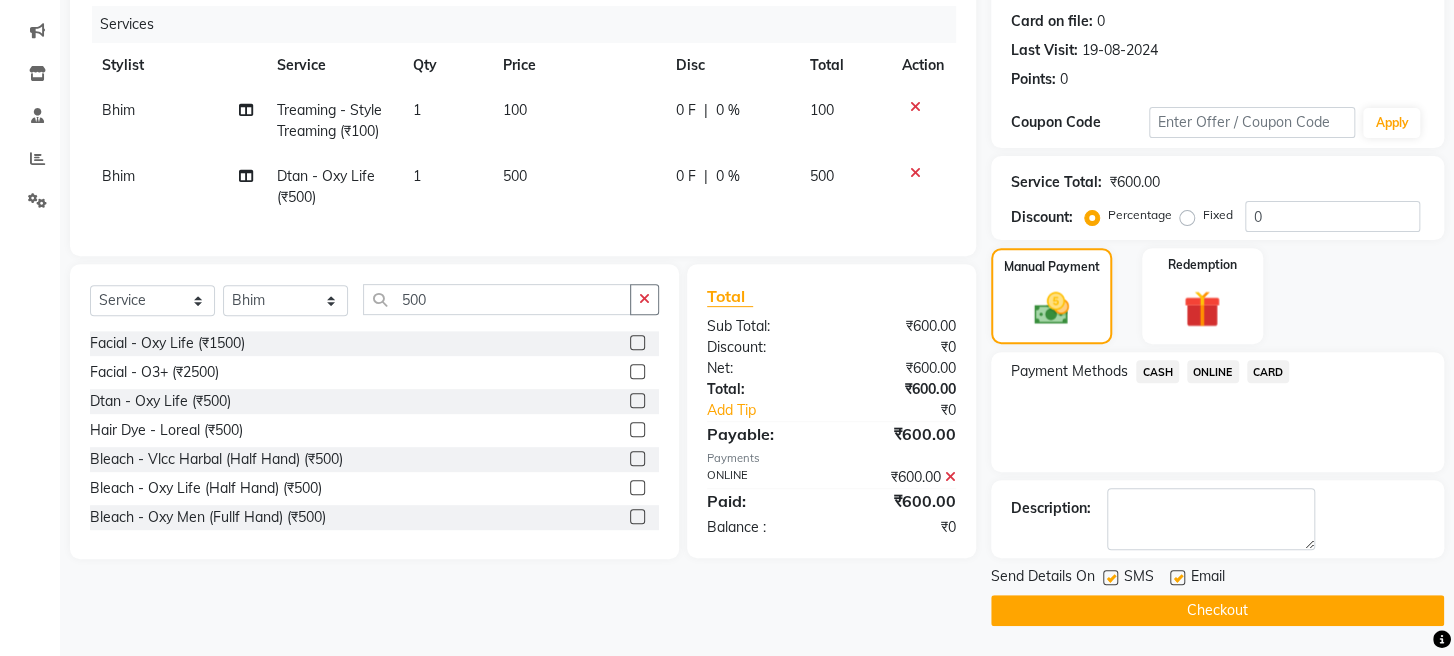 click on "Checkout" 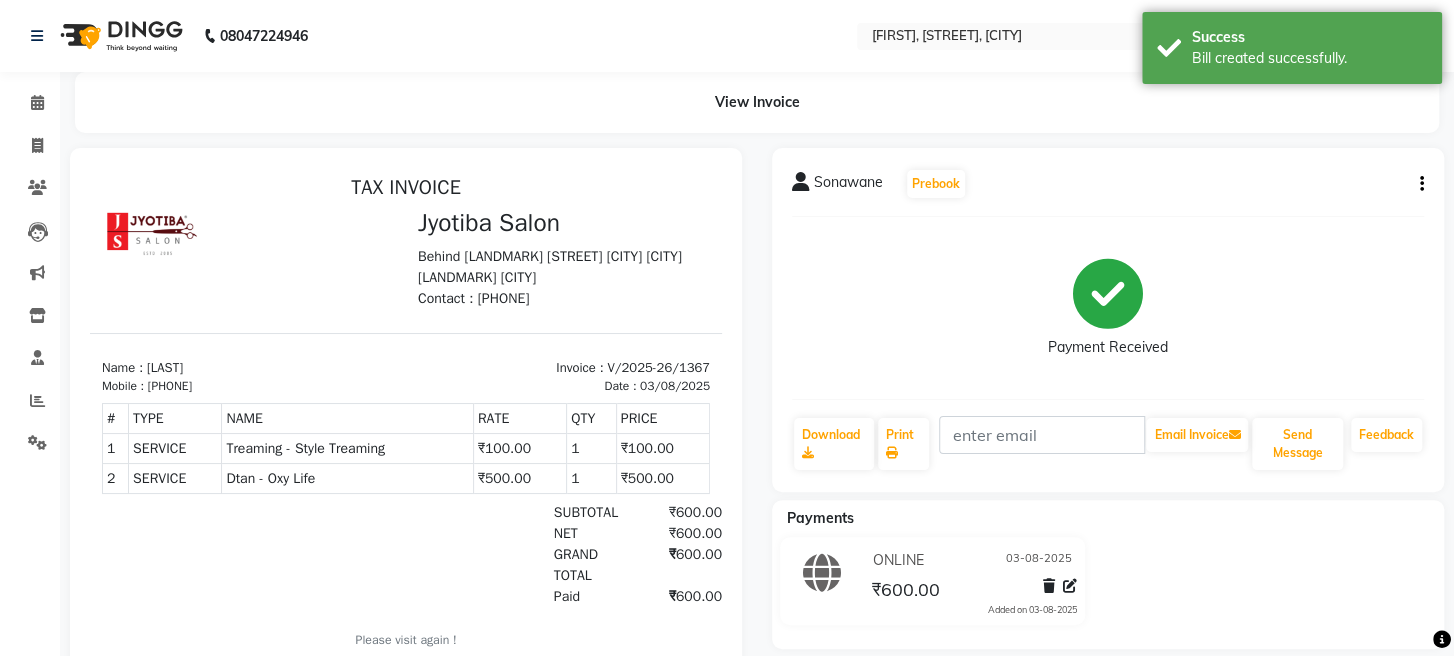 scroll, scrollTop: 0, scrollLeft: 0, axis: both 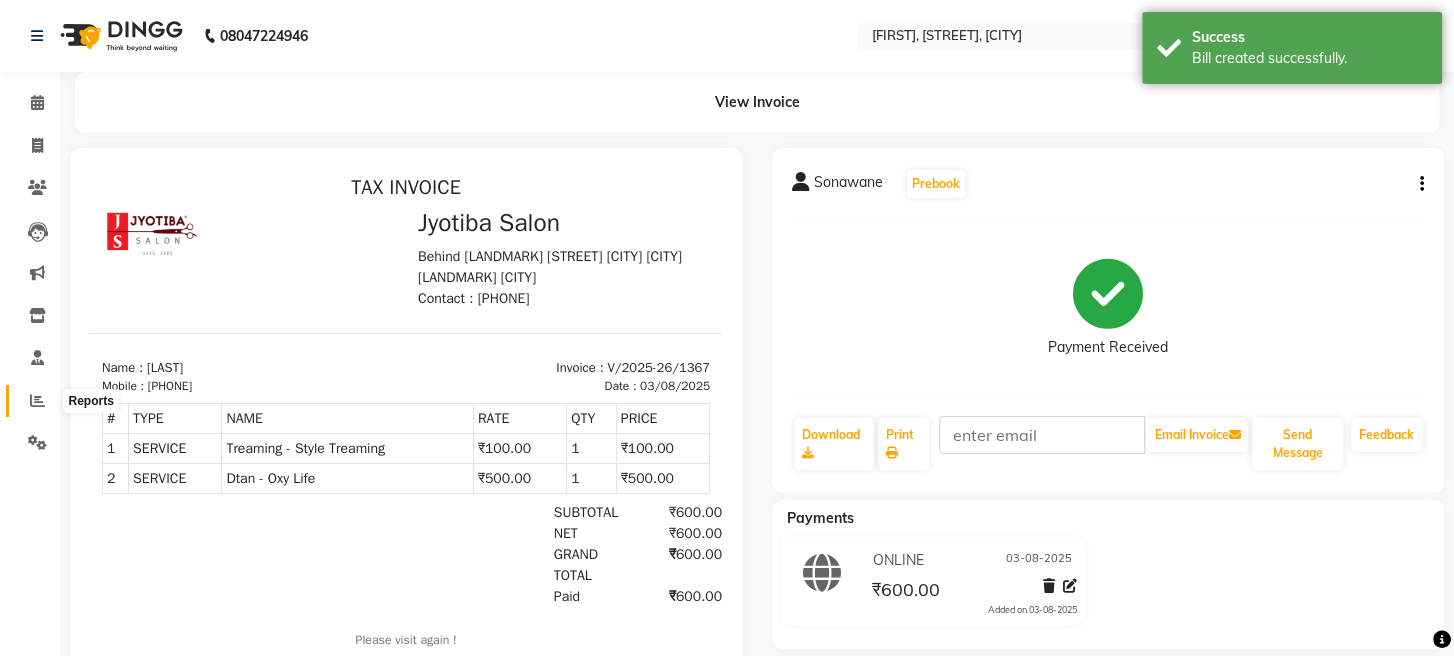 click 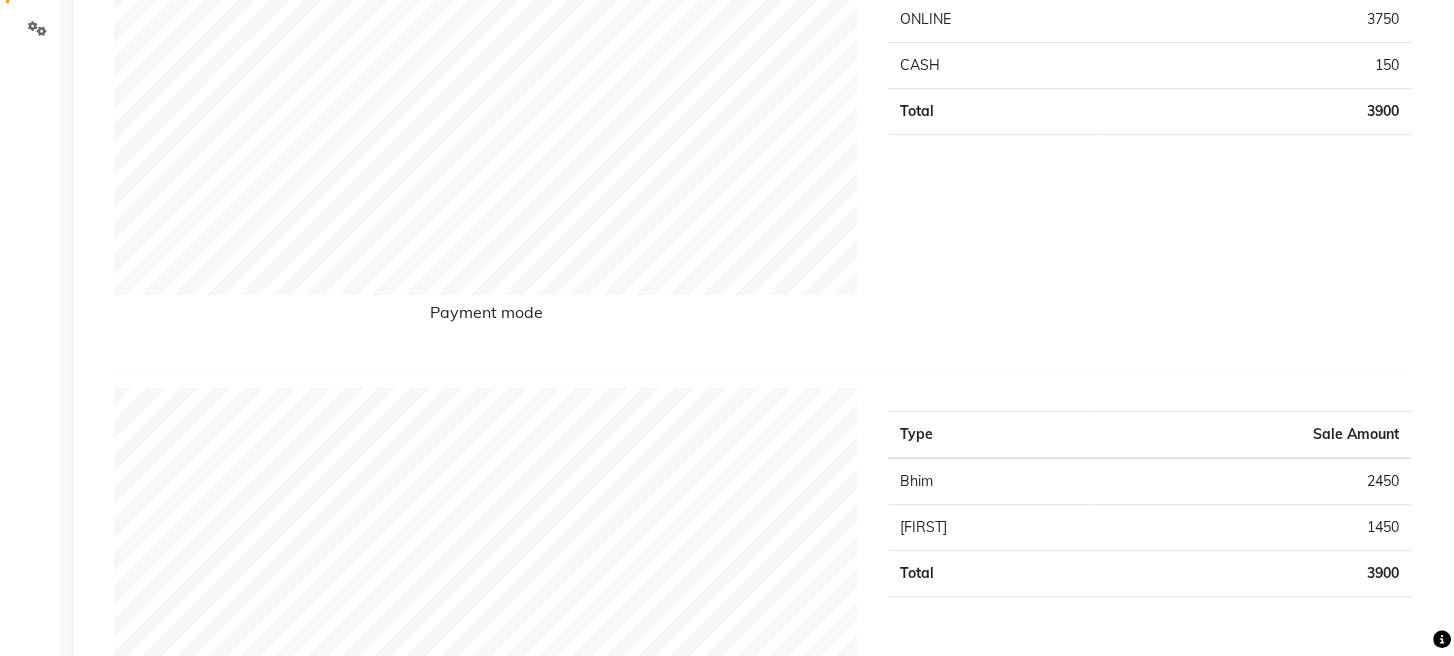 scroll, scrollTop: 0, scrollLeft: 0, axis: both 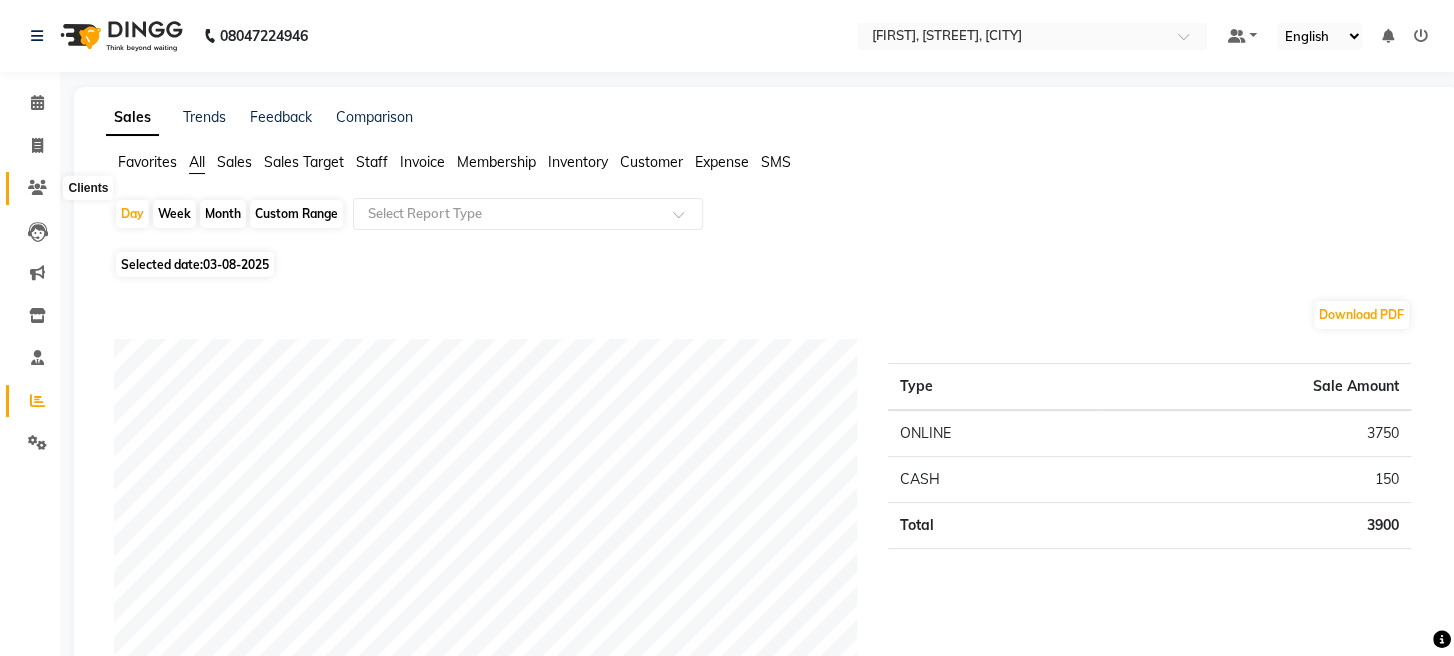 click 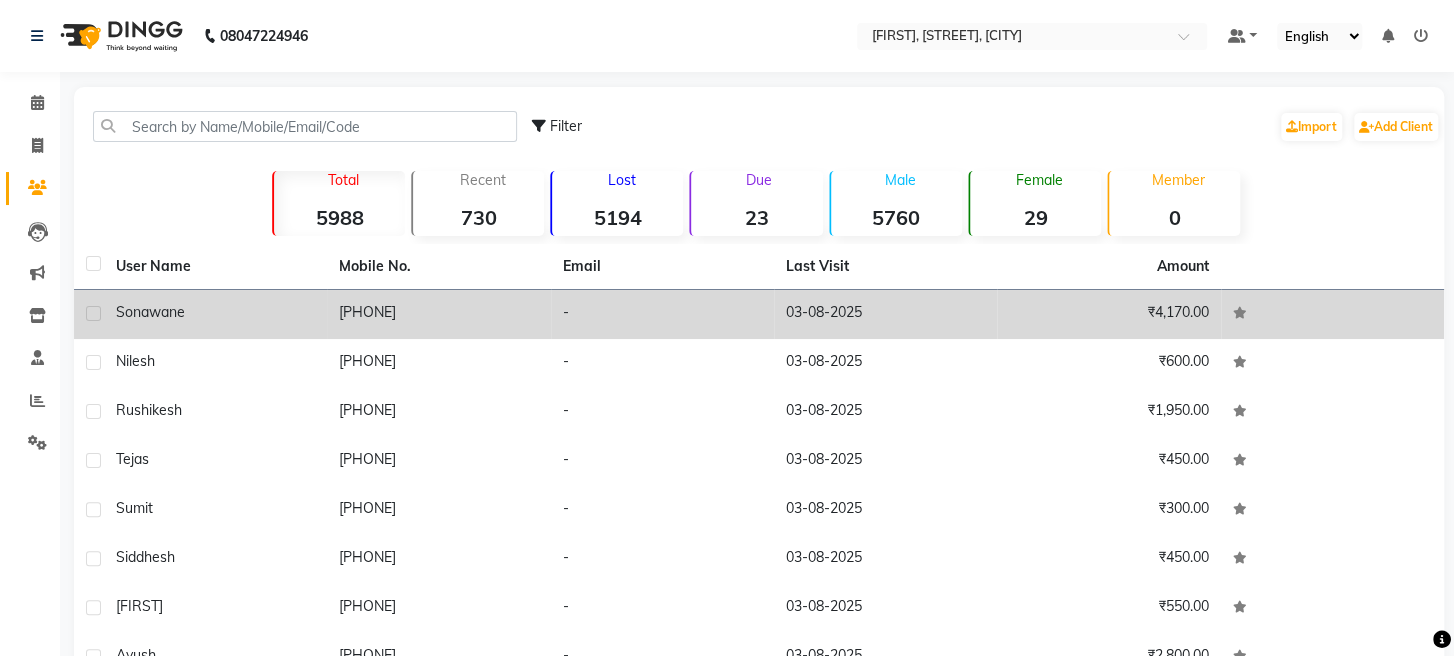 click on "[PHONE]" 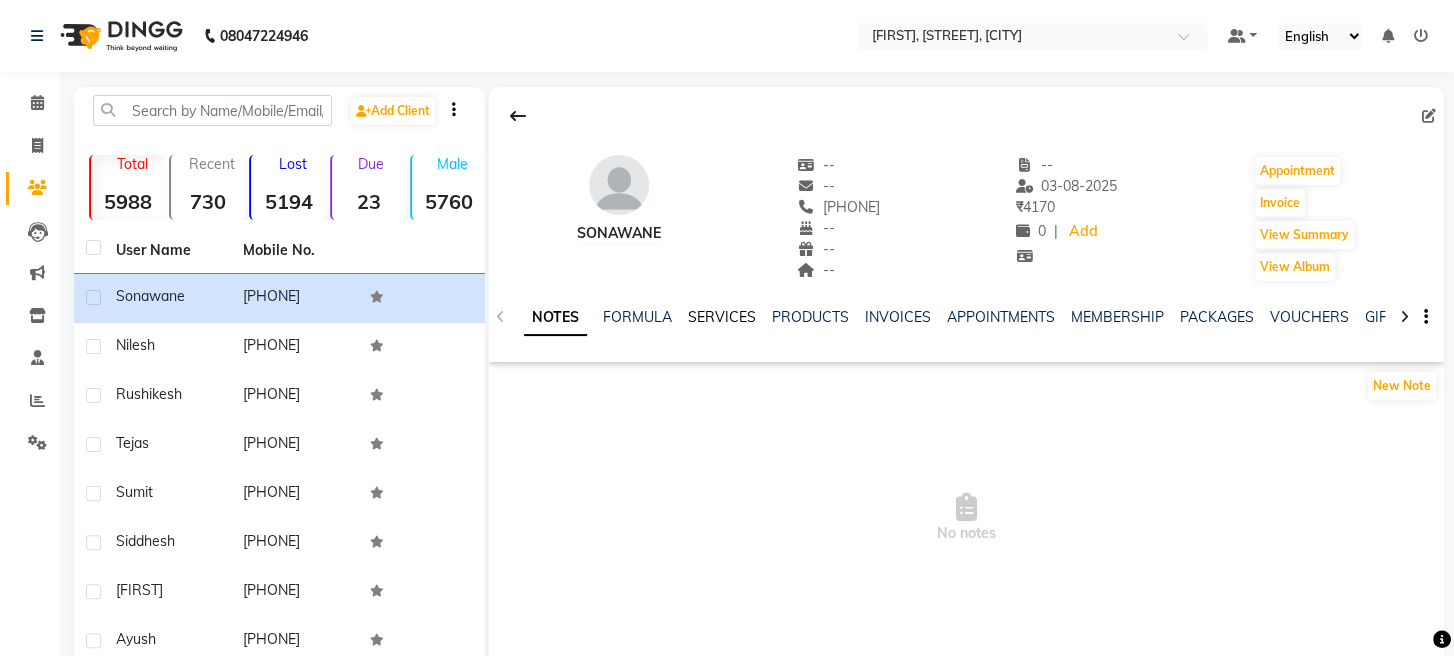click on "SERVICES" 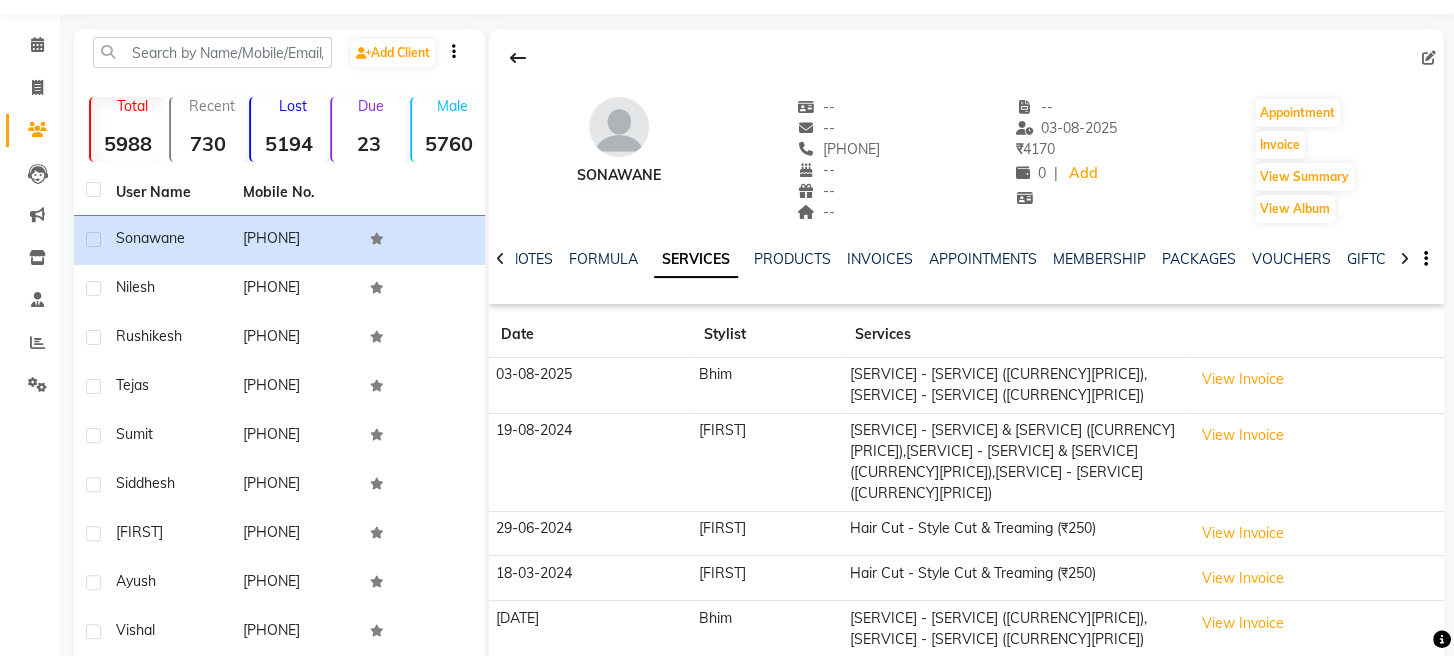 scroll, scrollTop: 0, scrollLeft: 0, axis: both 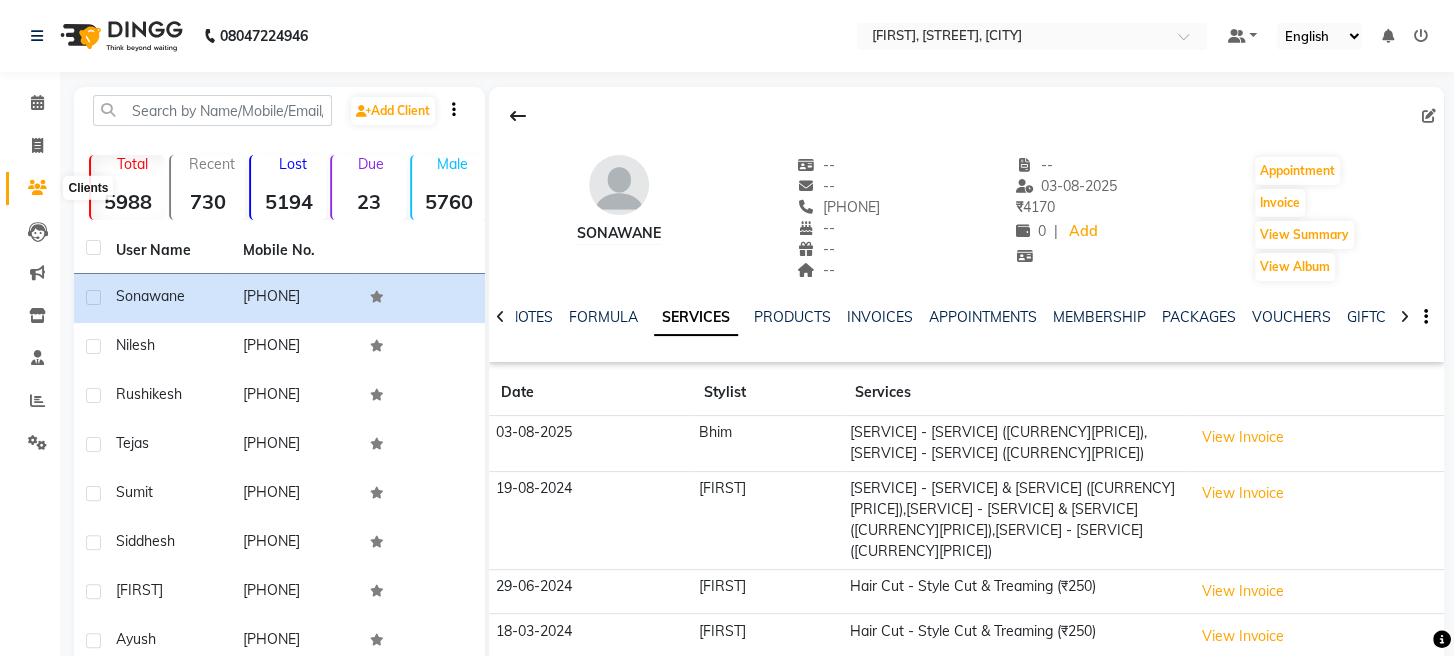 click 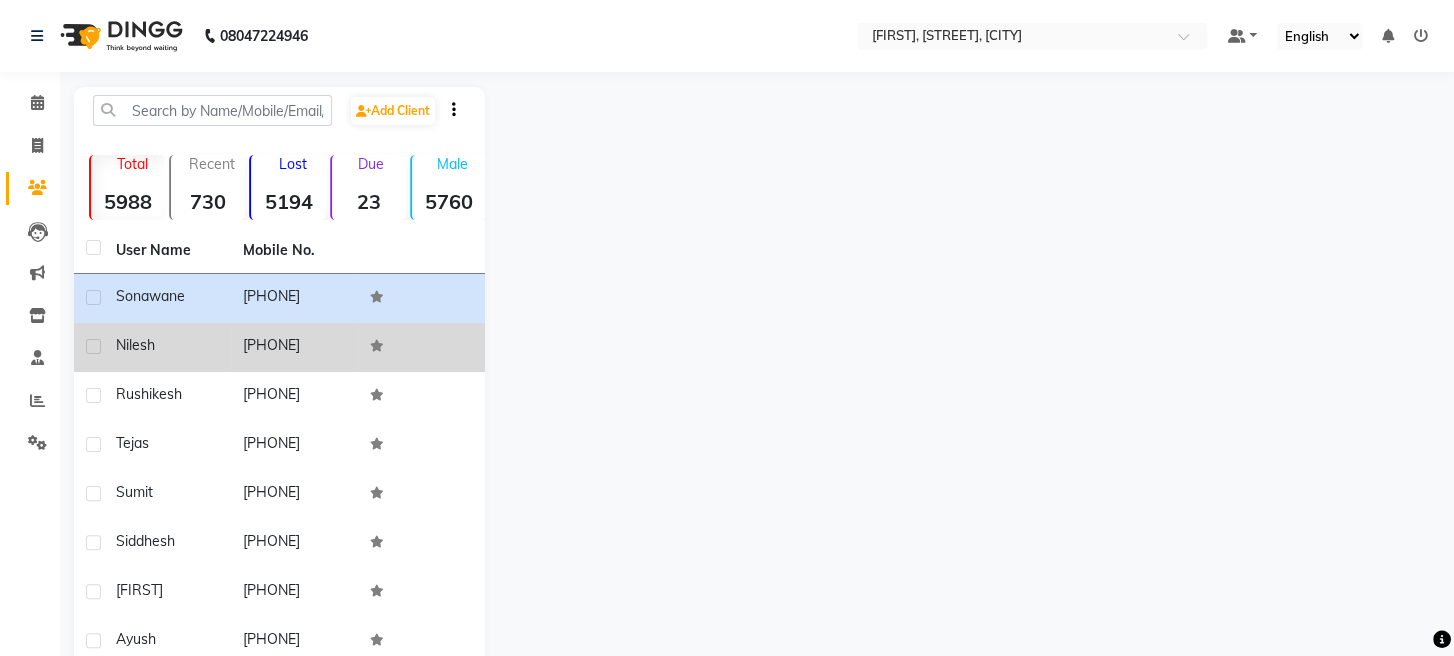 click on "nilesh" 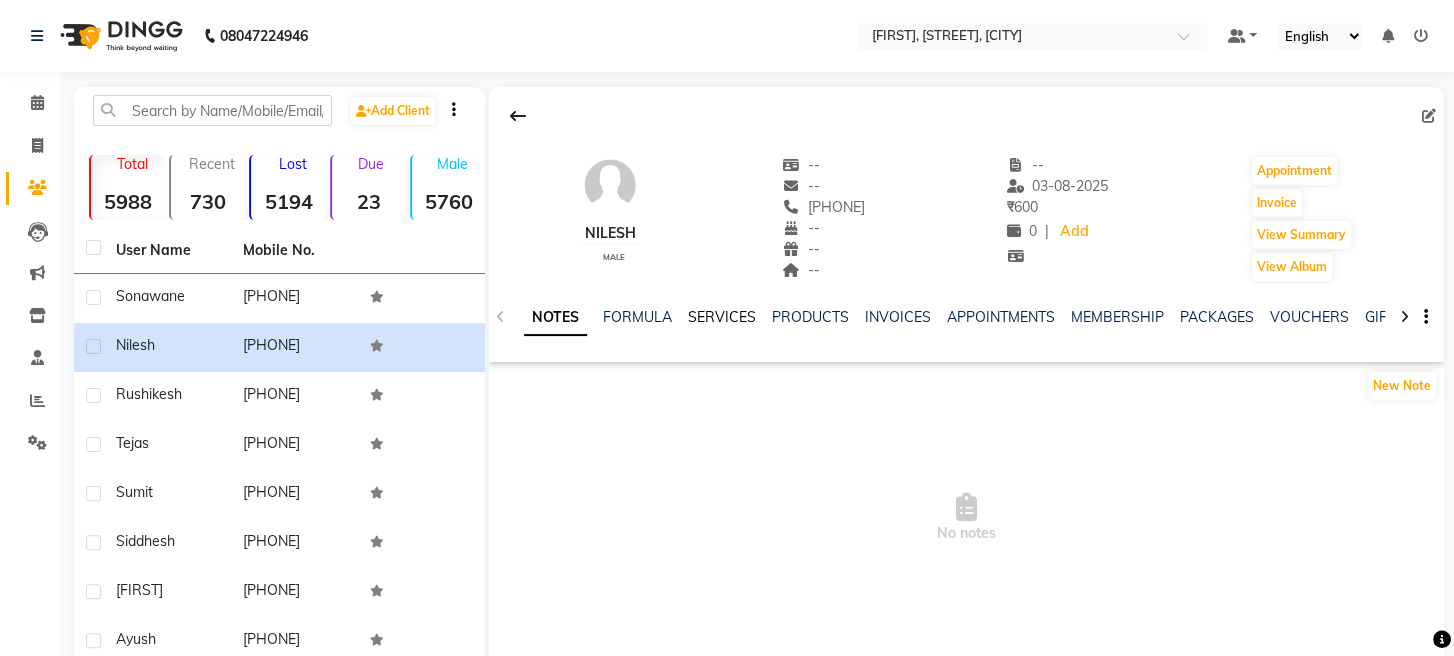 click on "SERVICES" 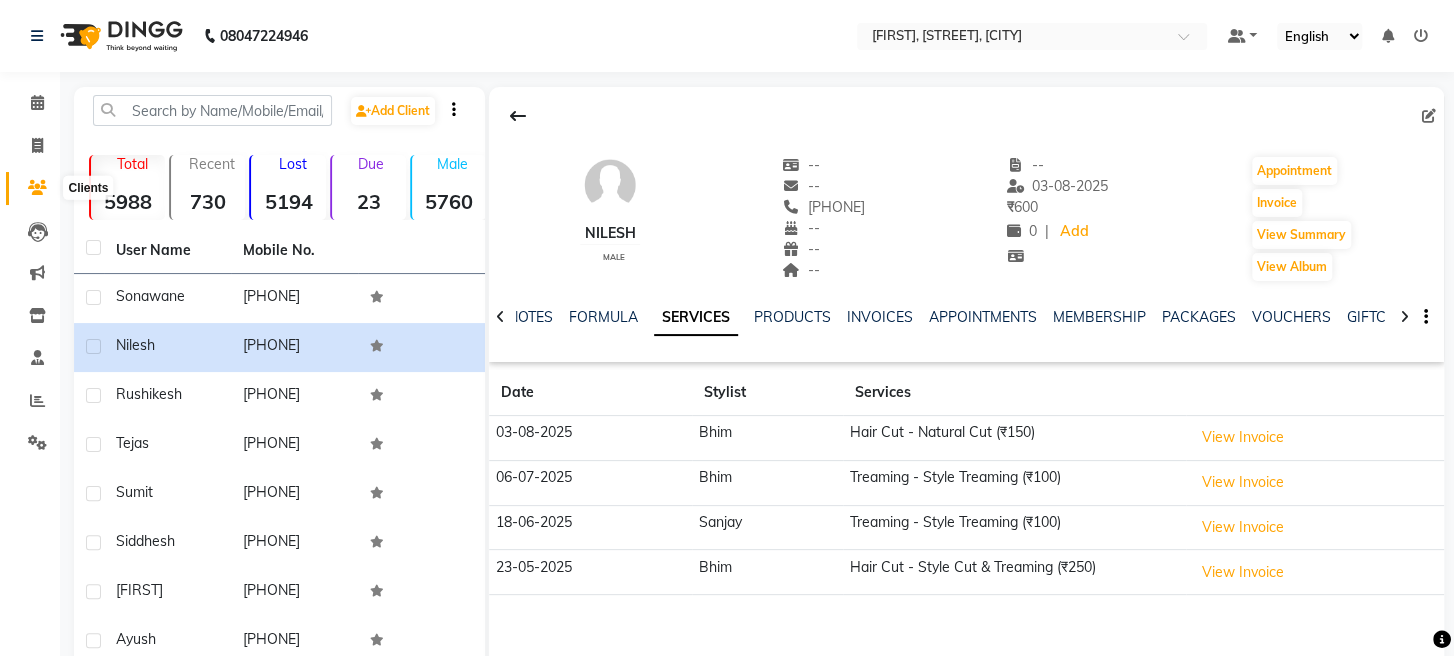 click 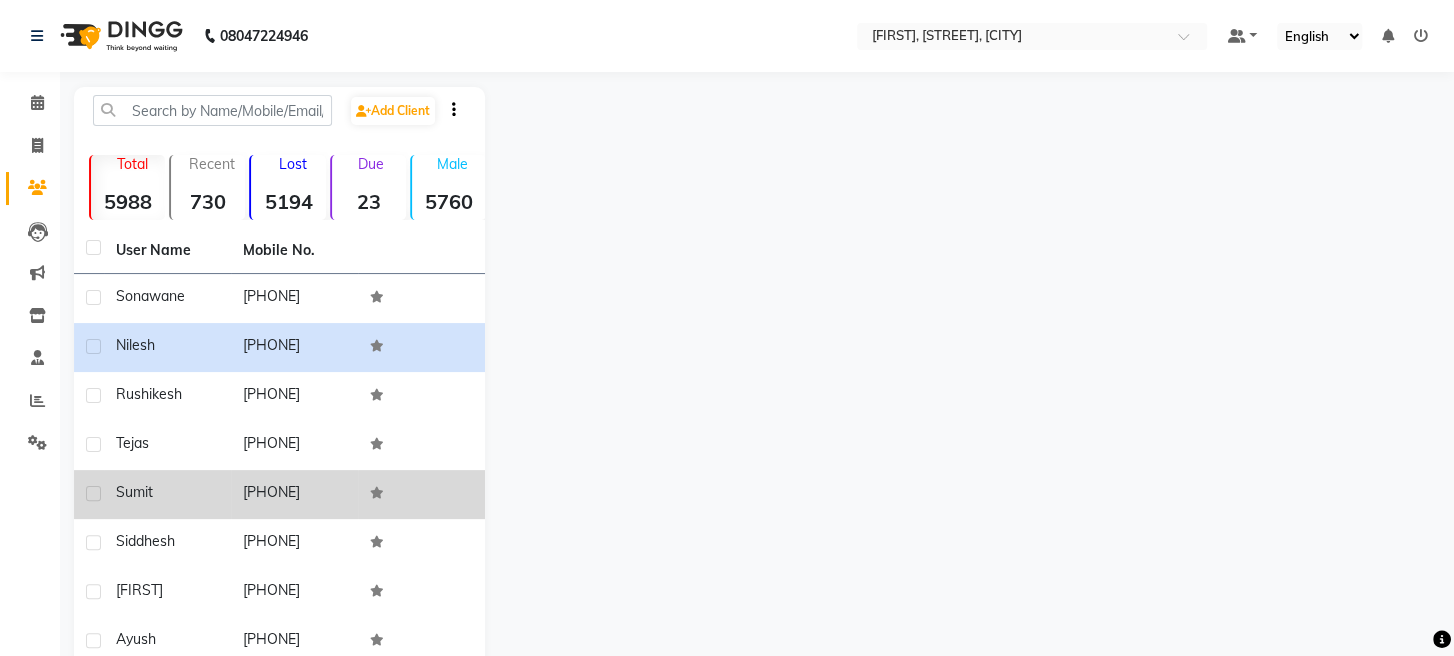 click on "sumit" 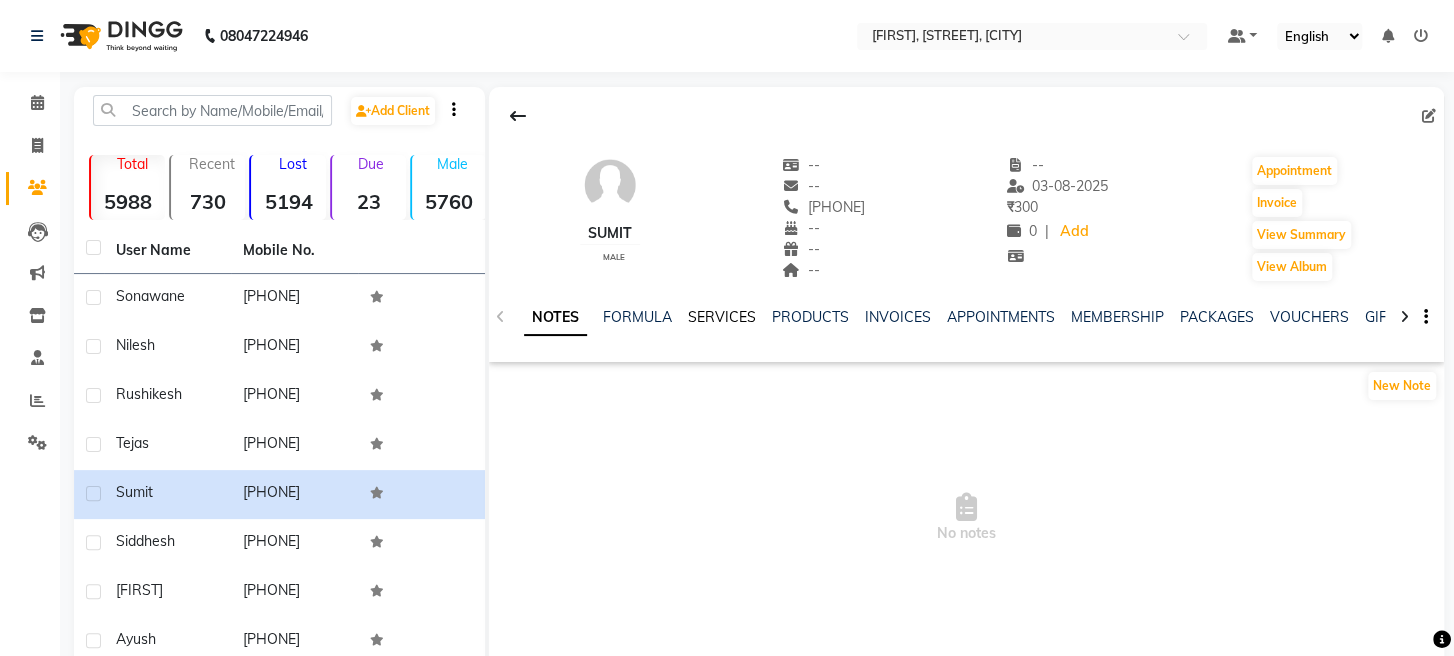 click on "SERVICES" 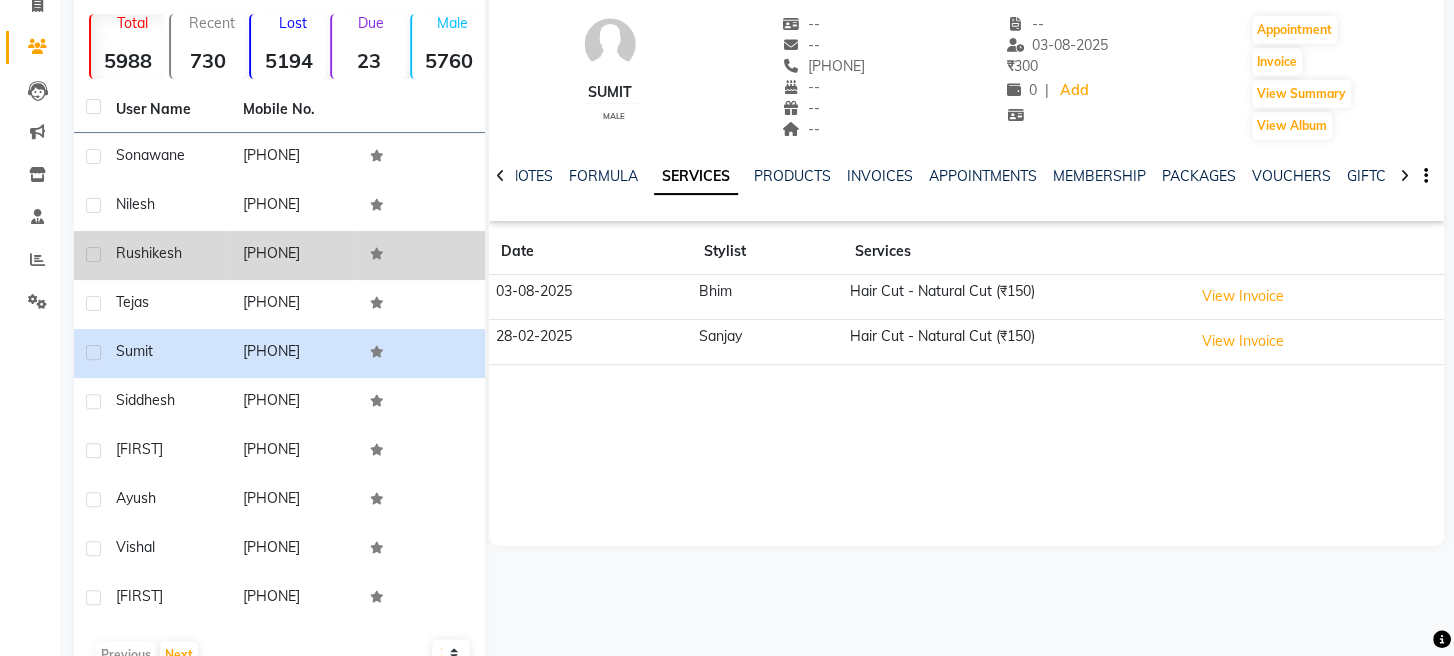scroll, scrollTop: 185, scrollLeft: 0, axis: vertical 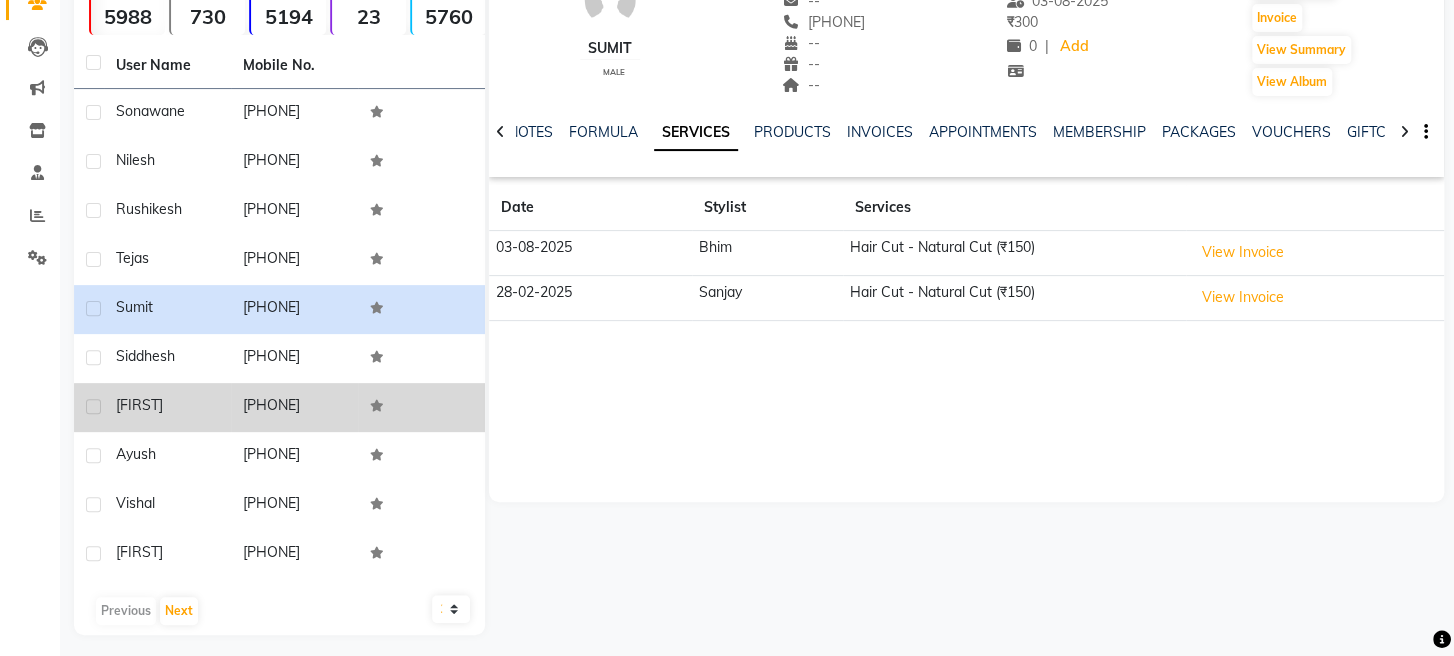 click on "[PHONE]" 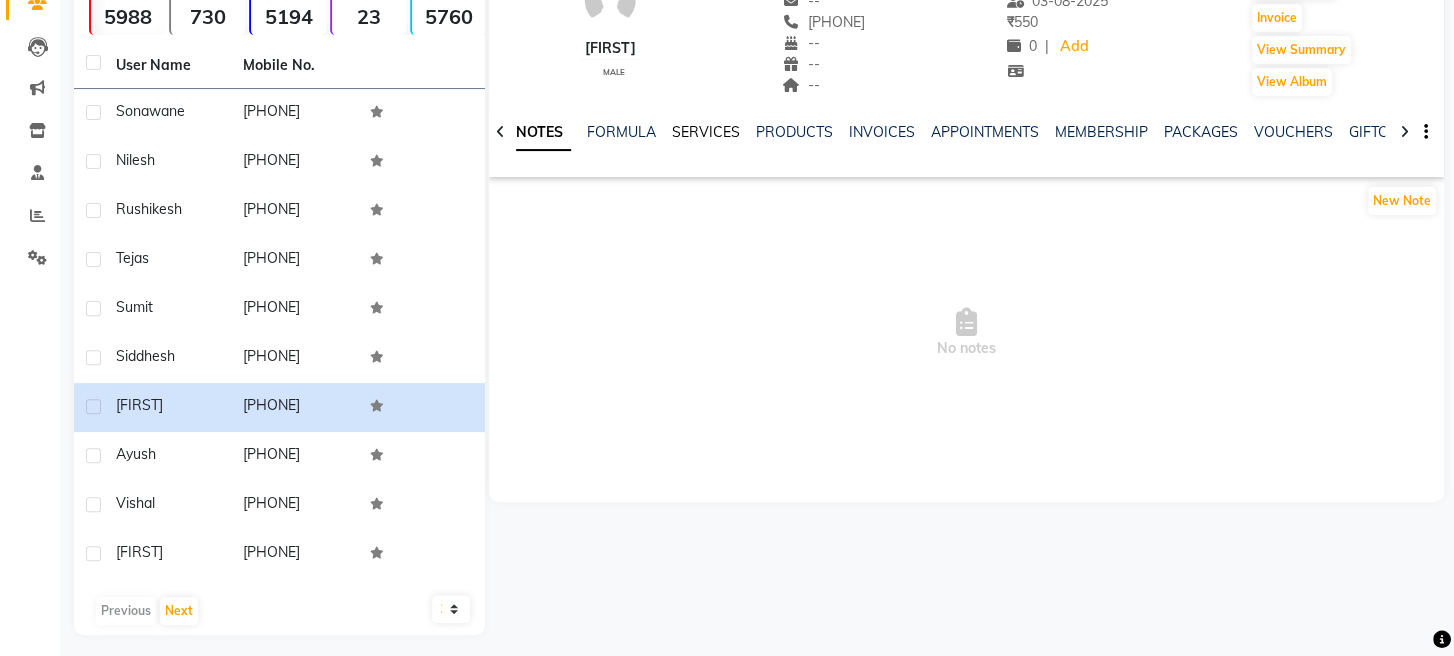 click on "SERVICES" 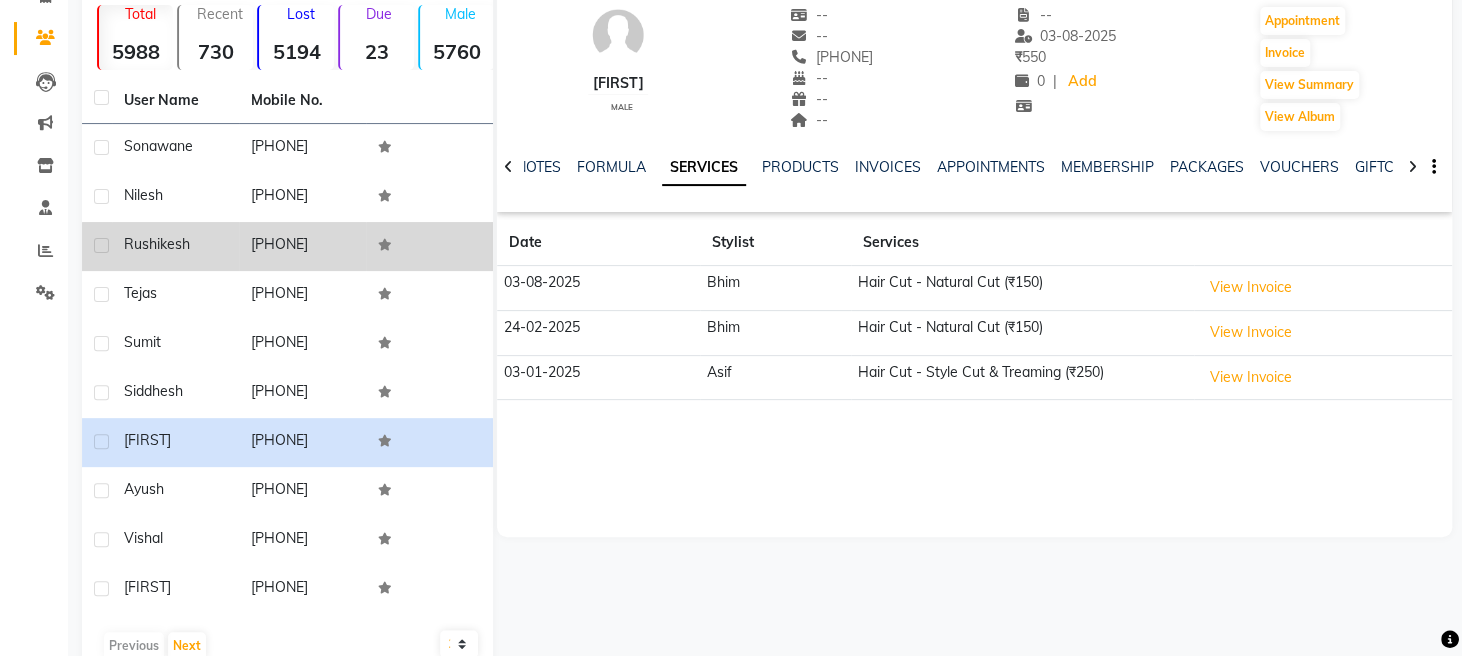 scroll, scrollTop: 193, scrollLeft: 0, axis: vertical 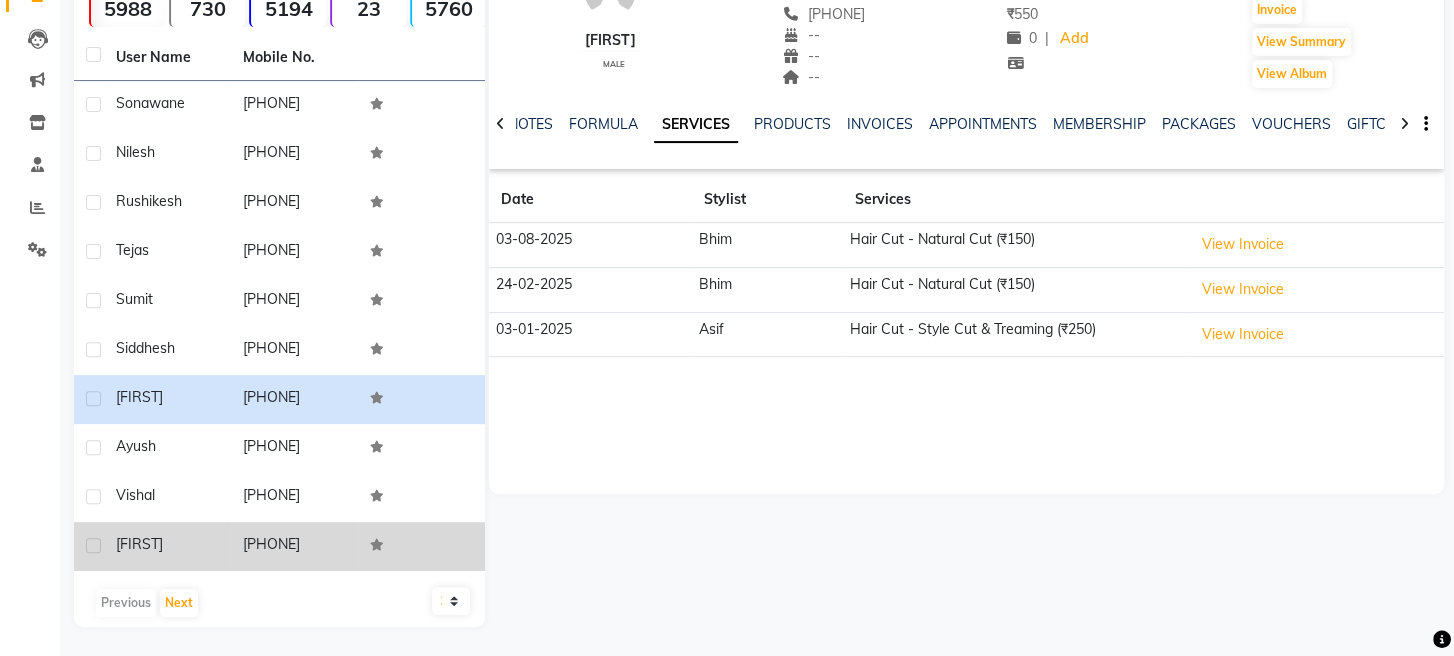 click on "[PHONE]" 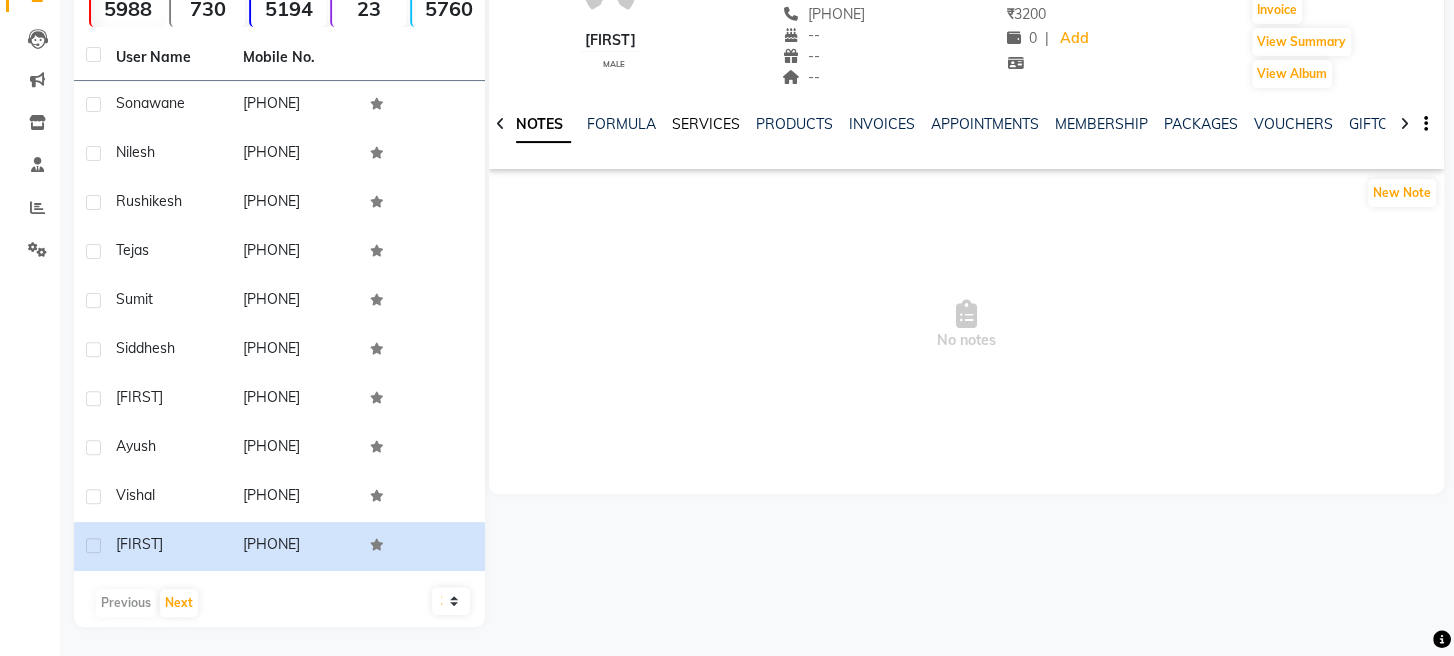 click on "SERVICES" 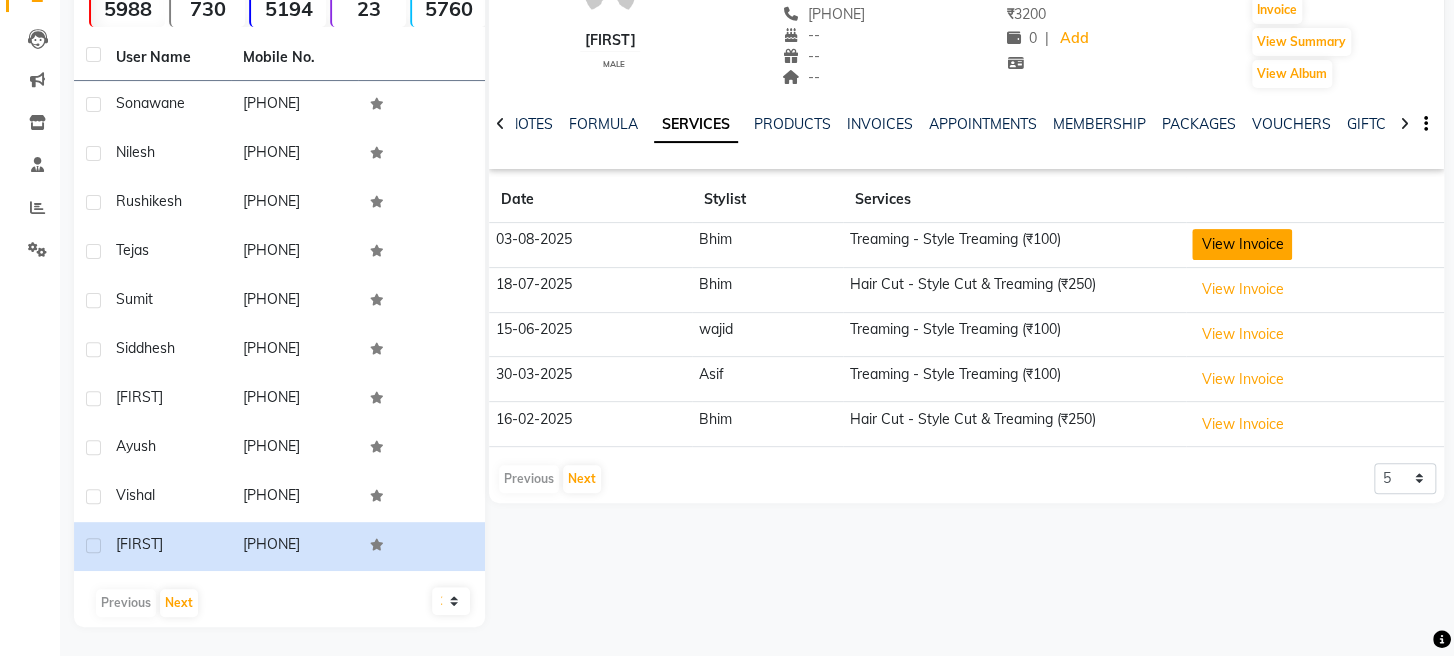 click on "View Invoice" 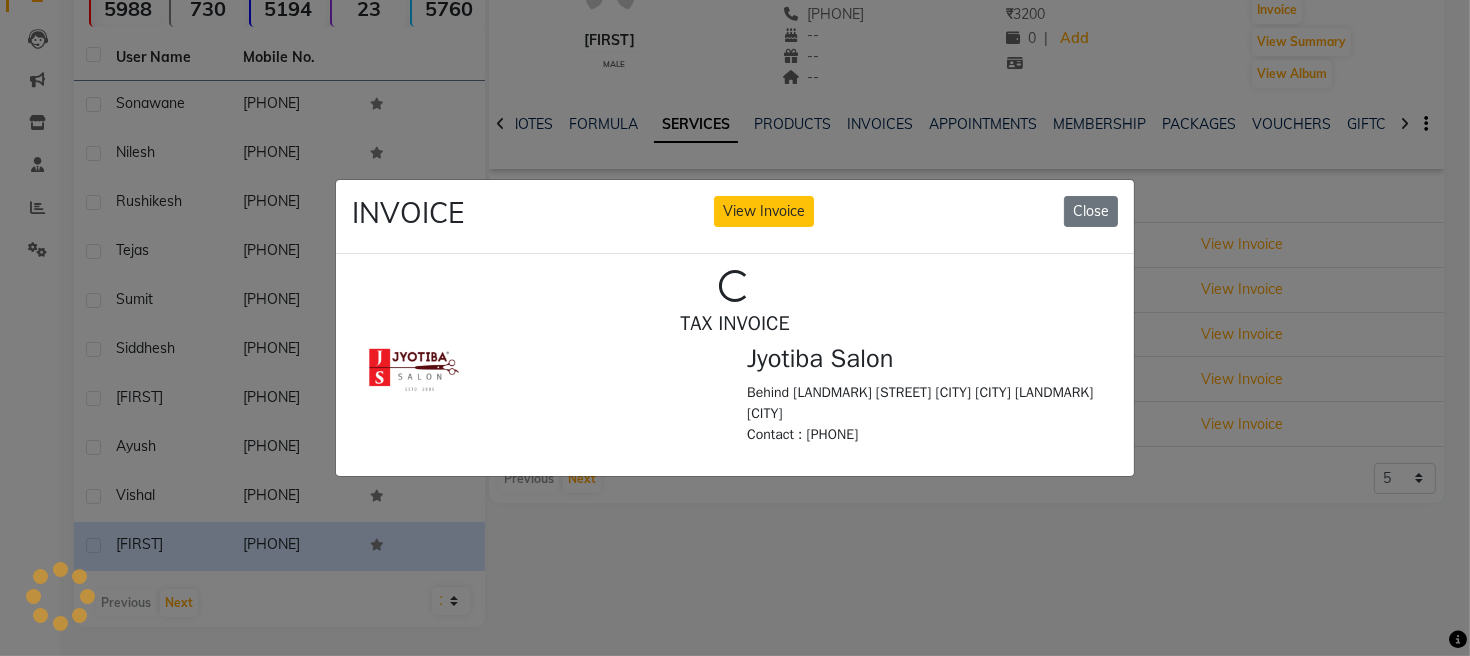 scroll, scrollTop: 0, scrollLeft: 0, axis: both 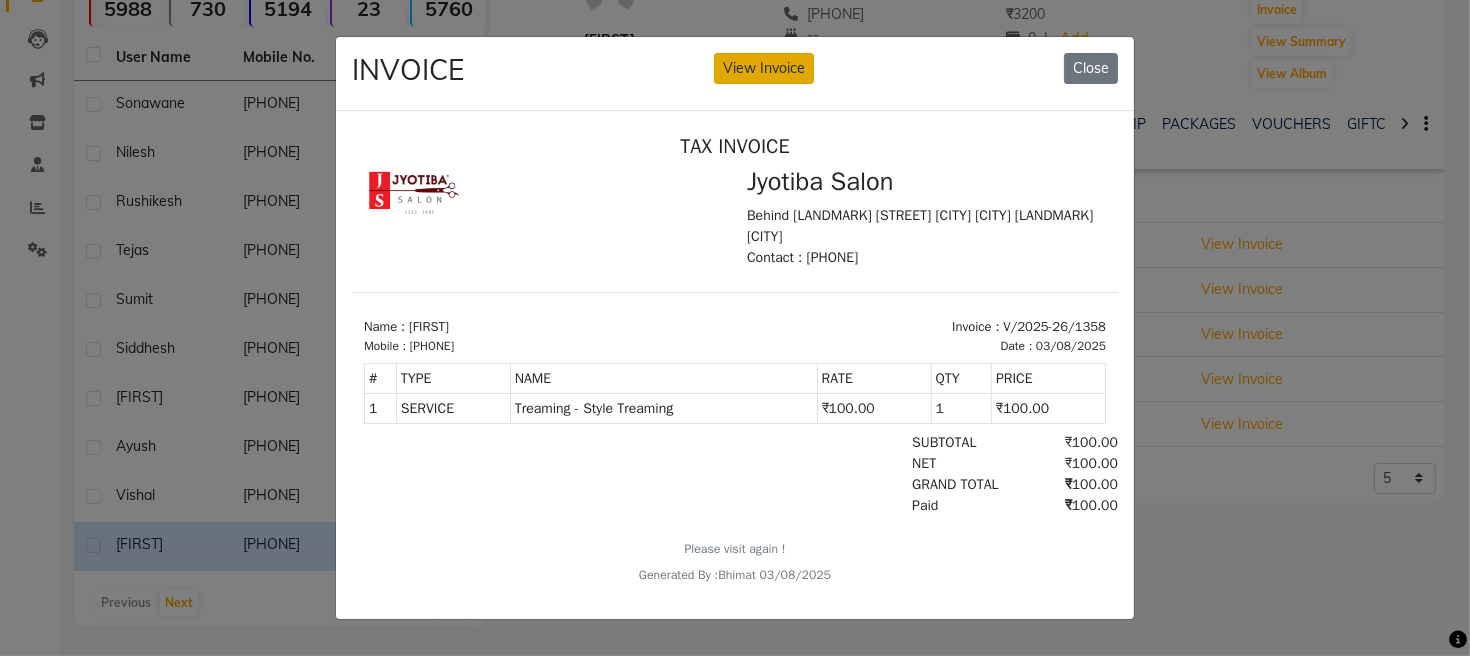 click on "View Invoice" 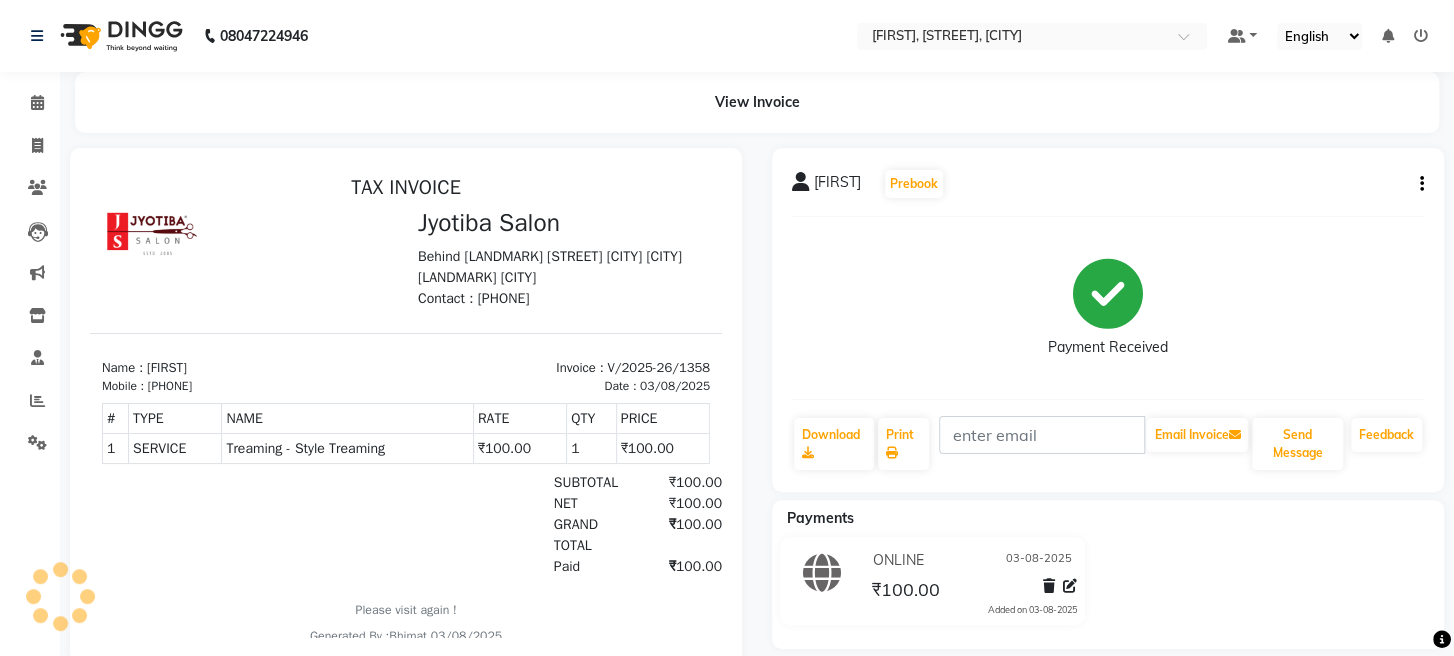 scroll, scrollTop: 0, scrollLeft: 0, axis: both 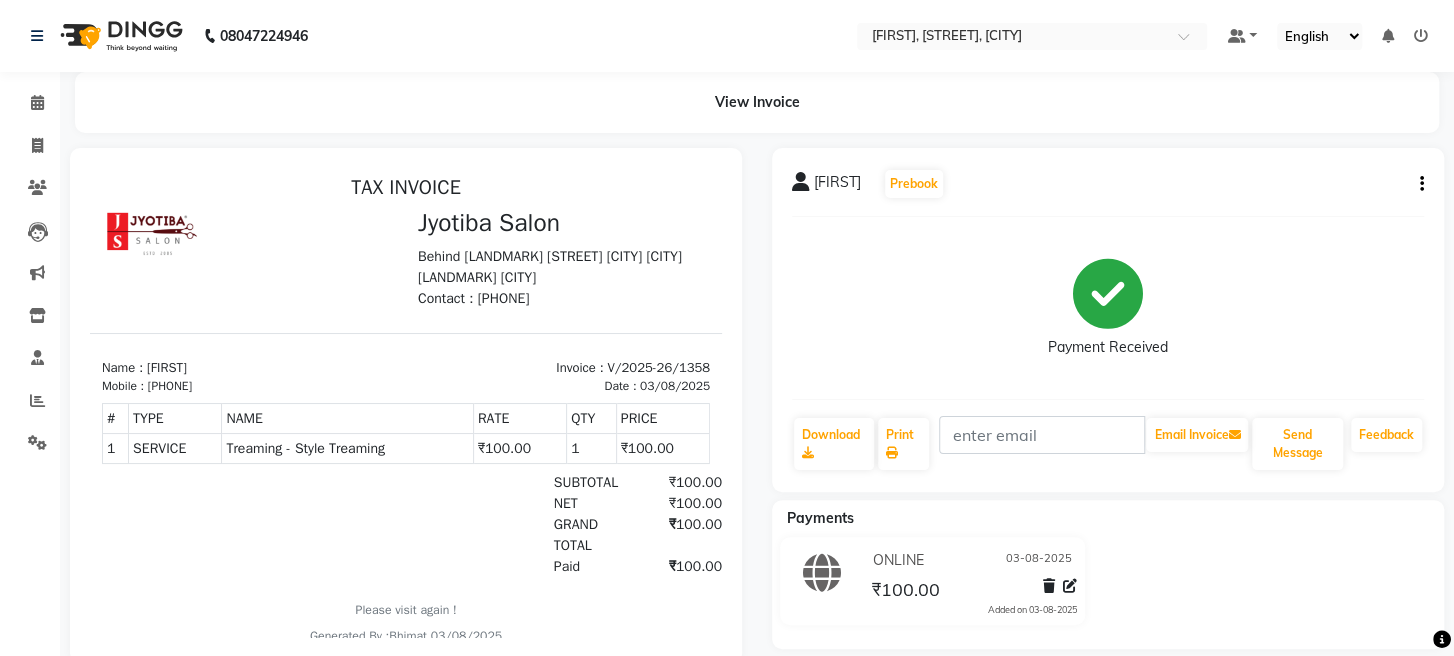 click 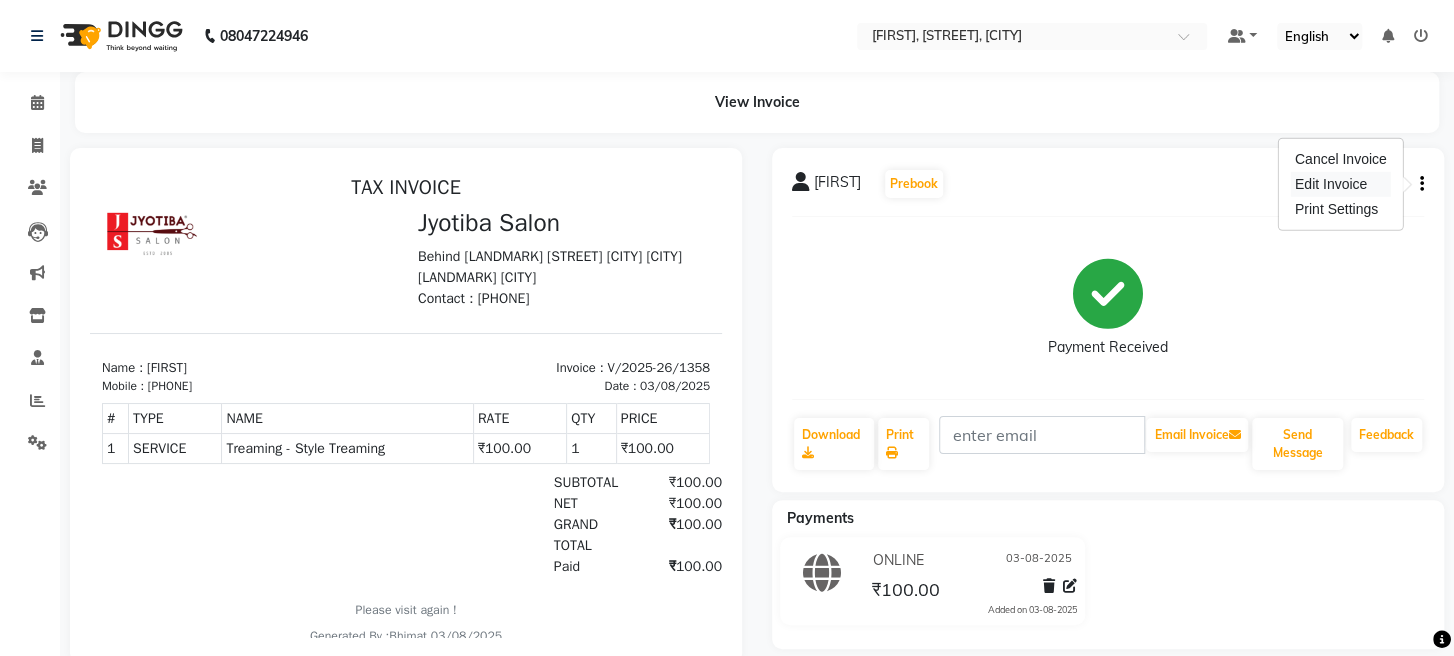 click on "Edit Invoice" at bounding box center [1341, 184] 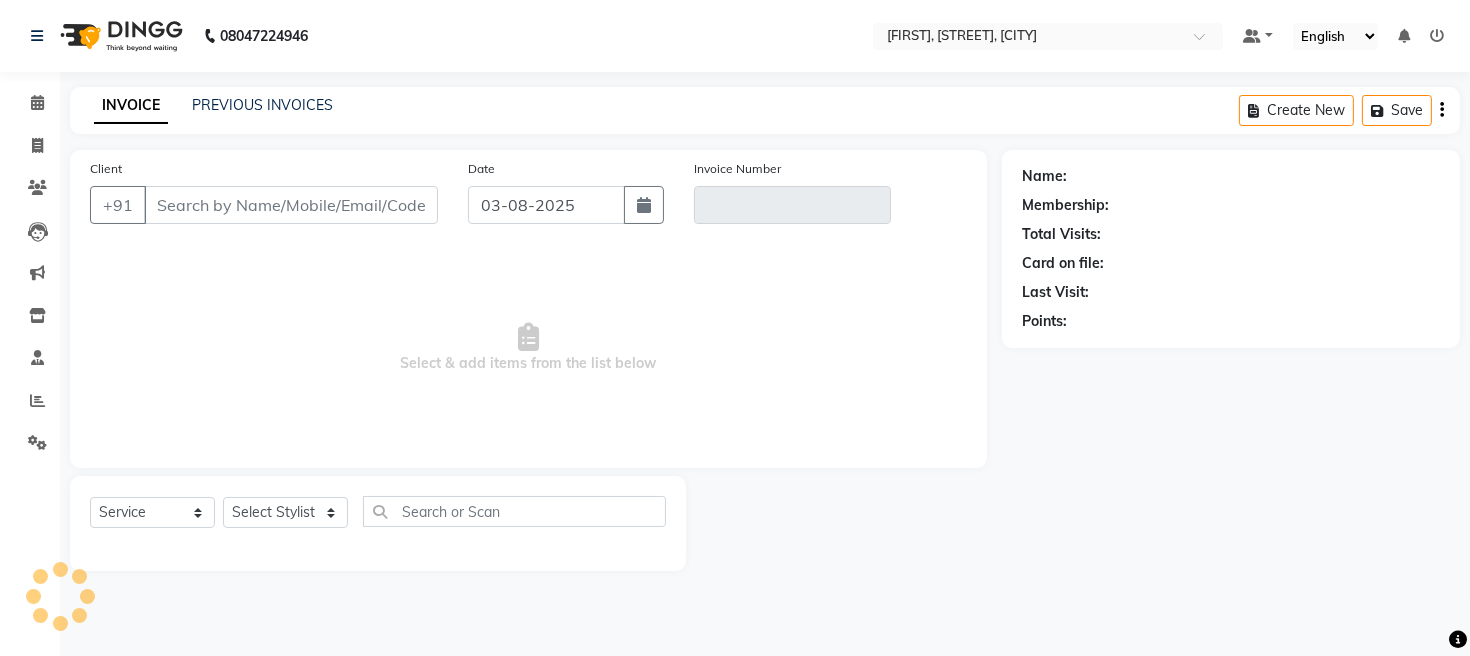 type on "[PHONE]" 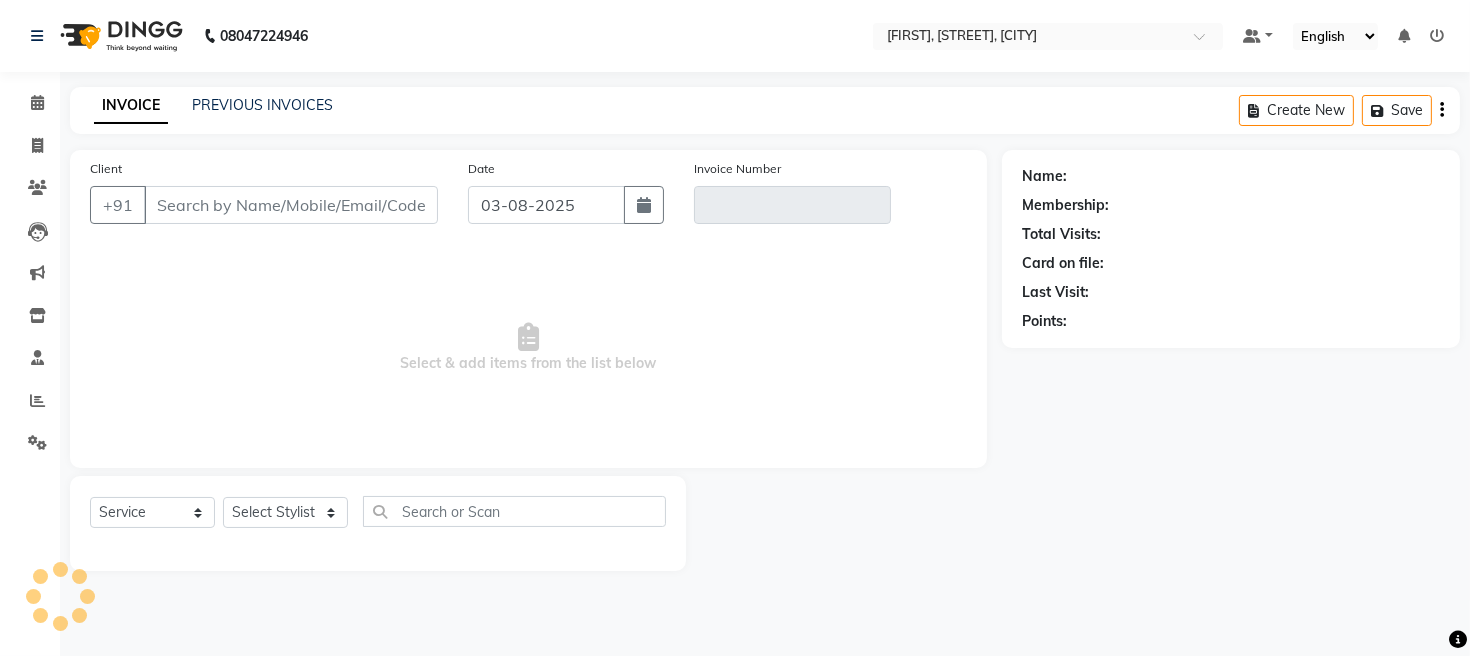type on "V/2025-26/1358" 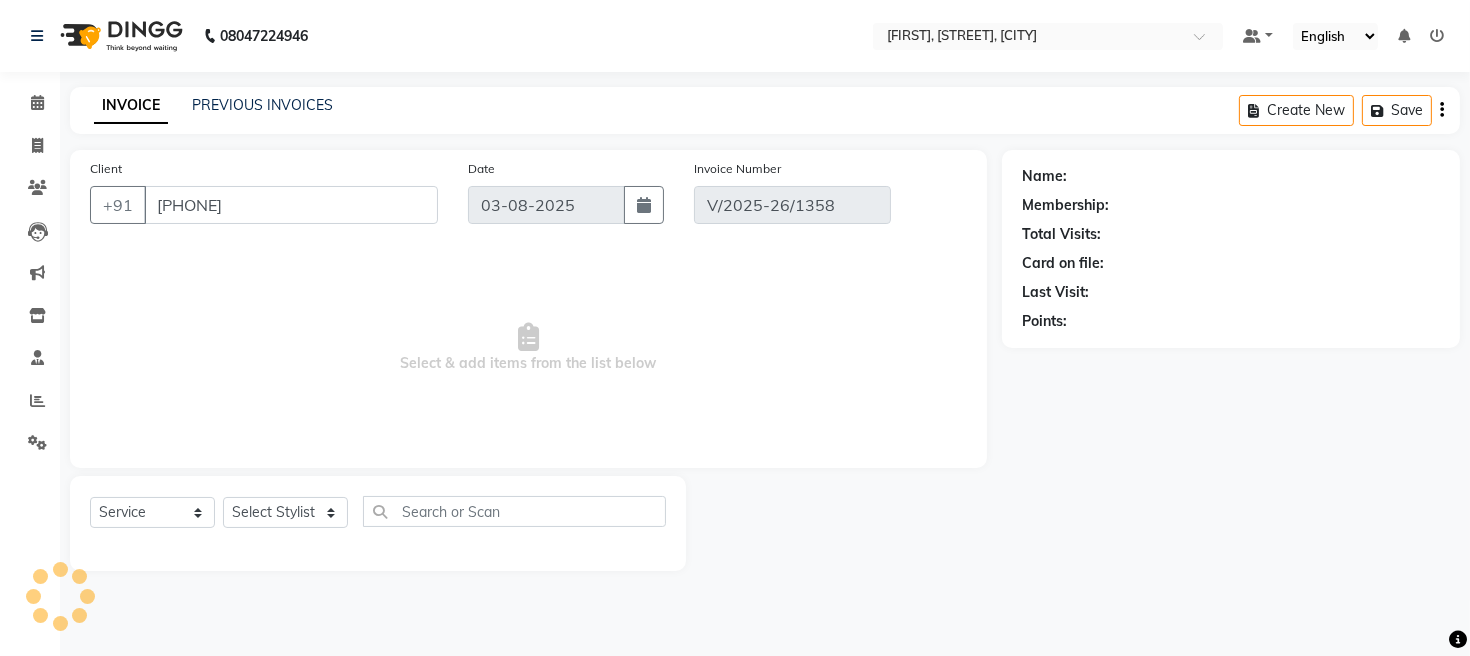select on "select" 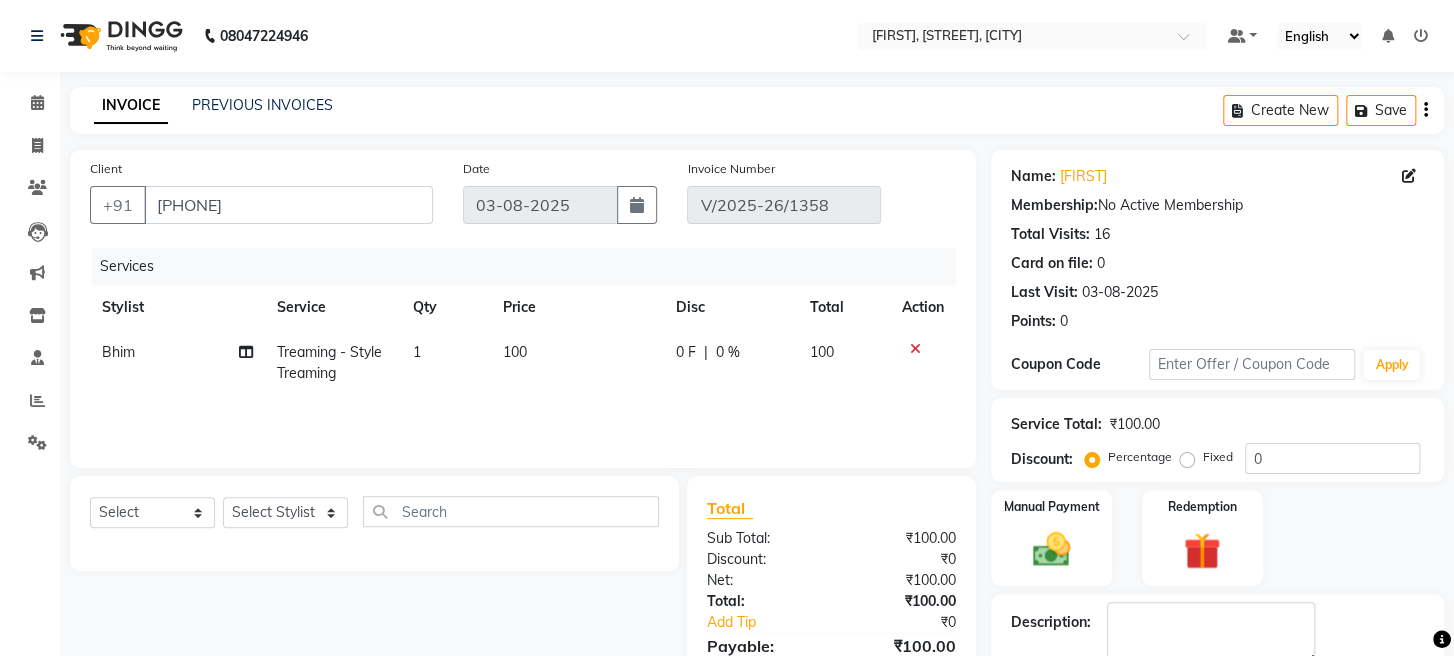 click on "100" 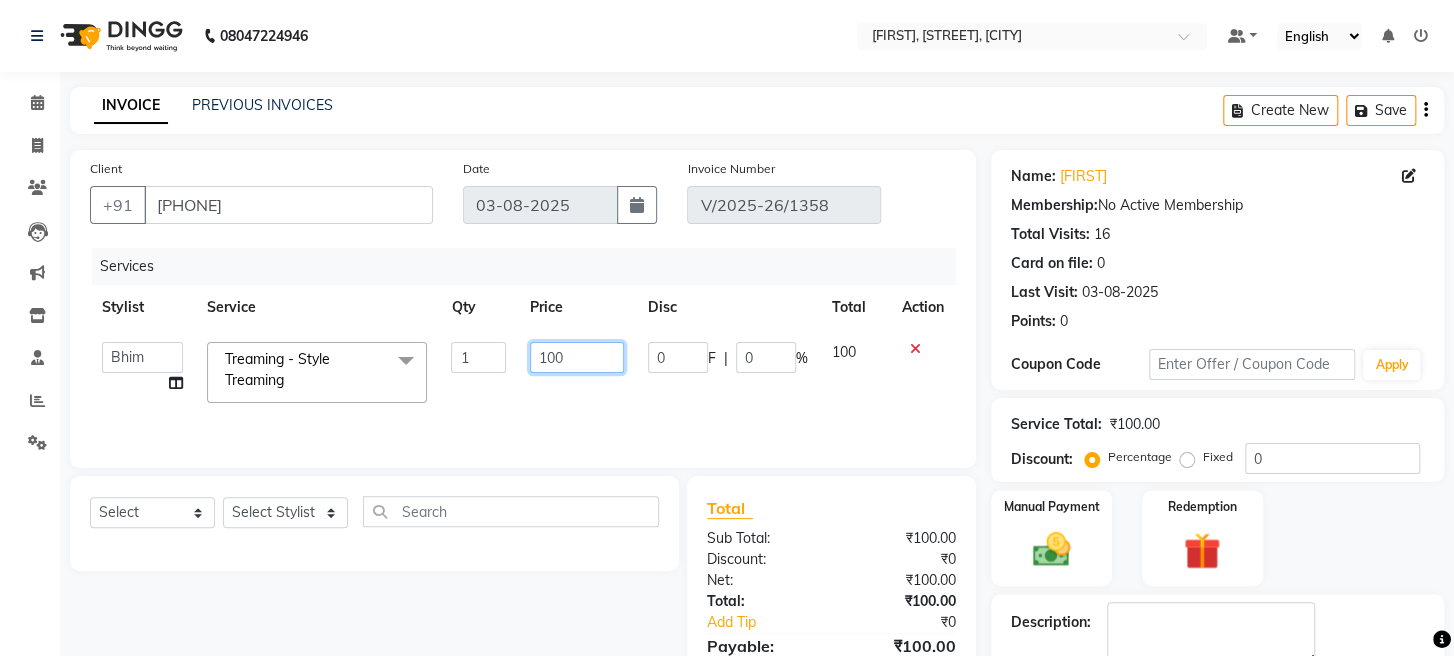 click on "100" 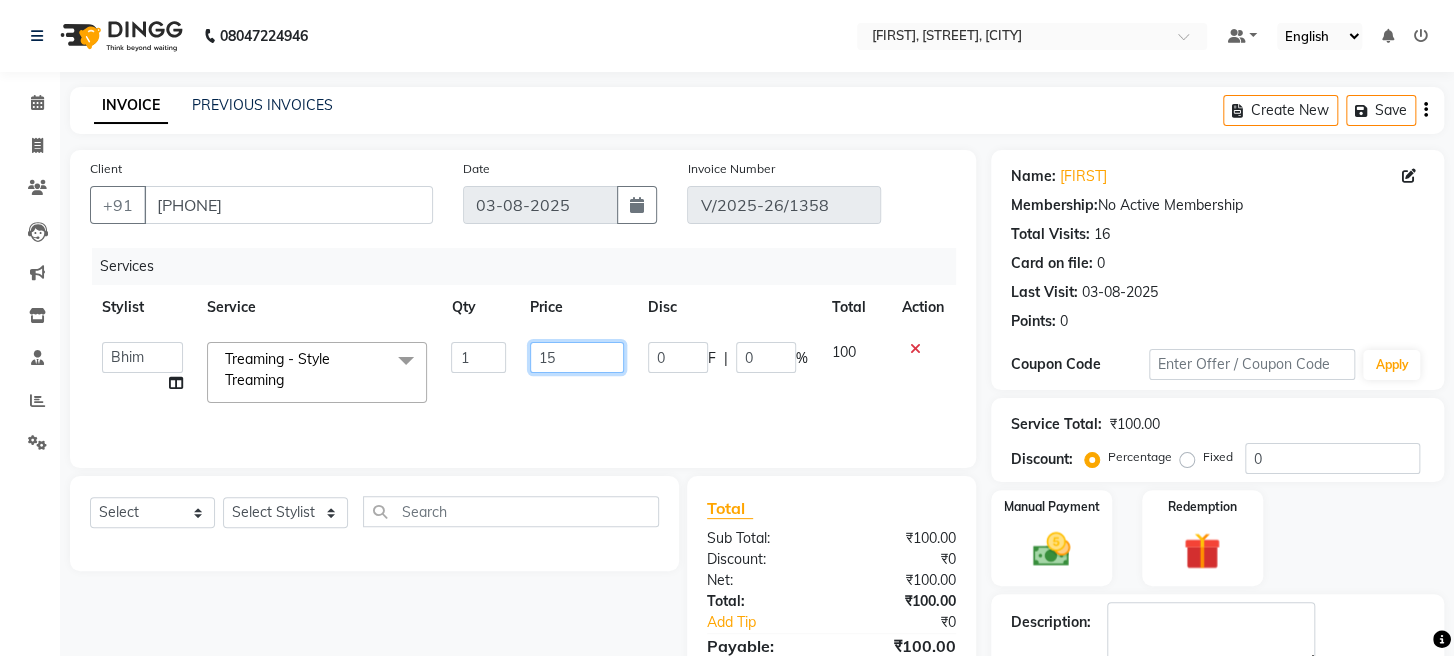 type on "150" 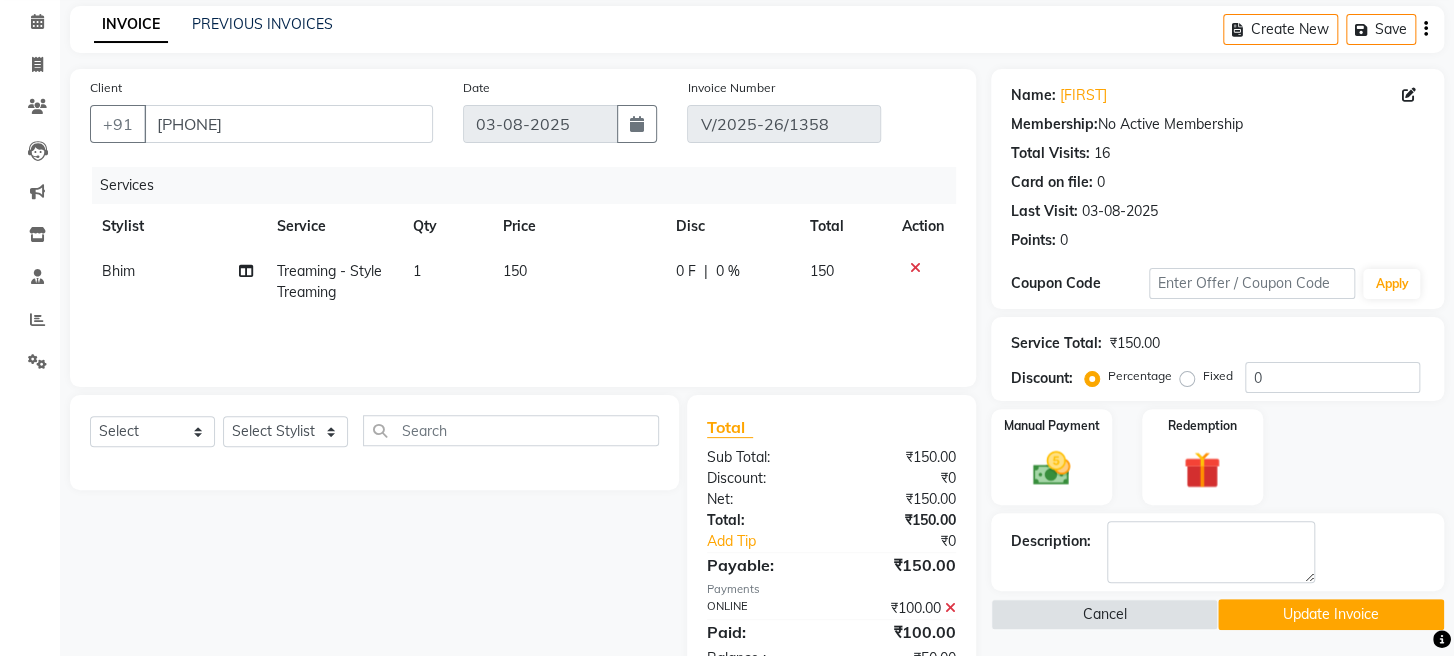 scroll, scrollTop: 144, scrollLeft: 0, axis: vertical 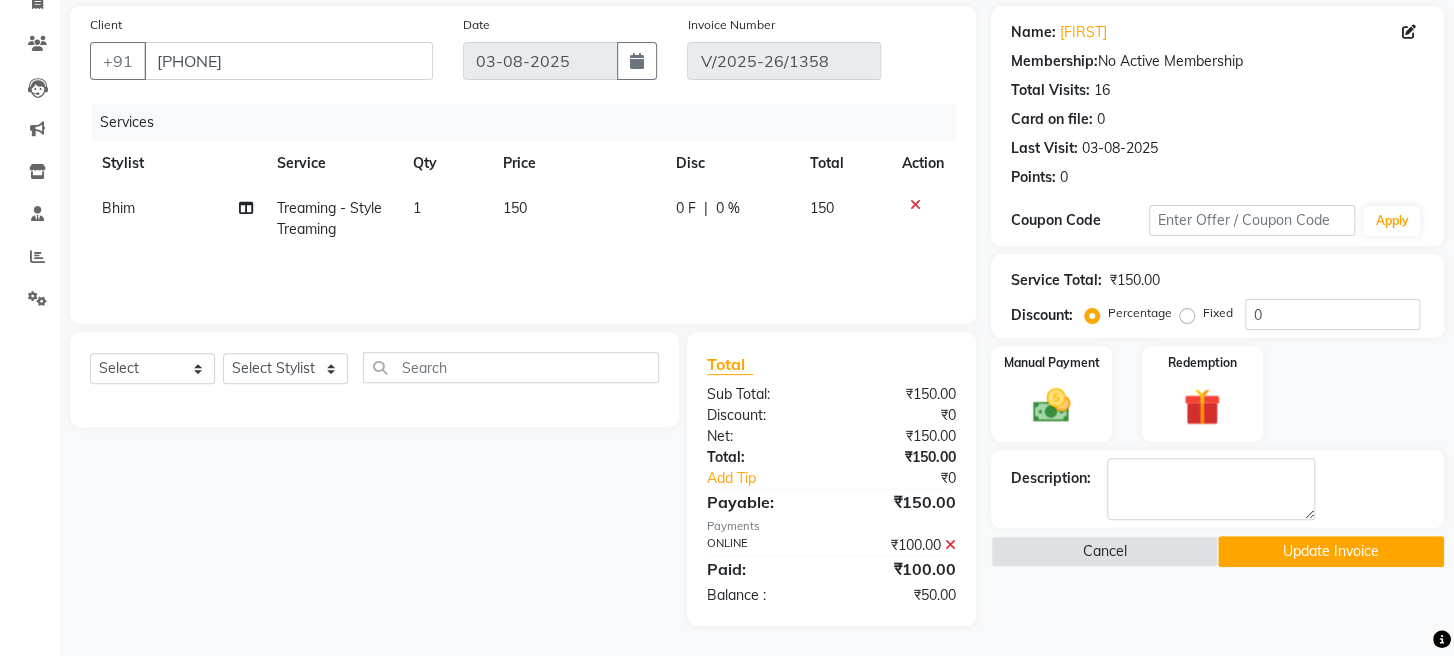 click 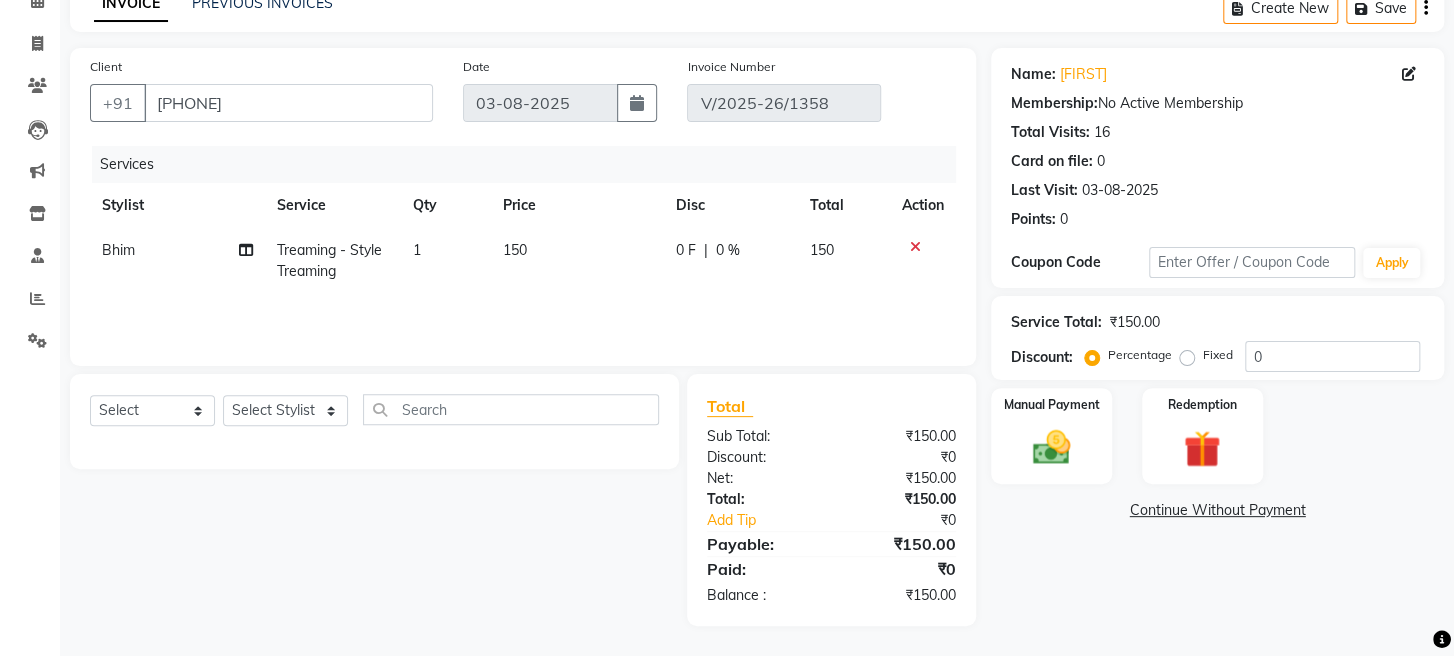 scroll, scrollTop: 101, scrollLeft: 0, axis: vertical 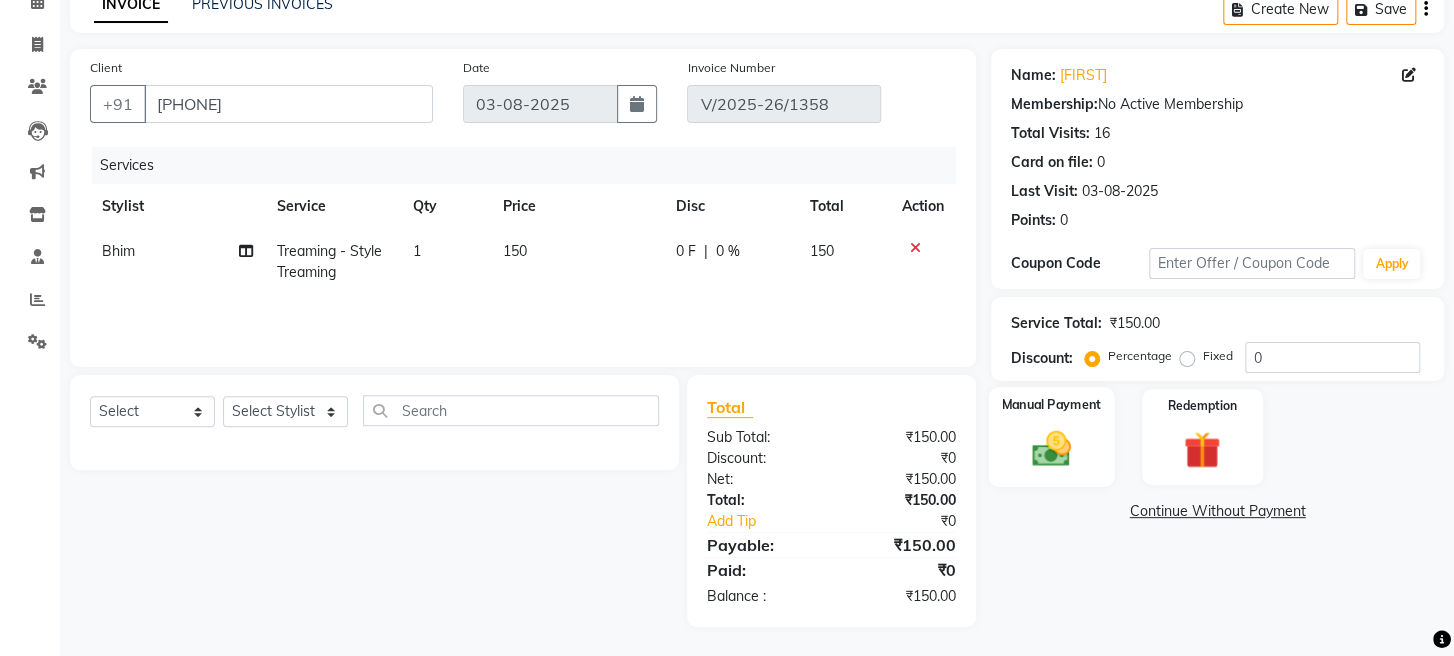 click 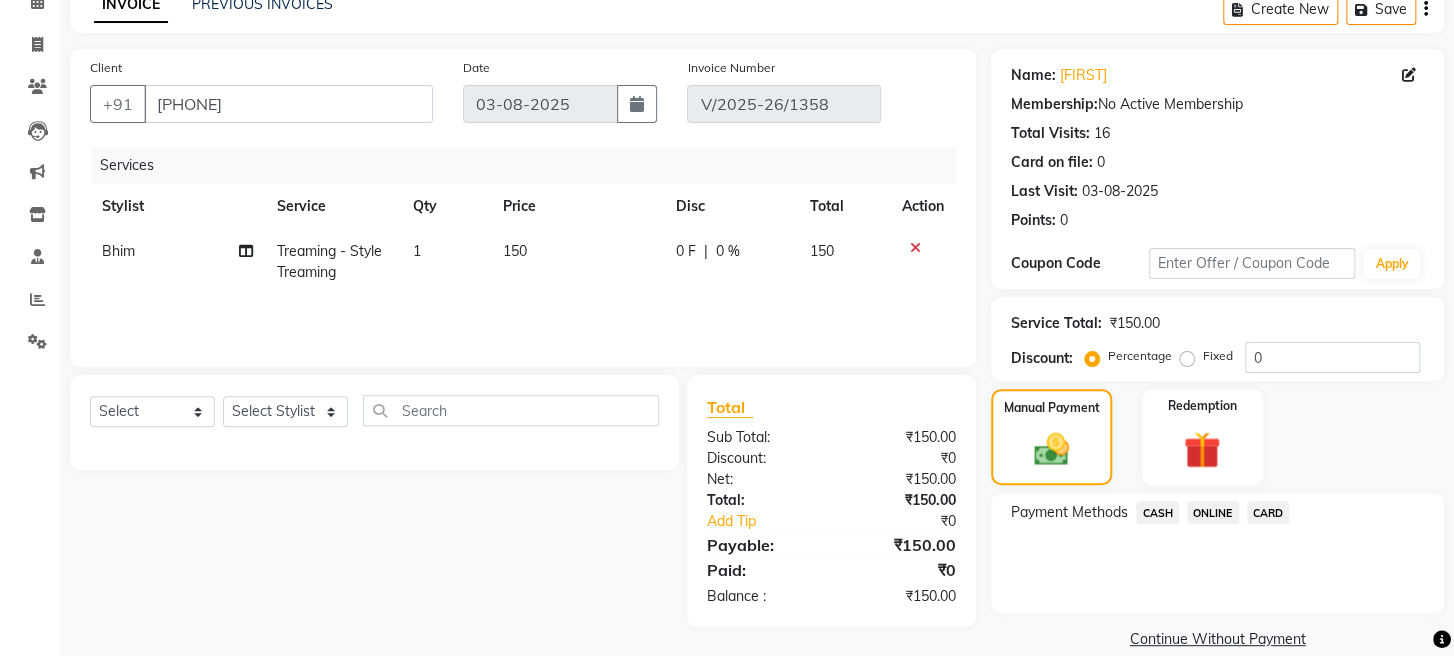 scroll, scrollTop: 144, scrollLeft: 0, axis: vertical 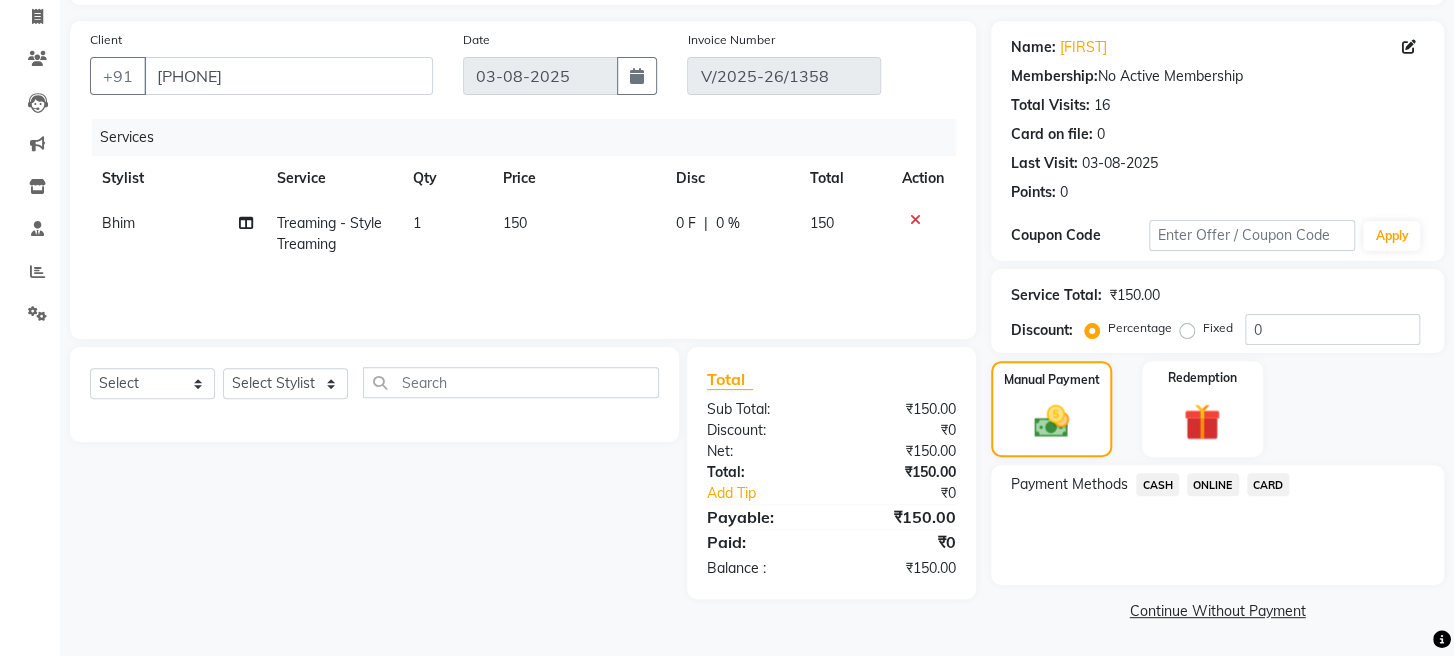 click on "ONLINE" 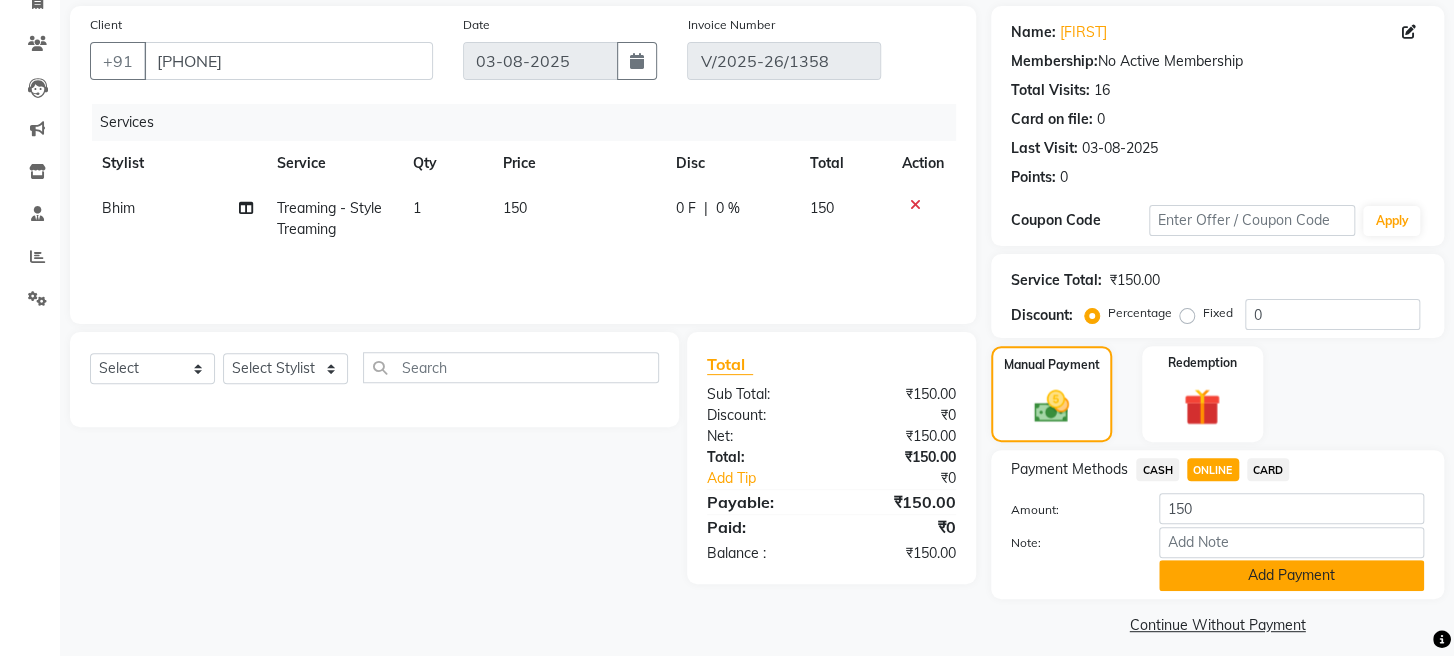 click on "Add Payment" 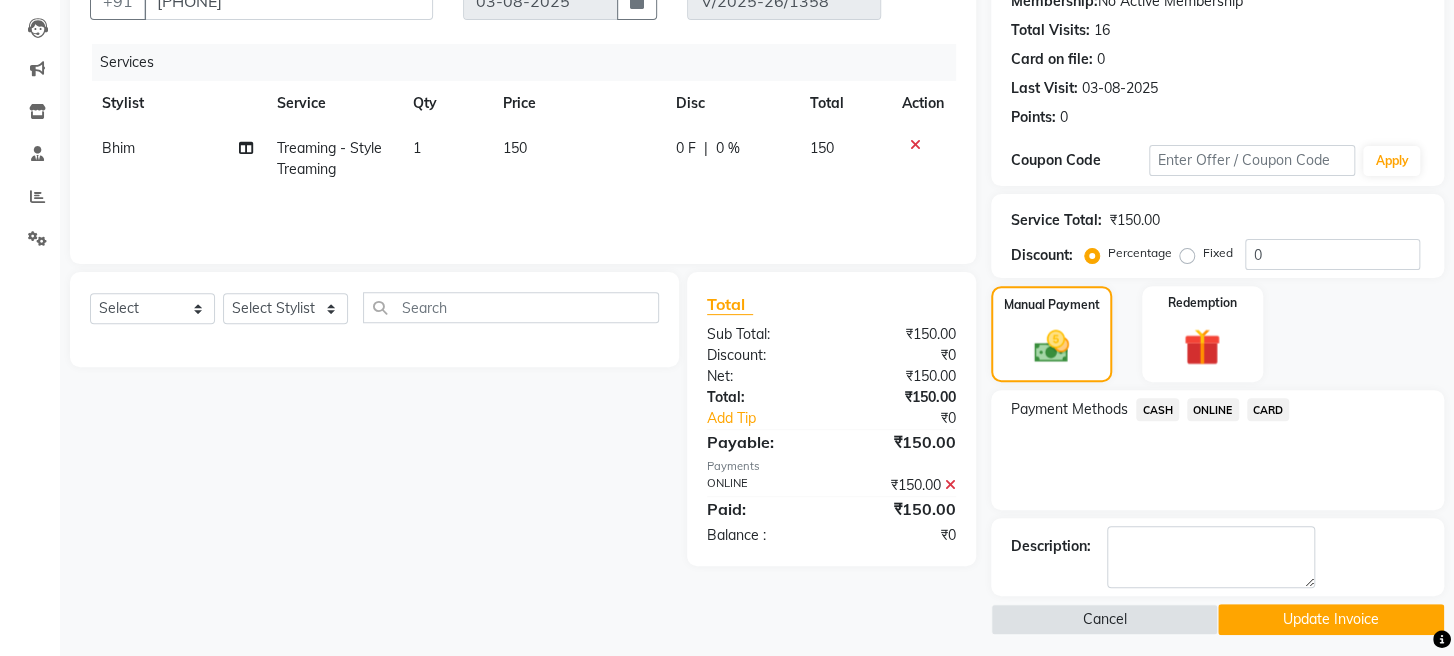 scroll, scrollTop: 235, scrollLeft: 0, axis: vertical 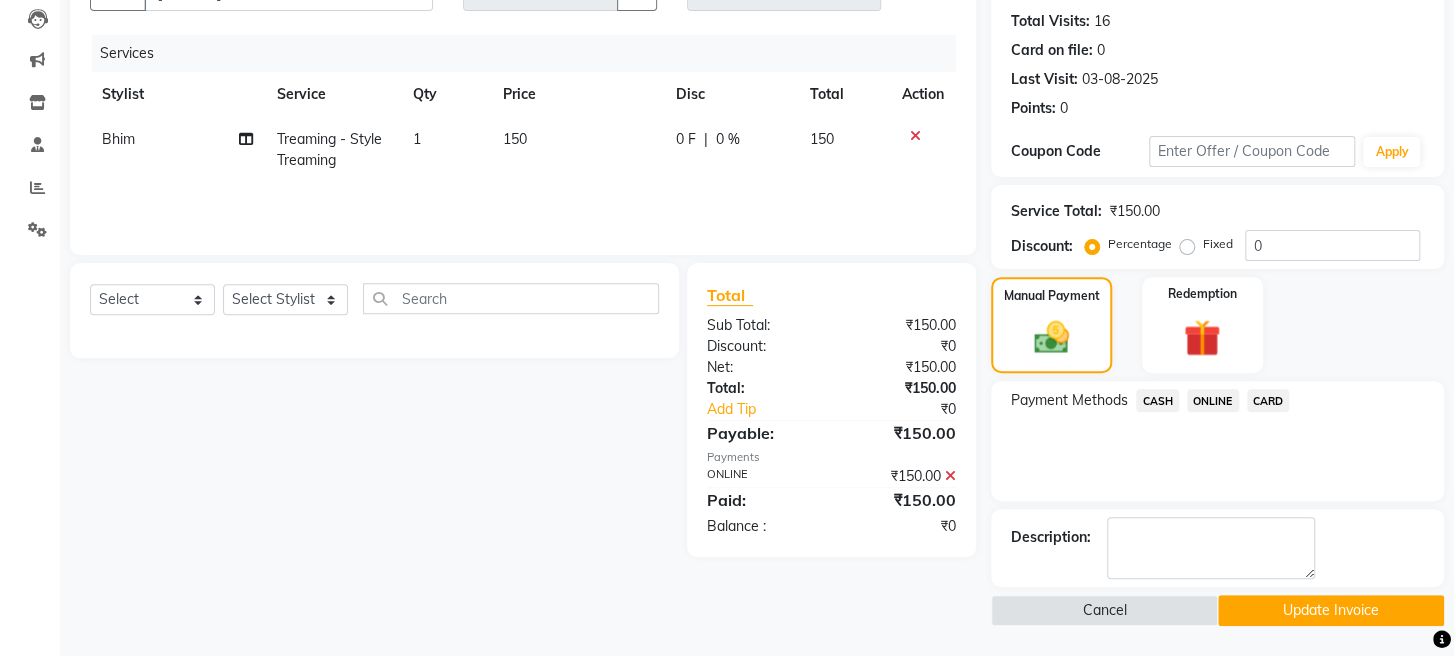 click on "Update Invoice" 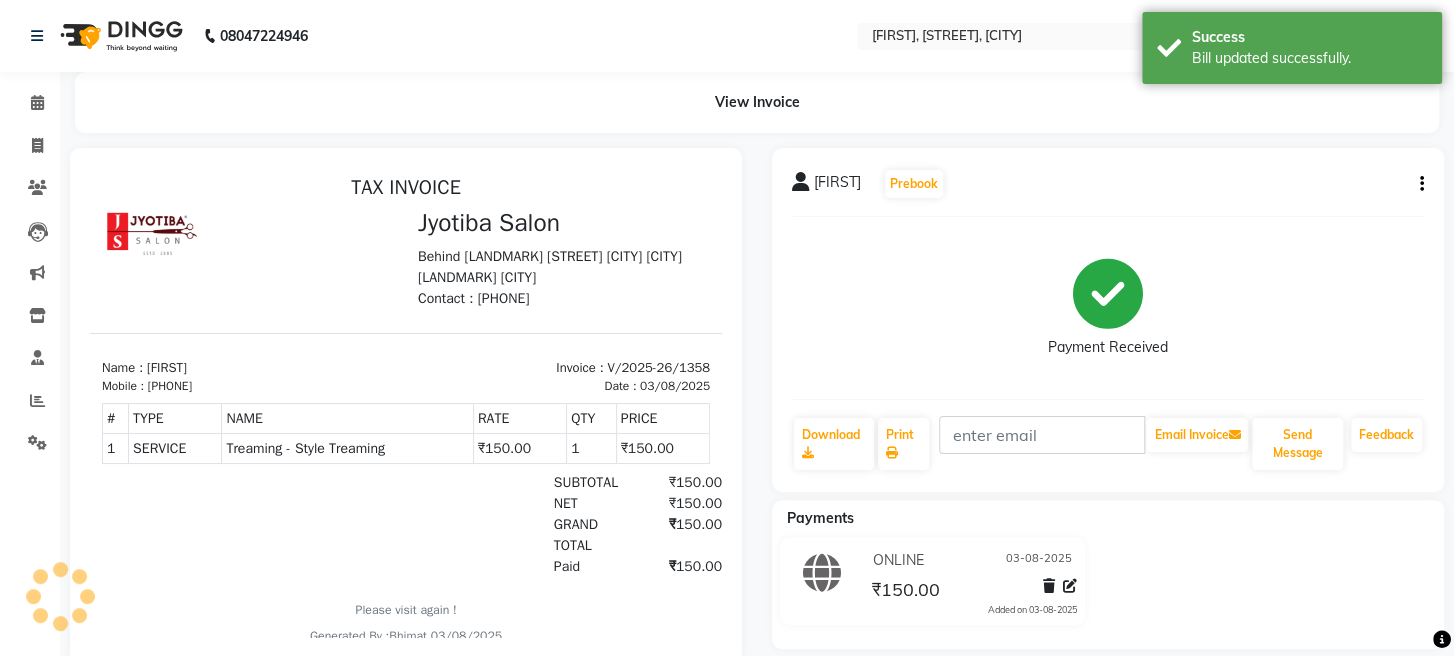scroll, scrollTop: 0, scrollLeft: 0, axis: both 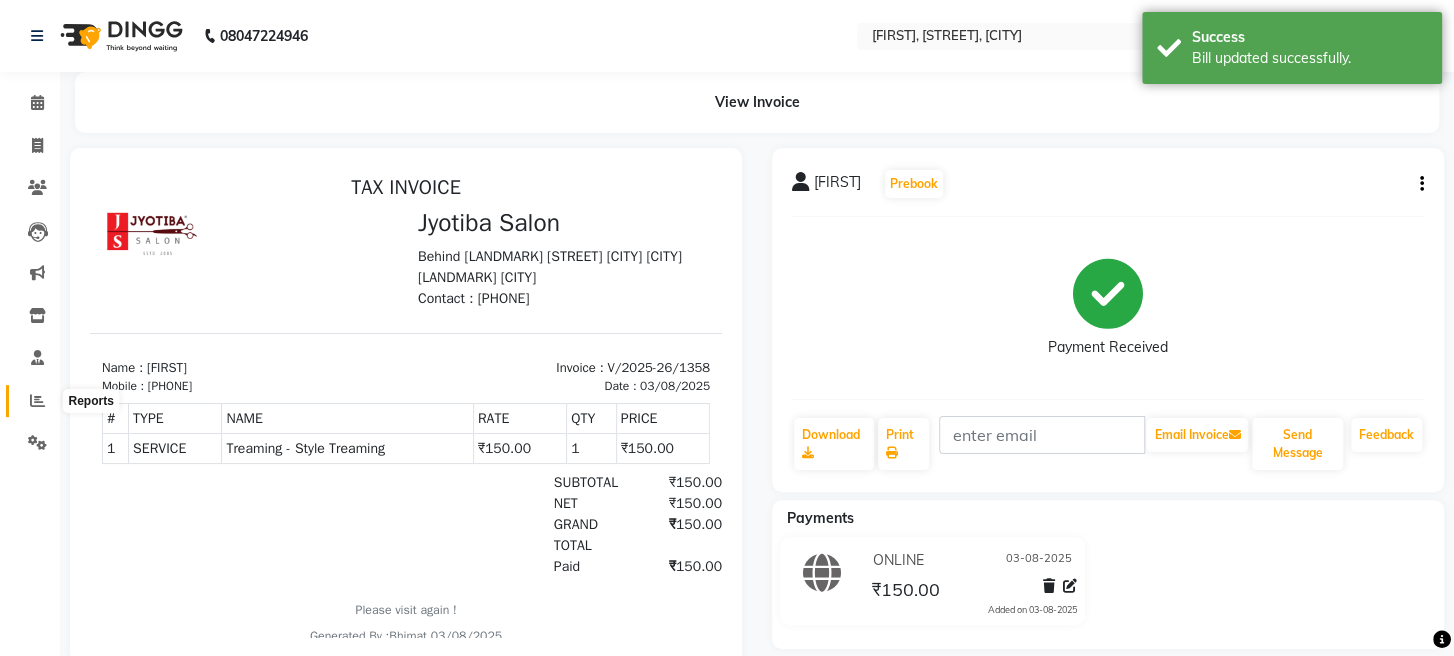 click 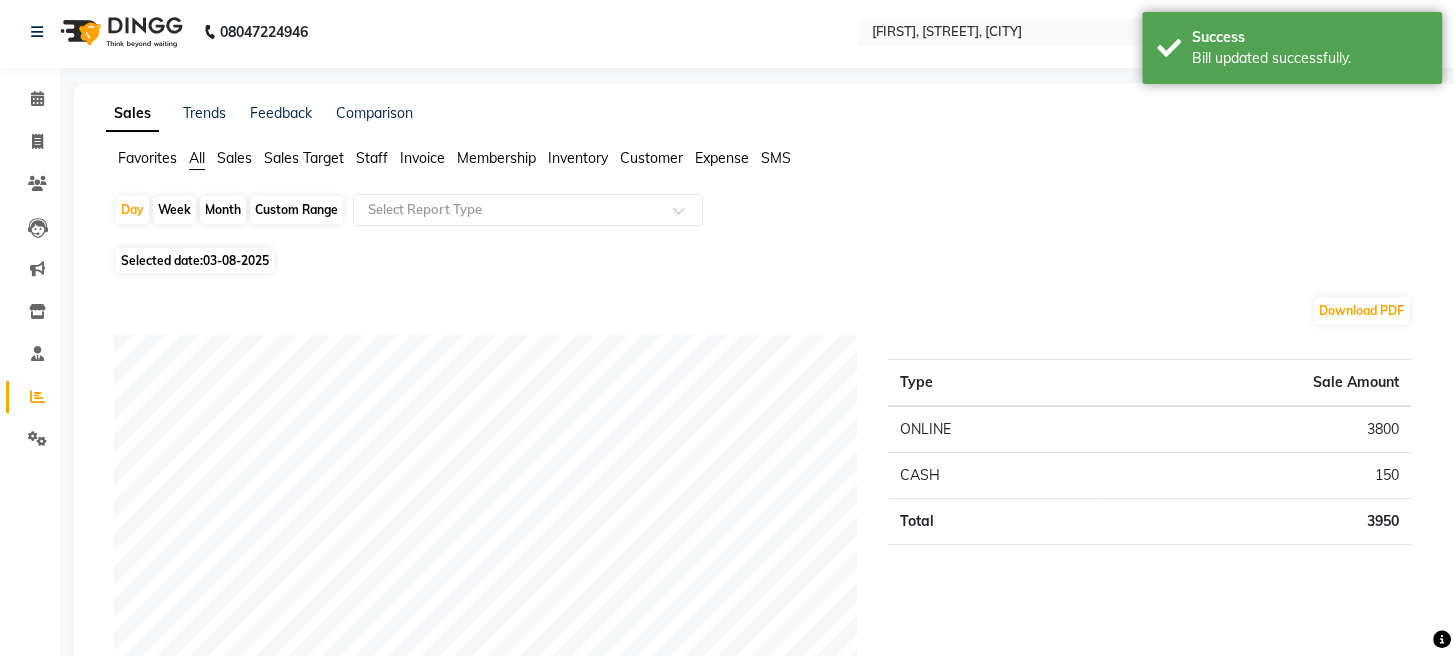 scroll, scrollTop: 0, scrollLeft: 0, axis: both 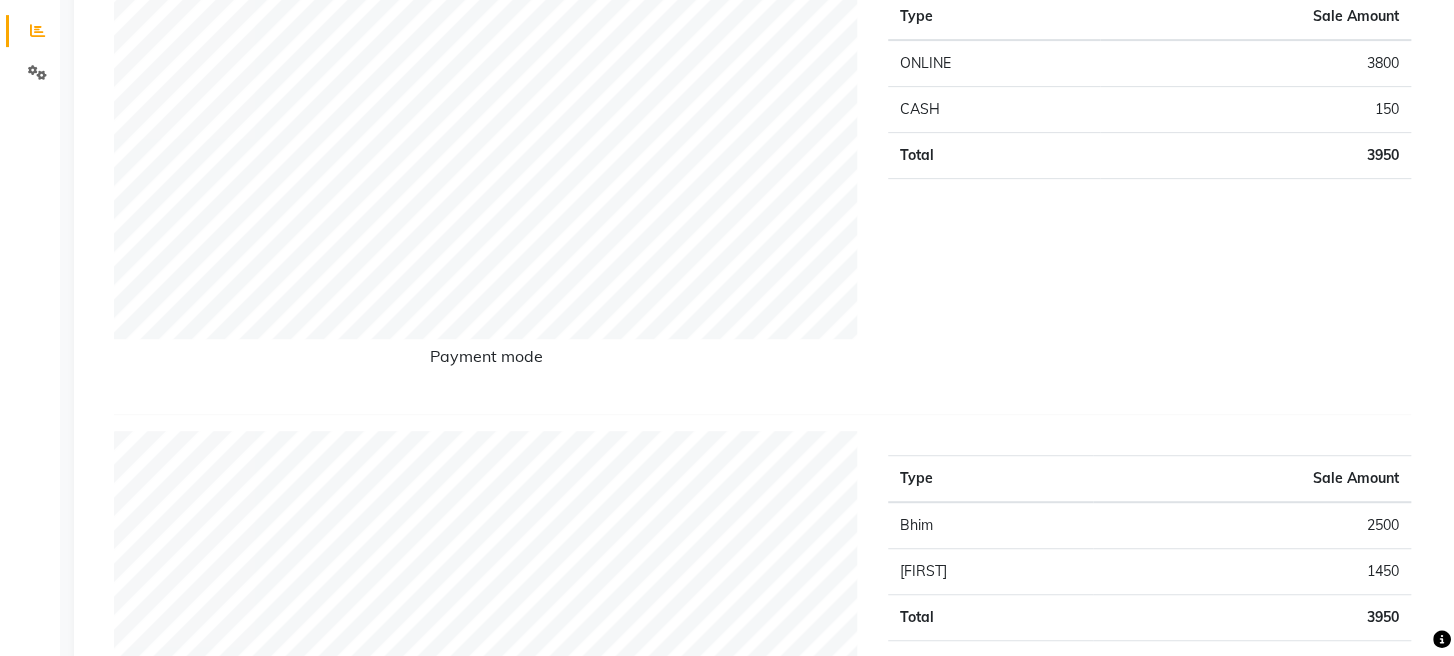 click on "Type Sale Amount ONLINE [PRICE] CASH [PRICE] Total [PRICE]" 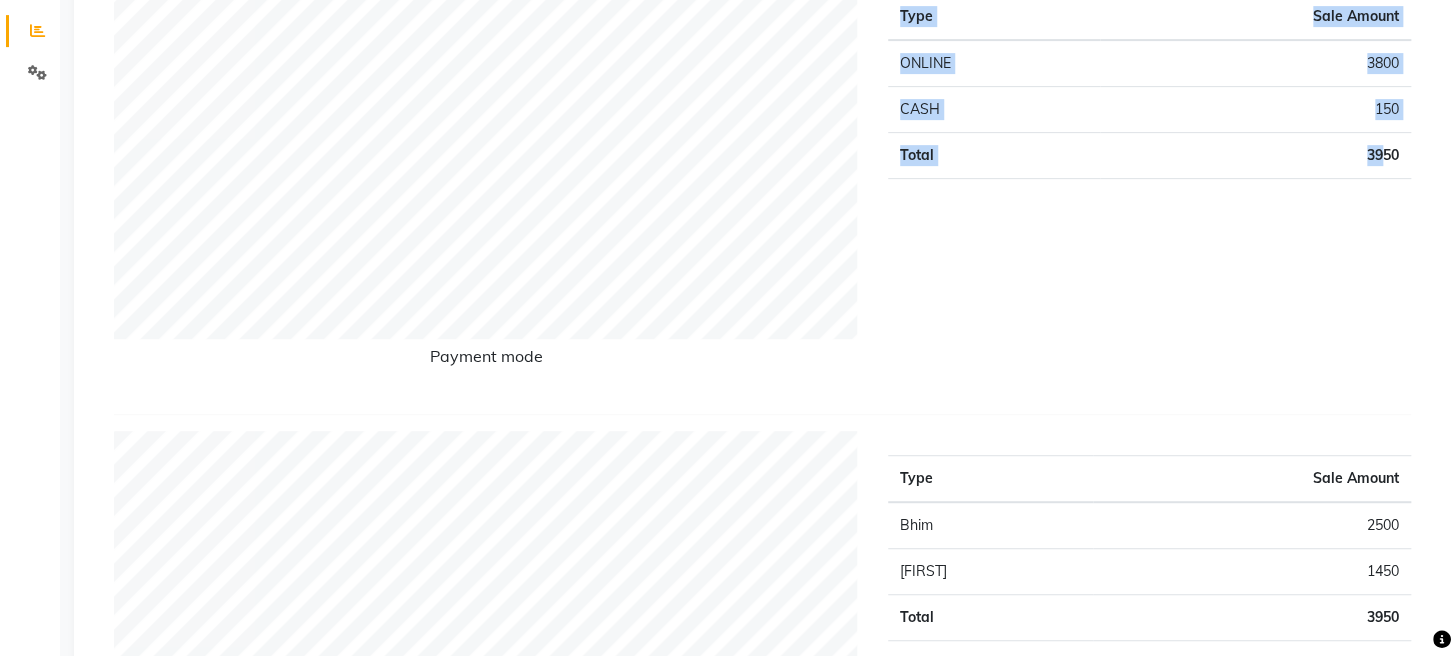 scroll, scrollTop: 0, scrollLeft: 0, axis: both 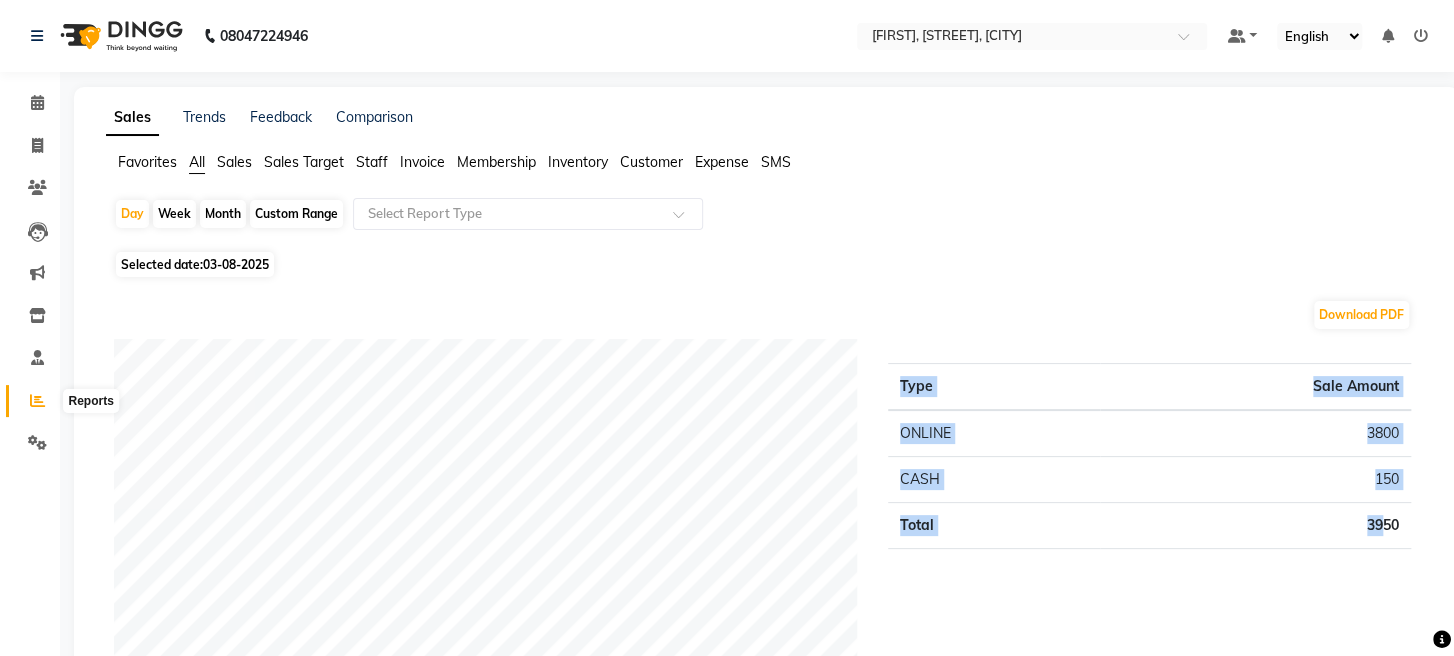 click 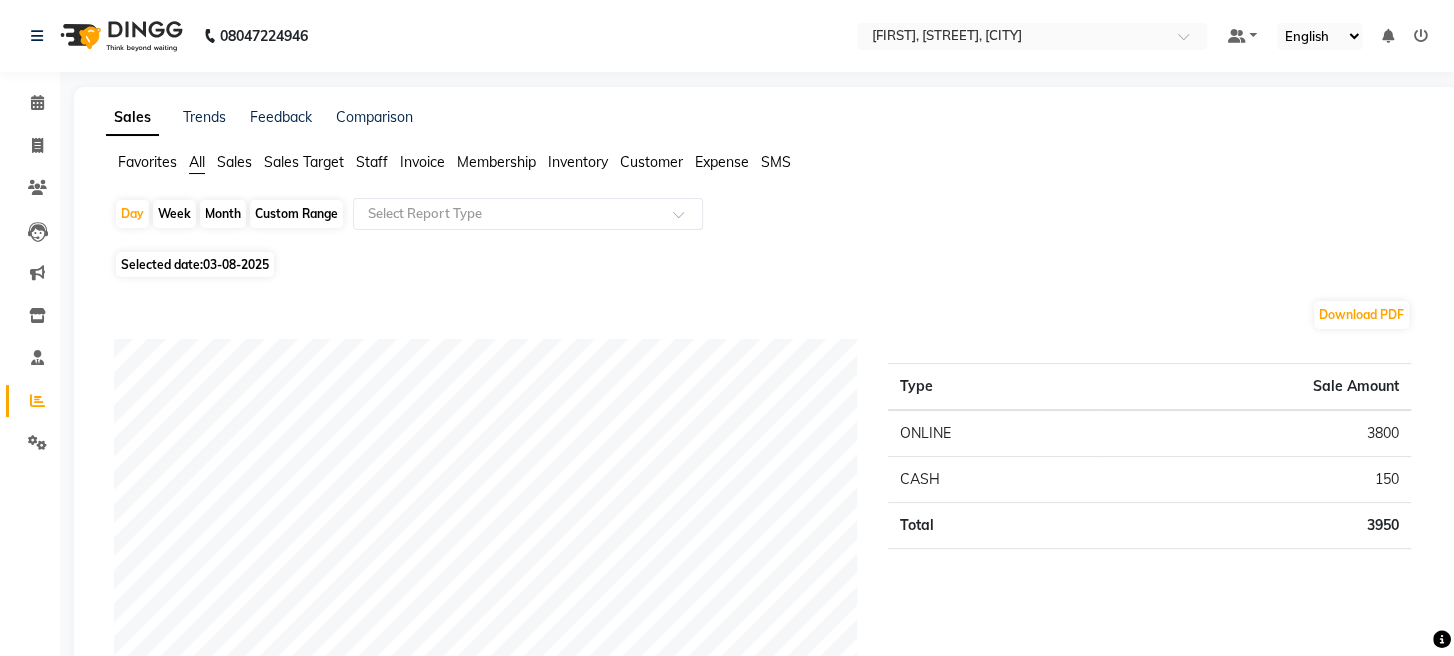 click on "Month" 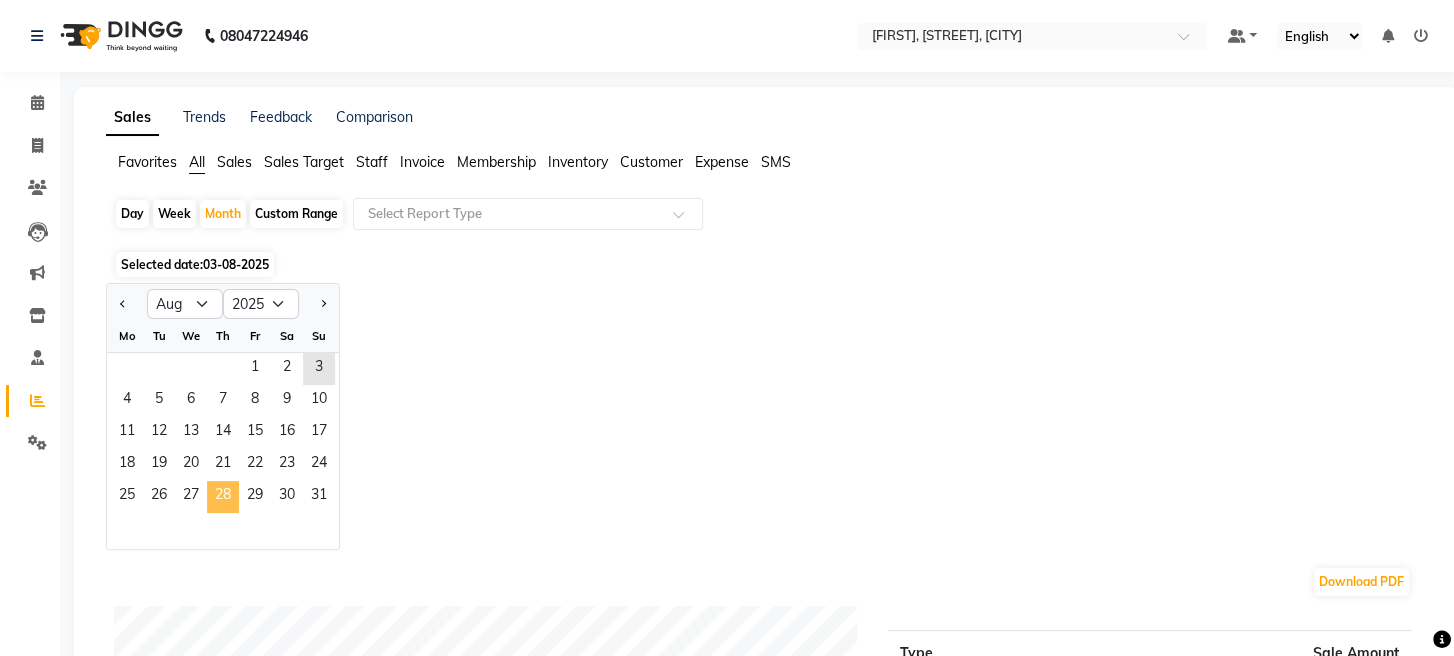 click on "28" 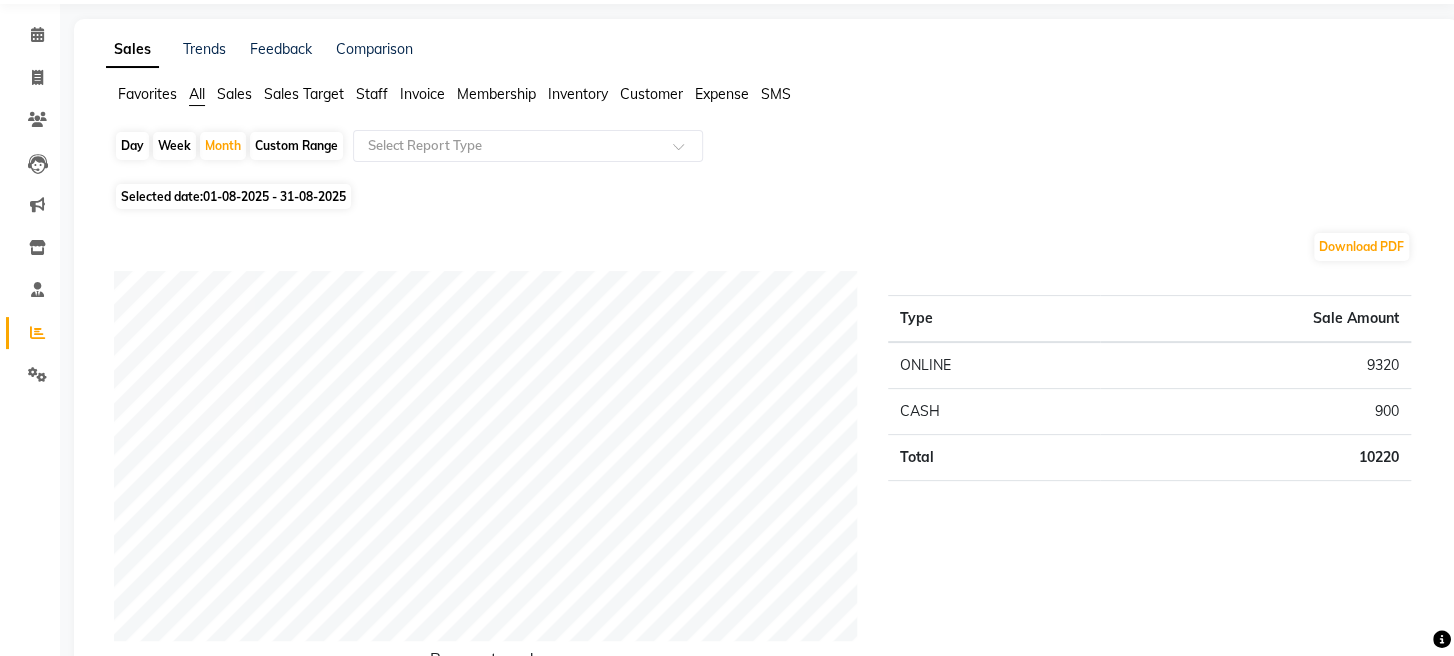 scroll, scrollTop: 0, scrollLeft: 0, axis: both 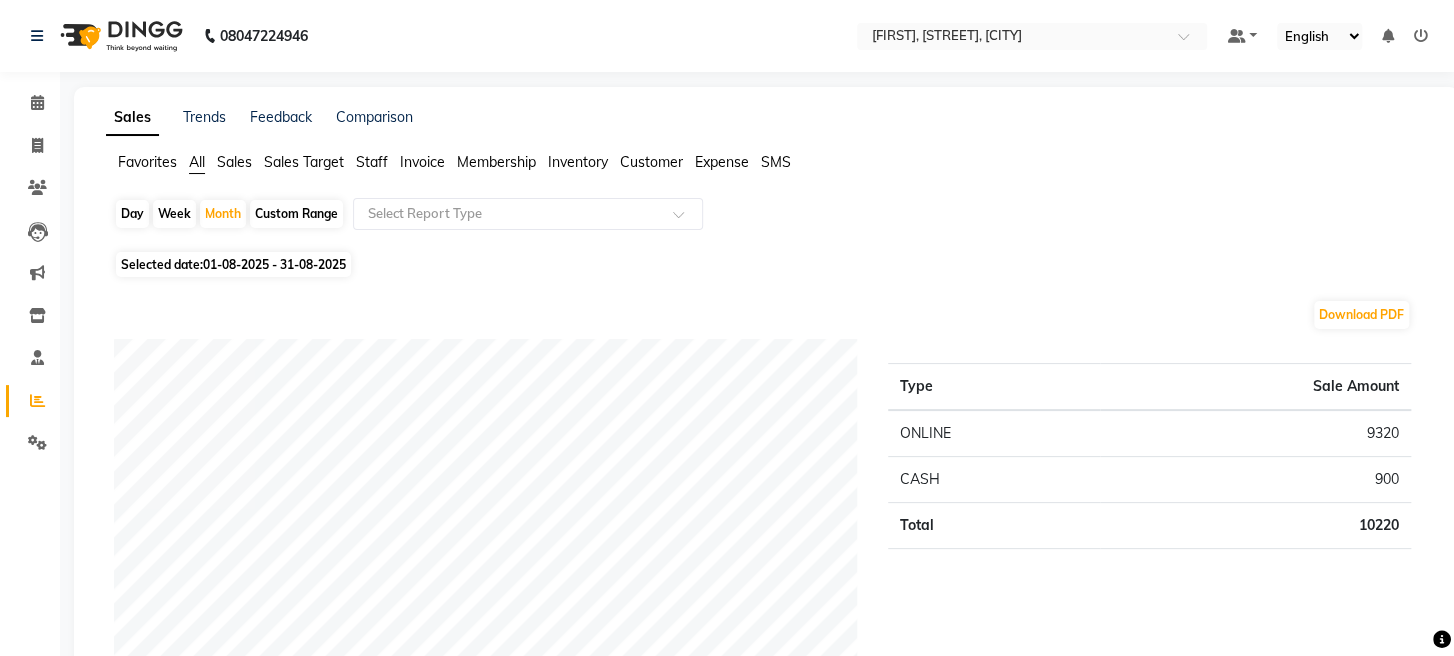 click on "Day" 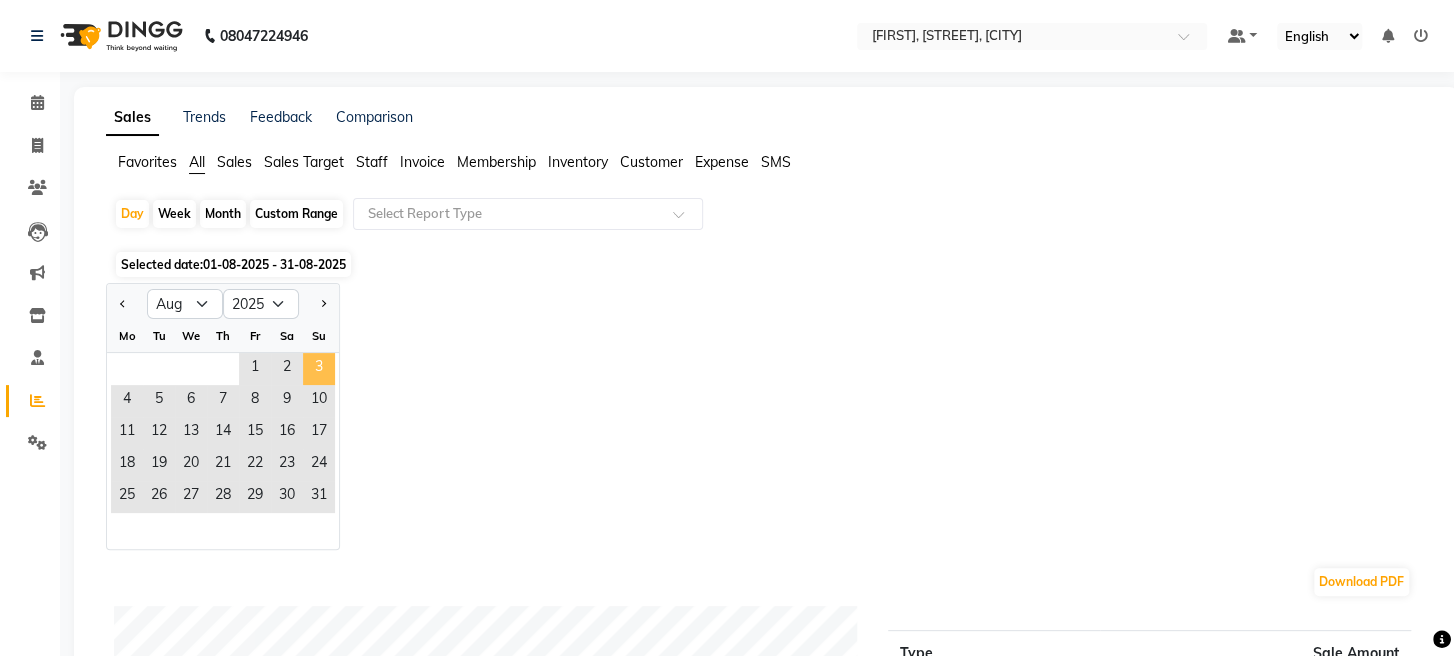 click on "3" 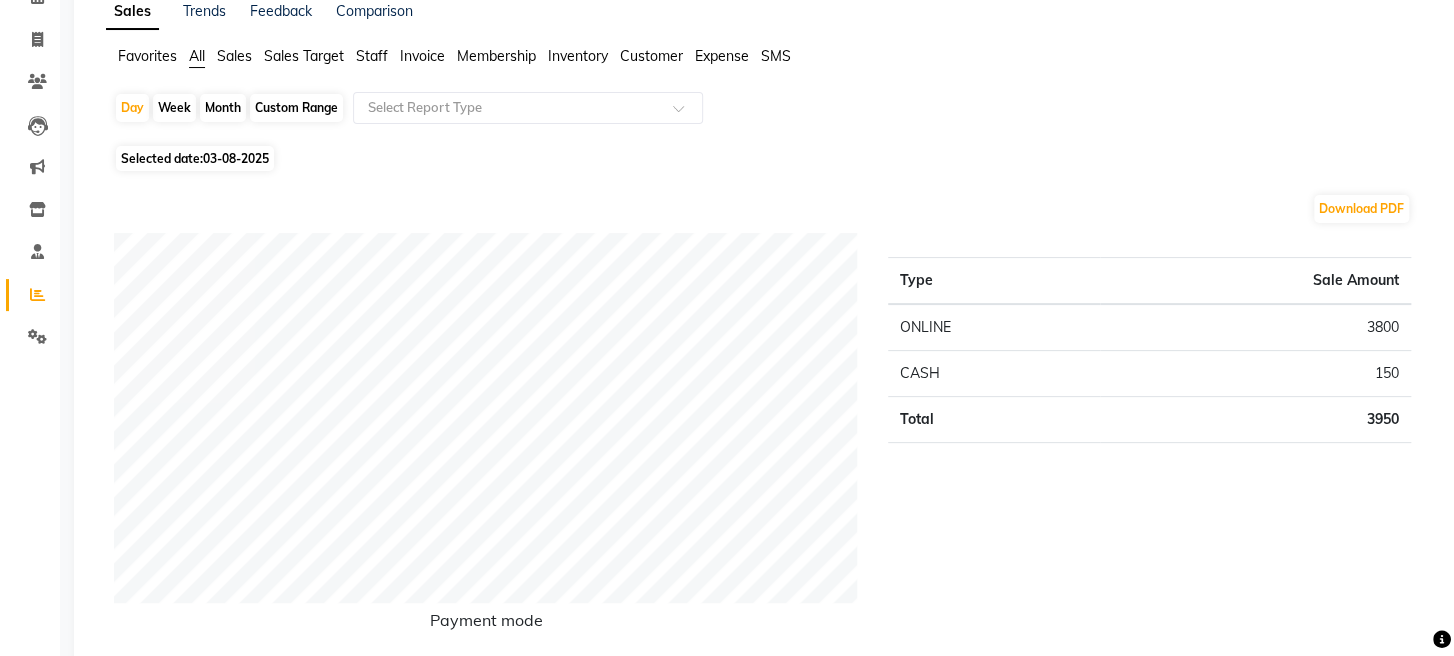 scroll, scrollTop: 0, scrollLeft: 0, axis: both 